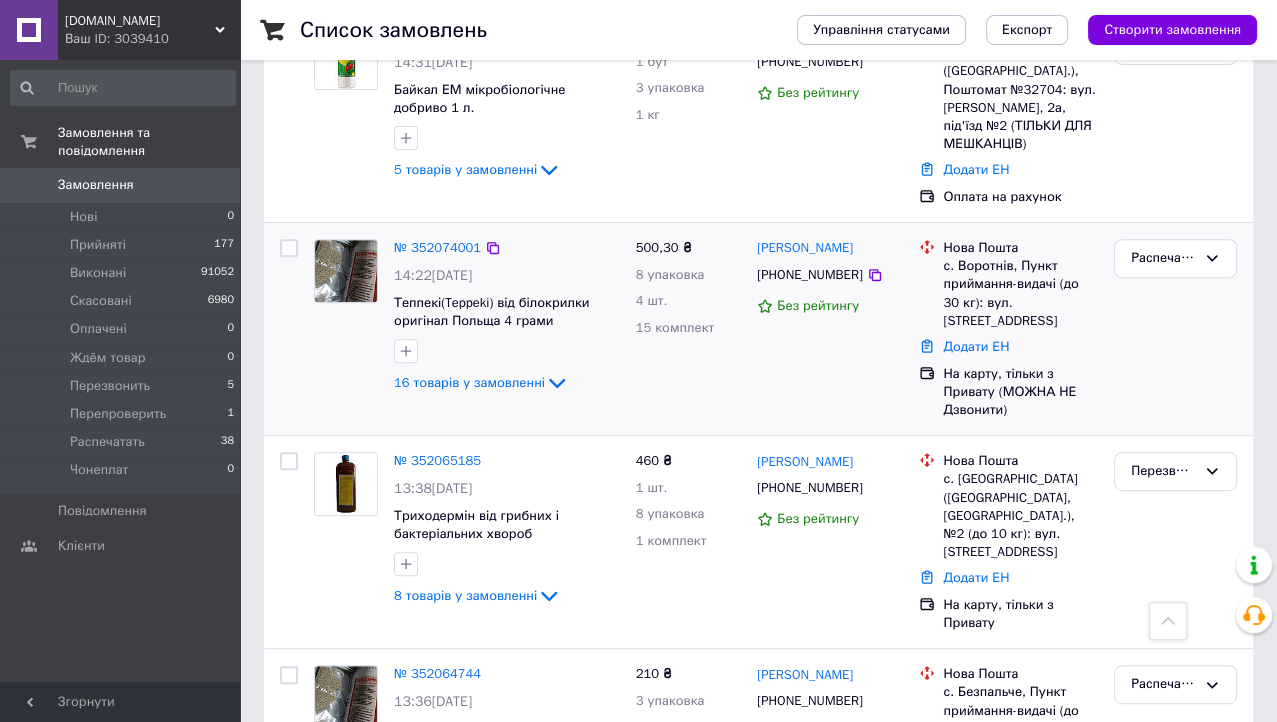 scroll, scrollTop: 0, scrollLeft: 0, axis: both 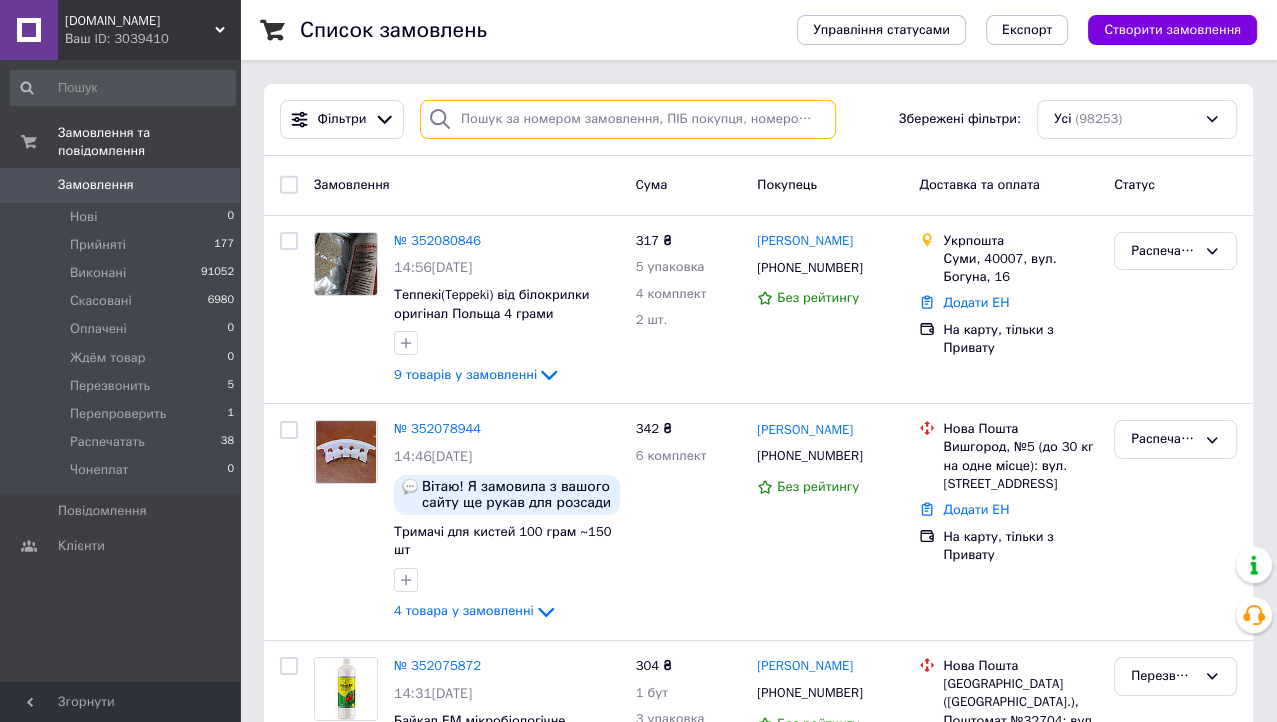 click at bounding box center (628, 119) 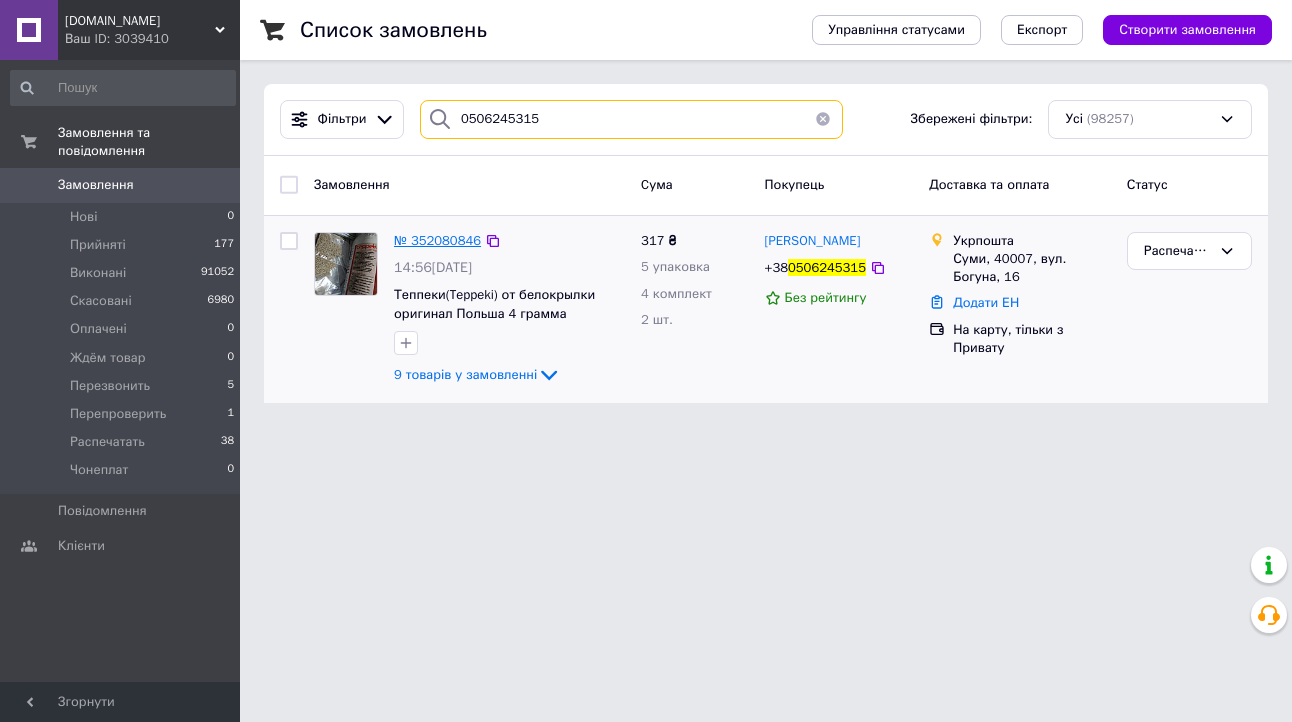 type on "0506245315" 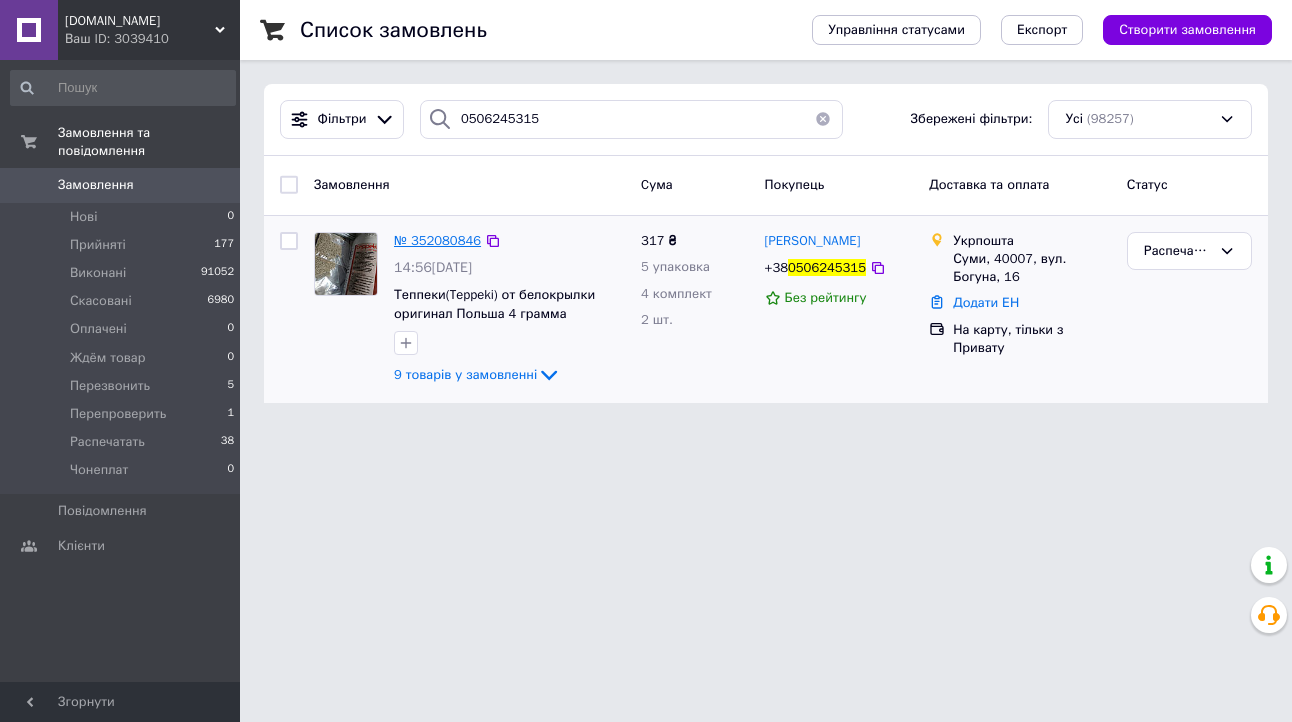 click on "№ 352080846" at bounding box center (437, 240) 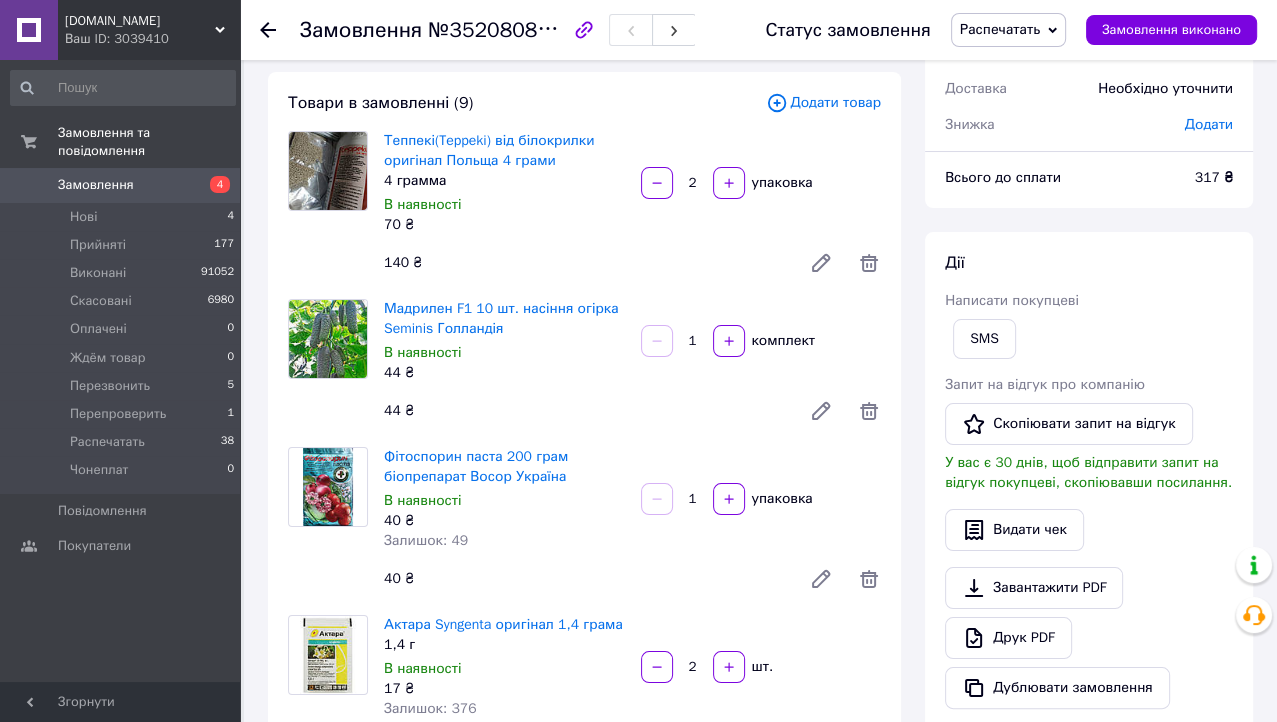 scroll, scrollTop: 0, scrollLeft: 0, axis: both 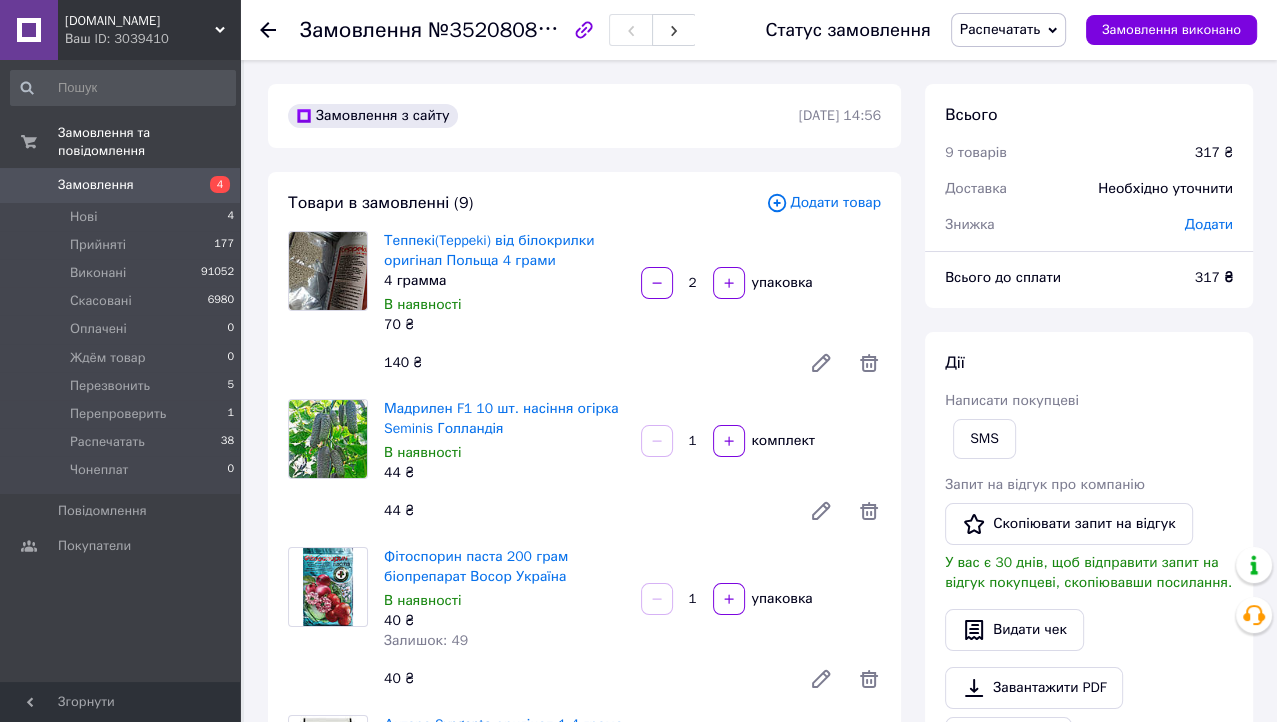 click 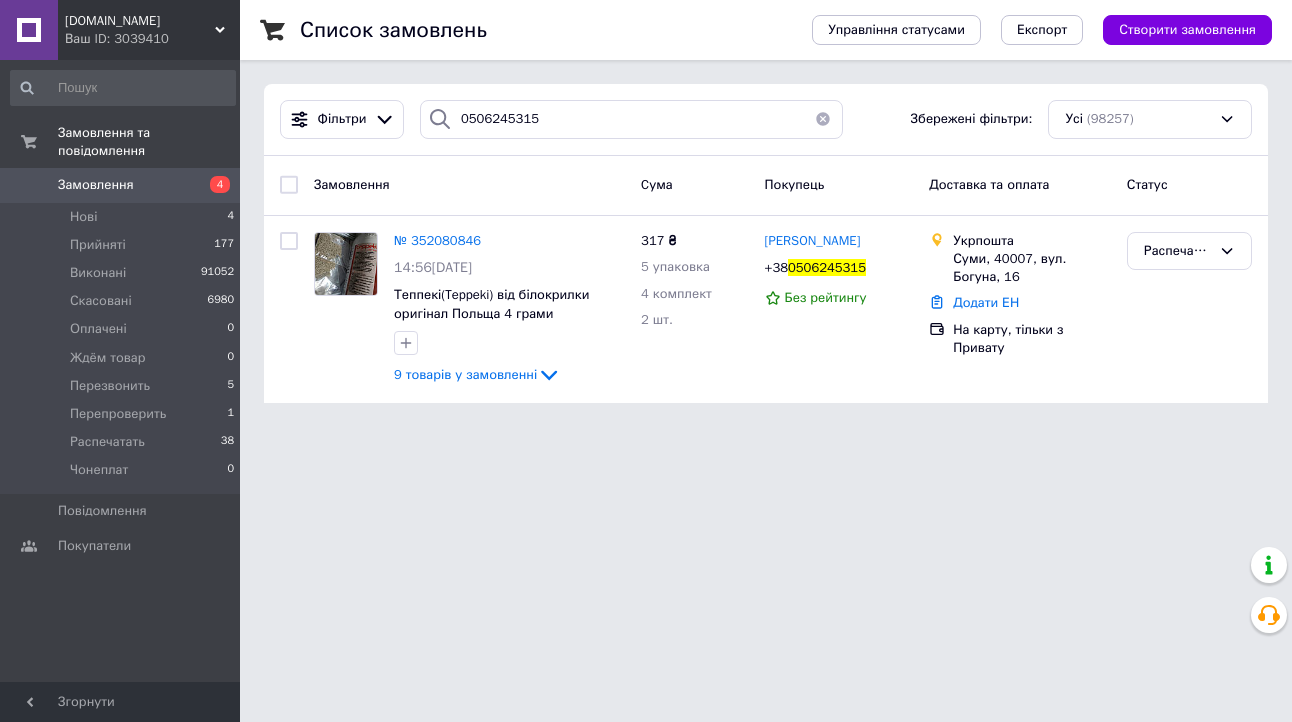 click at bounding box center (823, 119) 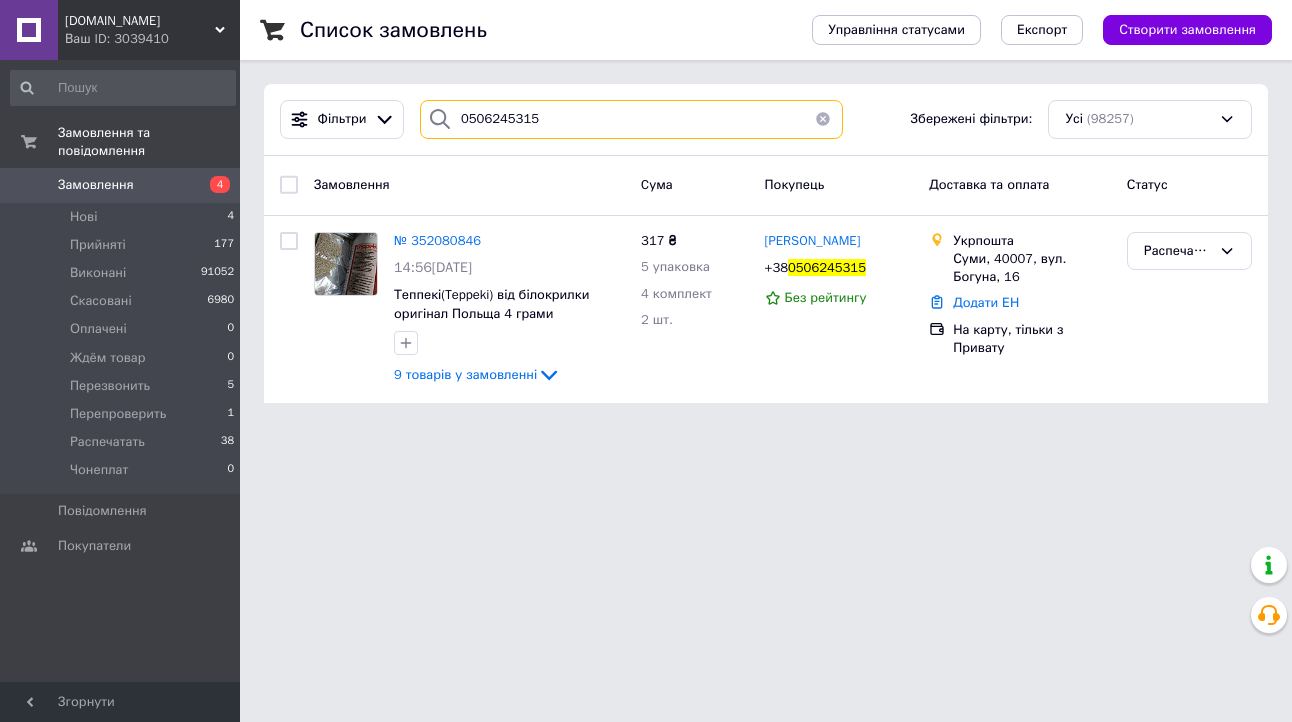 type 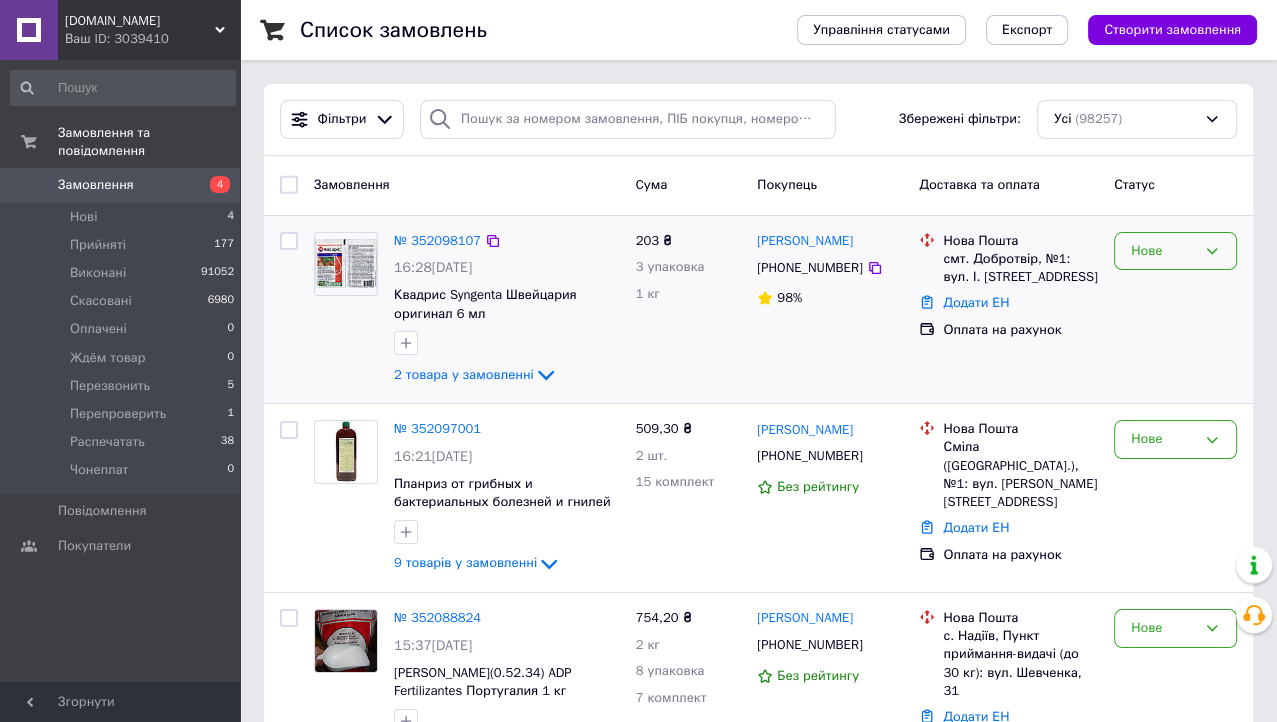 click on "Нове" at bounding box center (1163, 251) 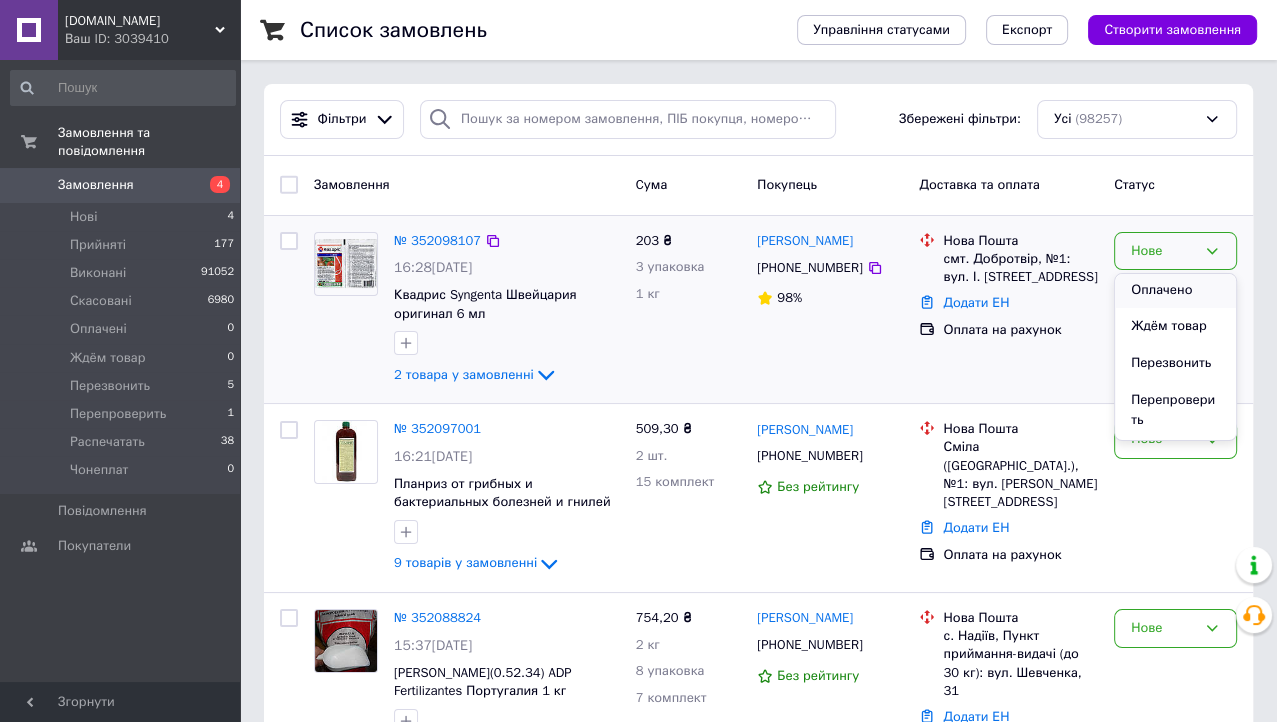 scroll, scrollTop: 166, scrollLeft: 0, axis: vertical 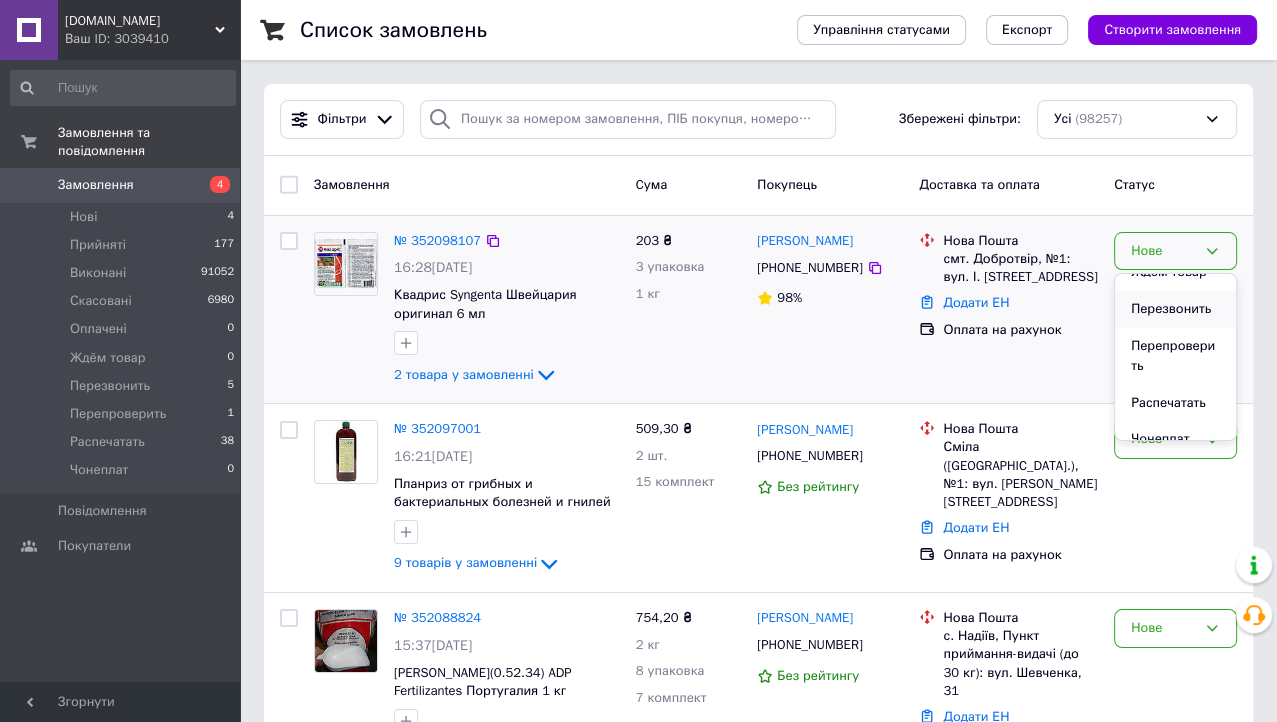 click on "Перезвонить" at bounding box center [1175, 309] 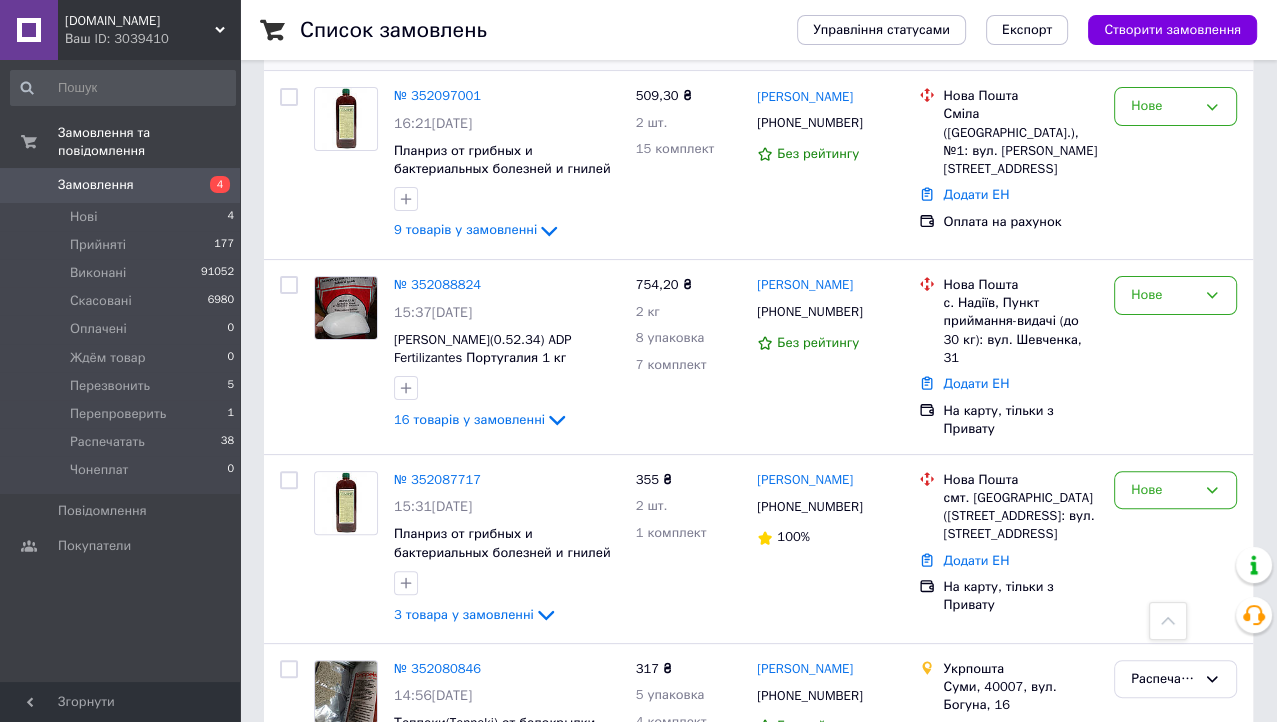 scroll, scrollTop: 500, scrollLeft: 0, axis: vertical 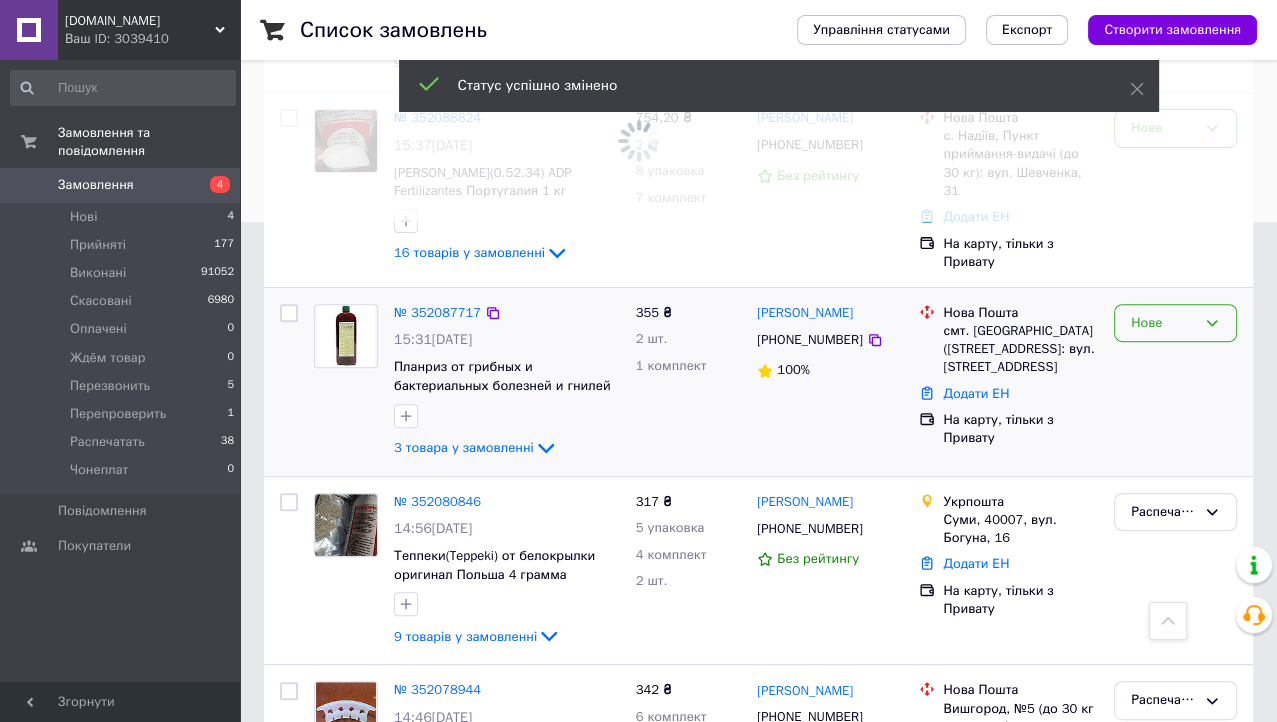 click on "Нове" at bounding box center (1163, 323) 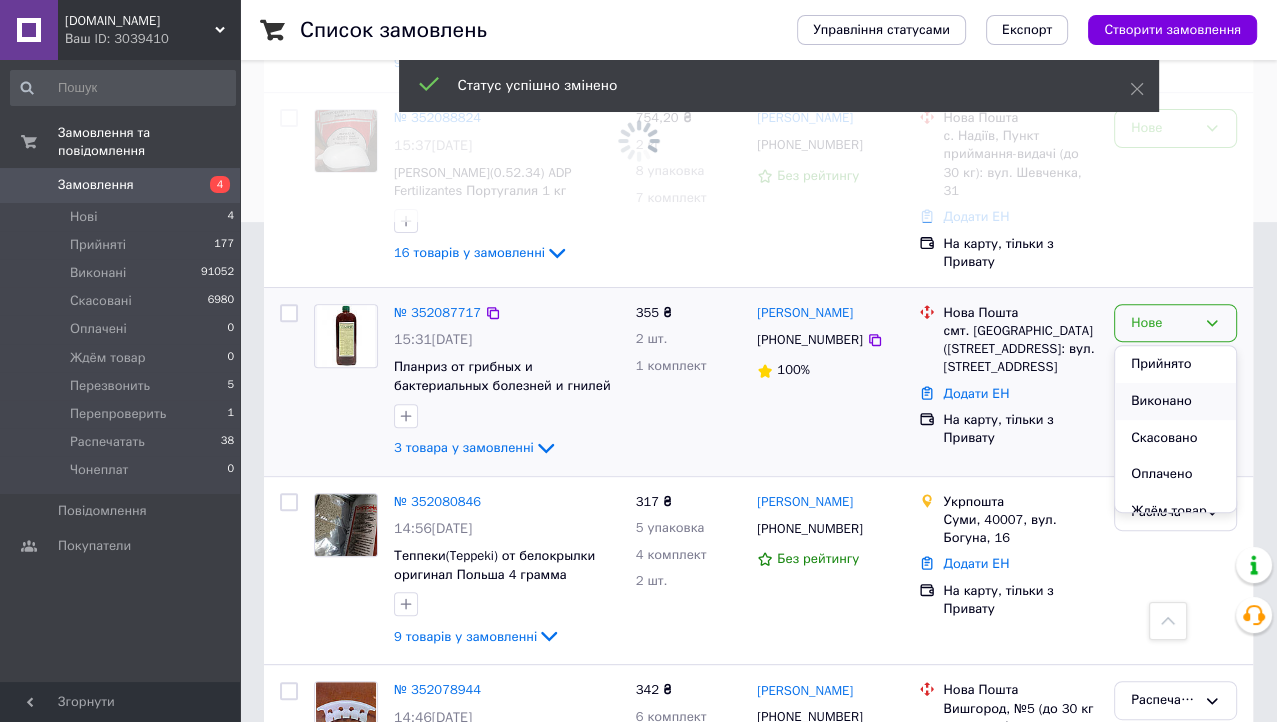 scroll, scrollTop: 166, scrollLeft: 0, axis: vertical 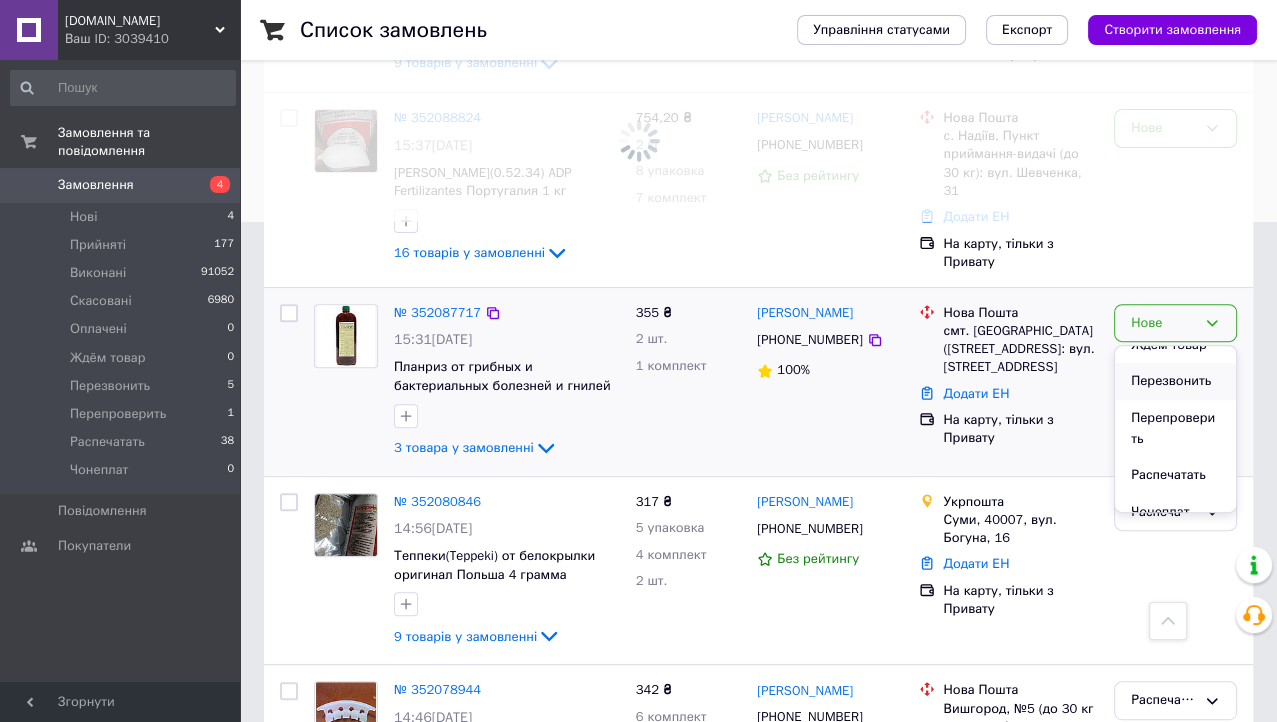 click on "Перезвонить" at bounding box center [1175, 381] 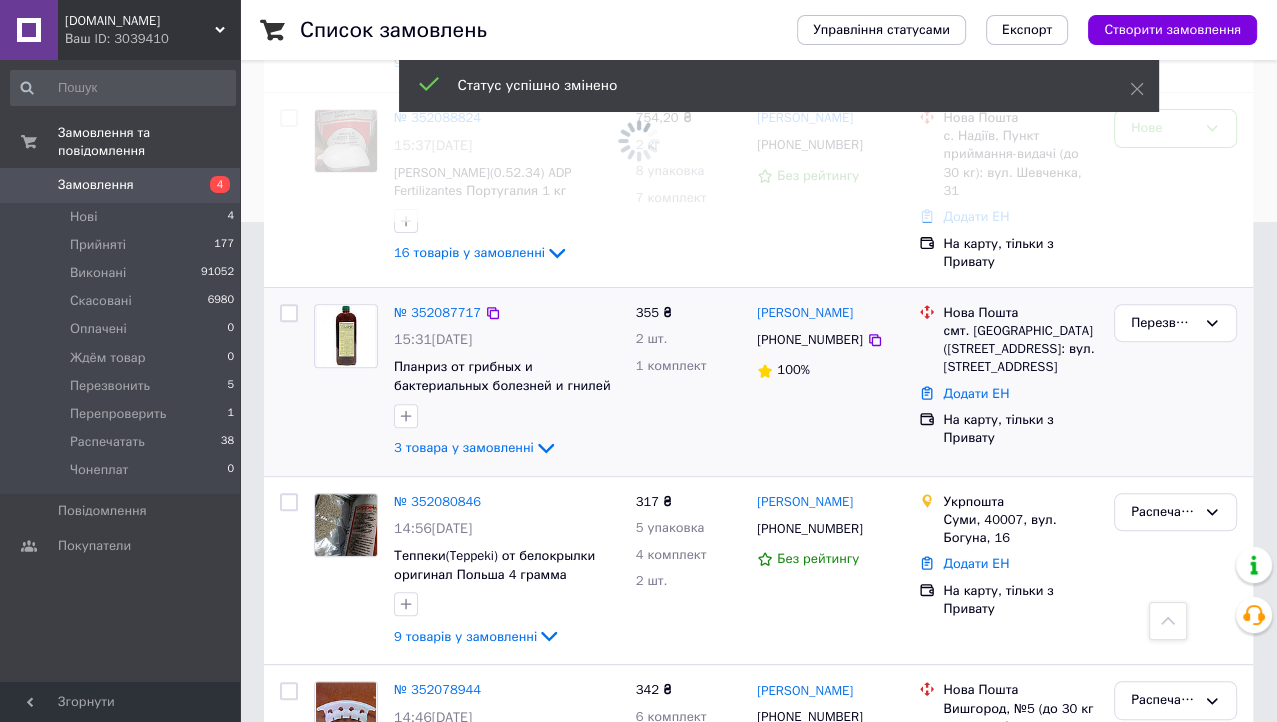 scroll, scrollTop: 333, scrollLeft: 0, axis: vertical 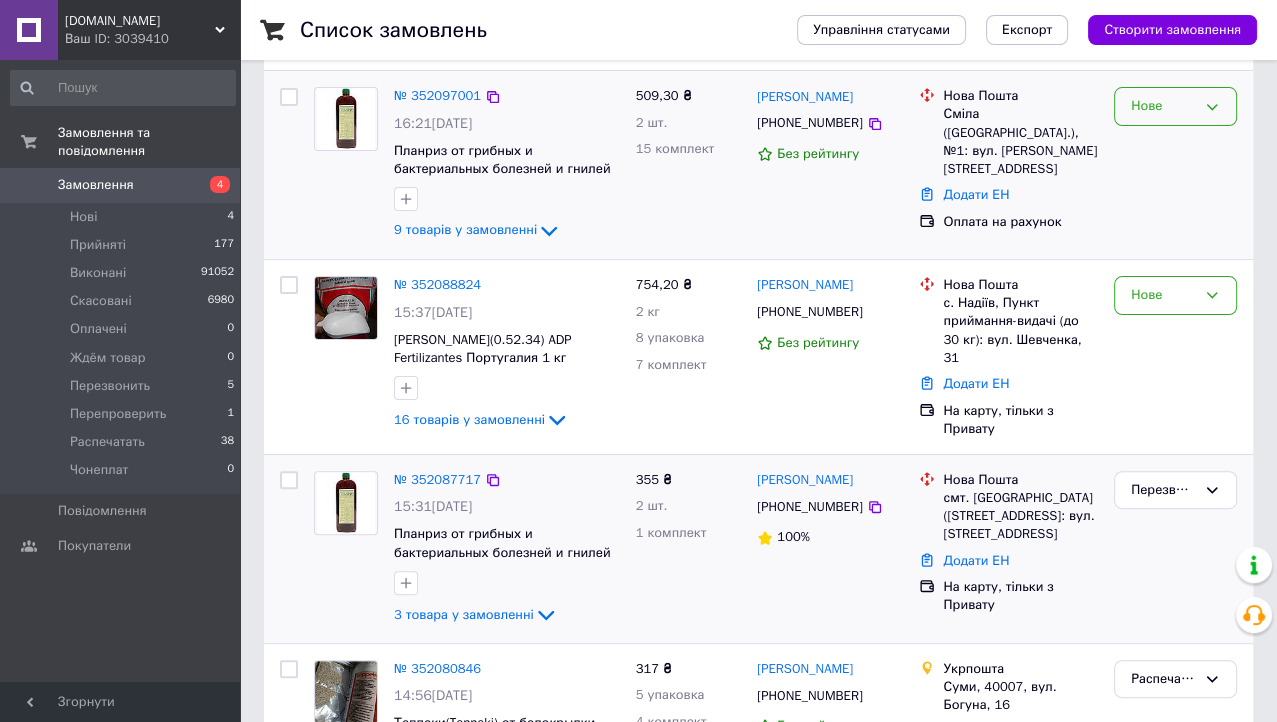 click on "Нове" at bounding box center (1163, 106) 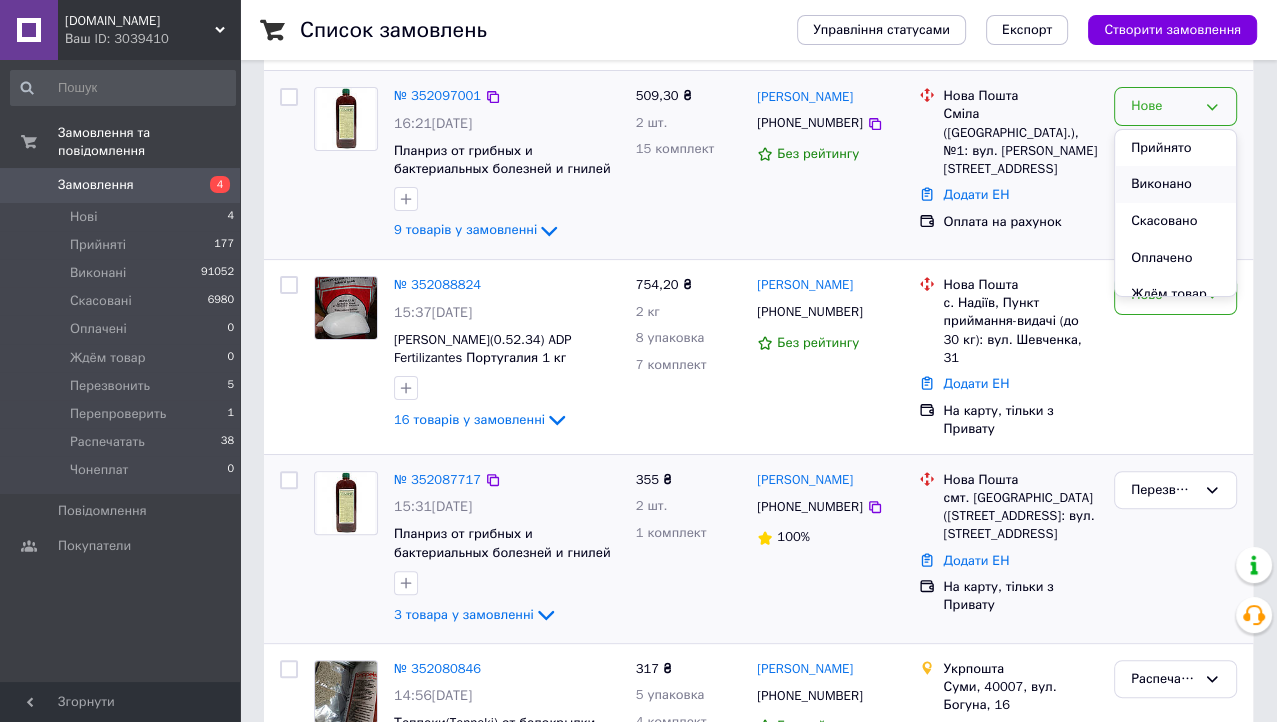 scroll, scrollTop: 166, scrollLeft: 0, axis: vertical 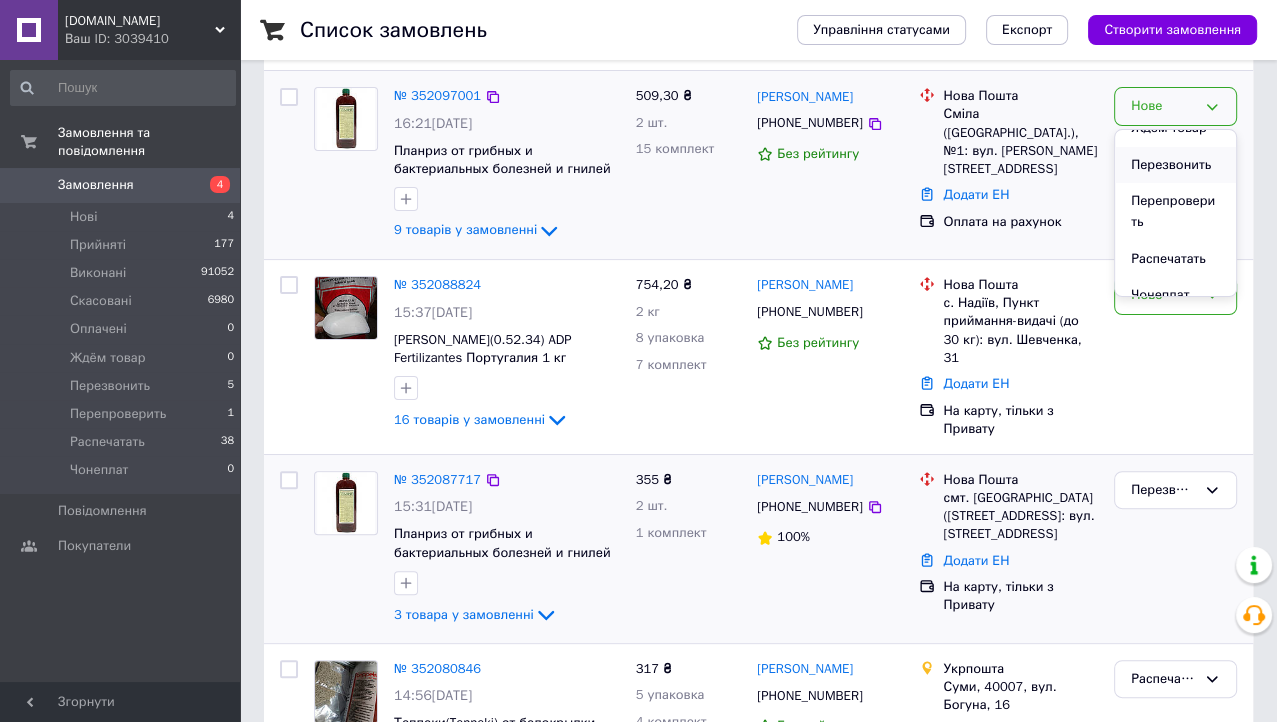 click on "Перезвонить" at bounding box center [1175, 165] 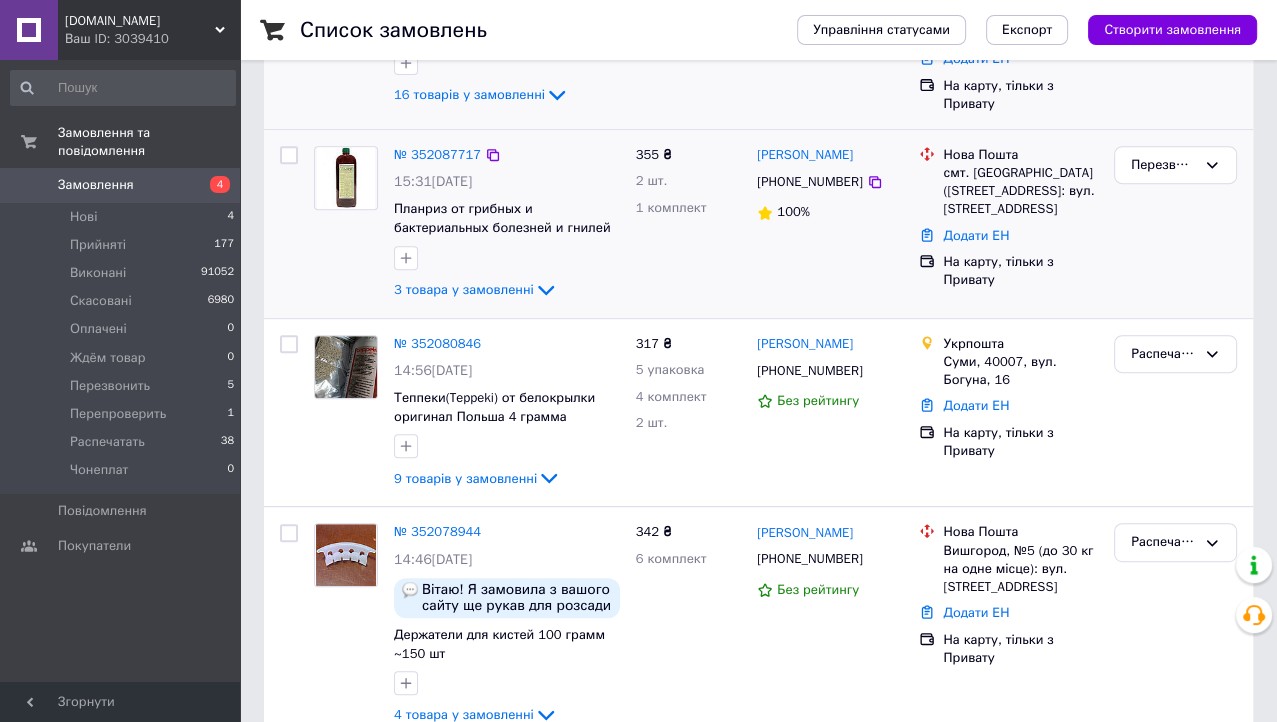 scroll, scrollTop: 1000, scrollLeft: 0, axis: vertical 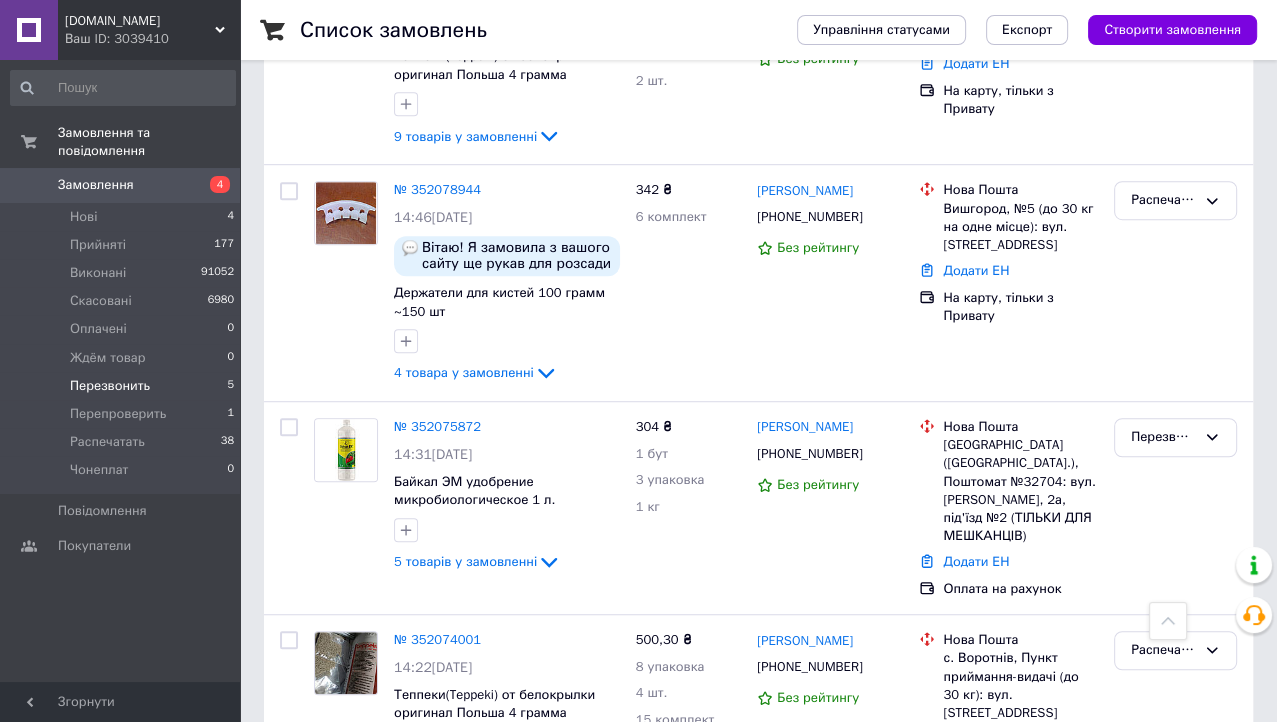 click on "Перезвонить" at bounding box center (110, 386) 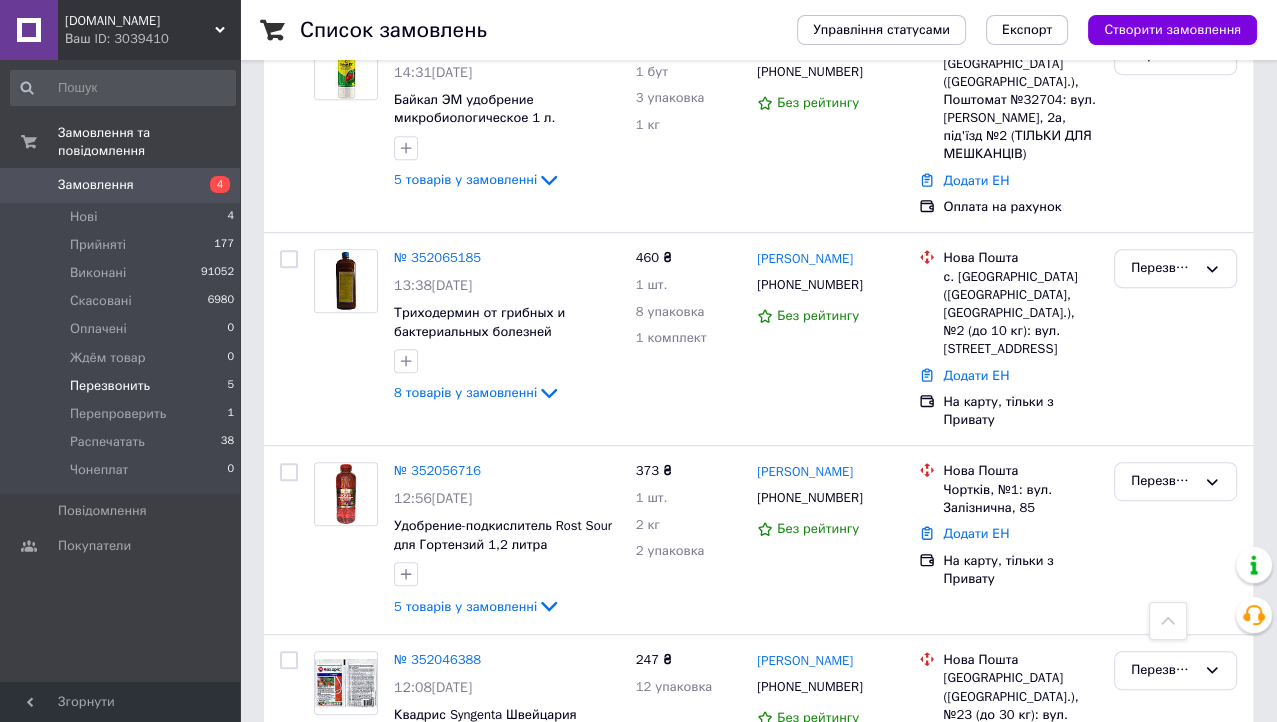 scroll, scrollTop: 1156, scrollLeft: 0, axis: vertical 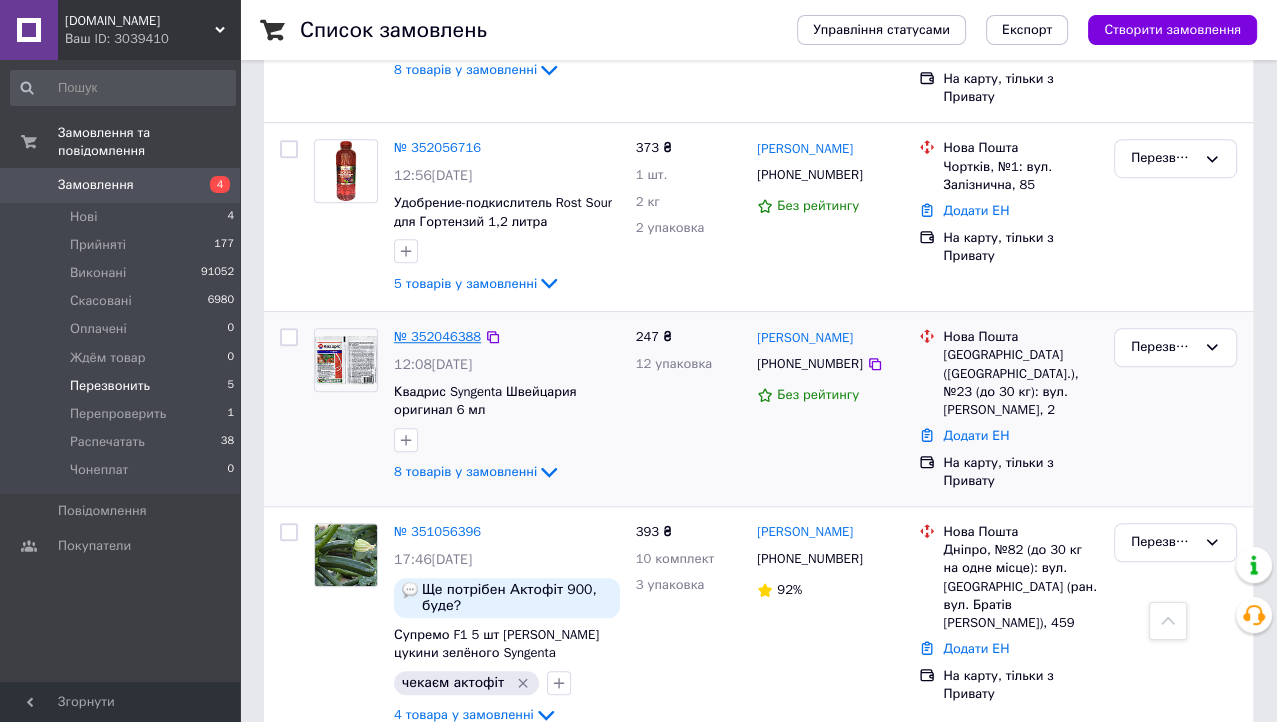 click on "№ 352046388" at bounding box center (437, 336) 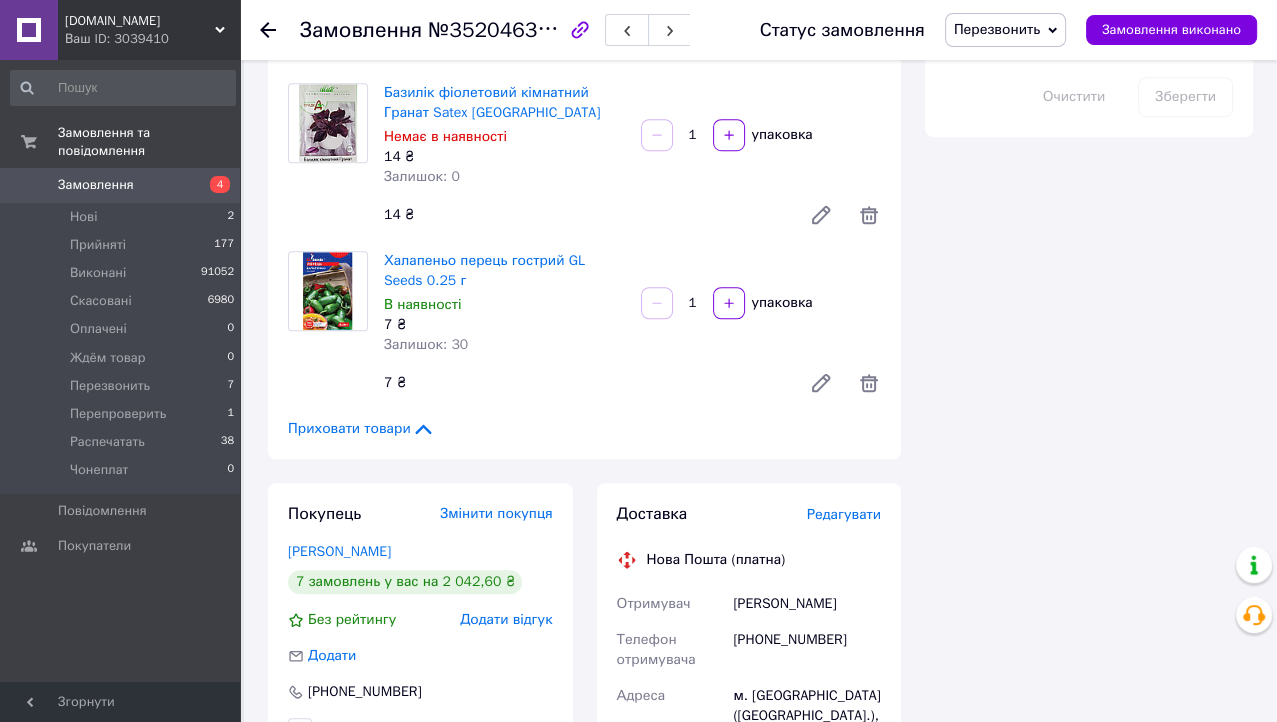scroll, scrollTop: 1125, scrollLeft: 0, axis: vertical 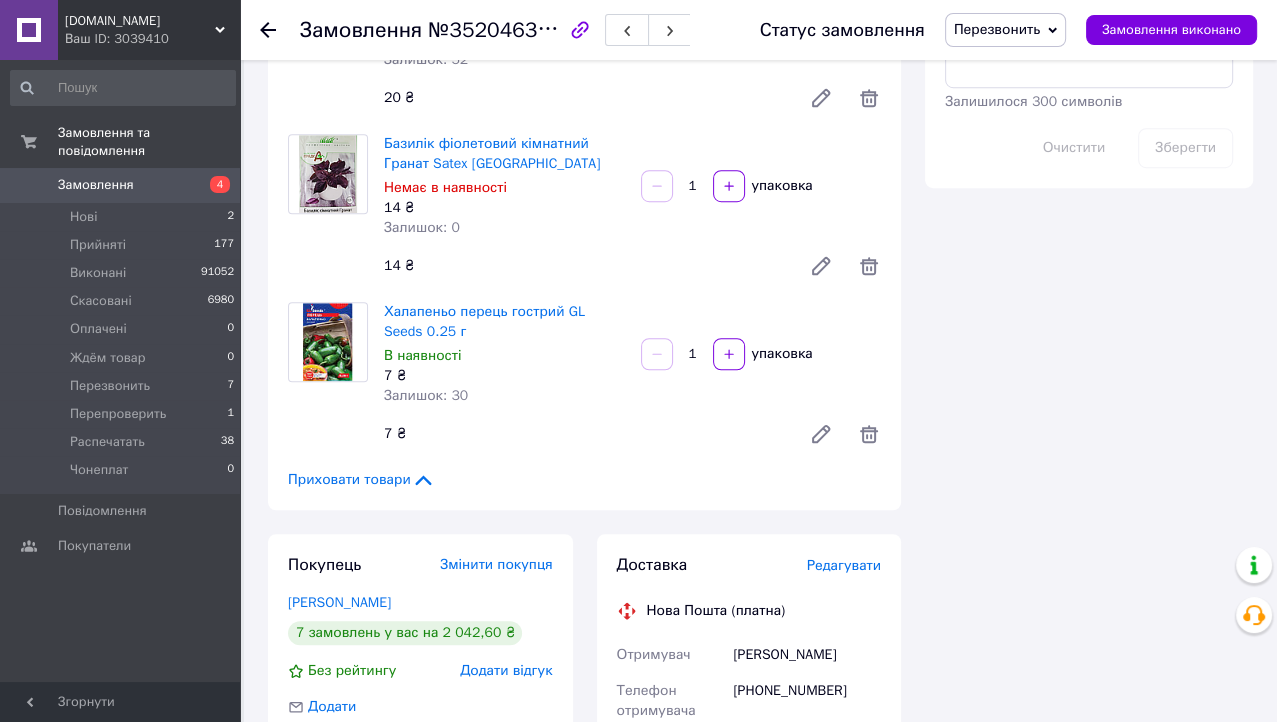 click on "Приховати товари" at bounding box center [361, 480] 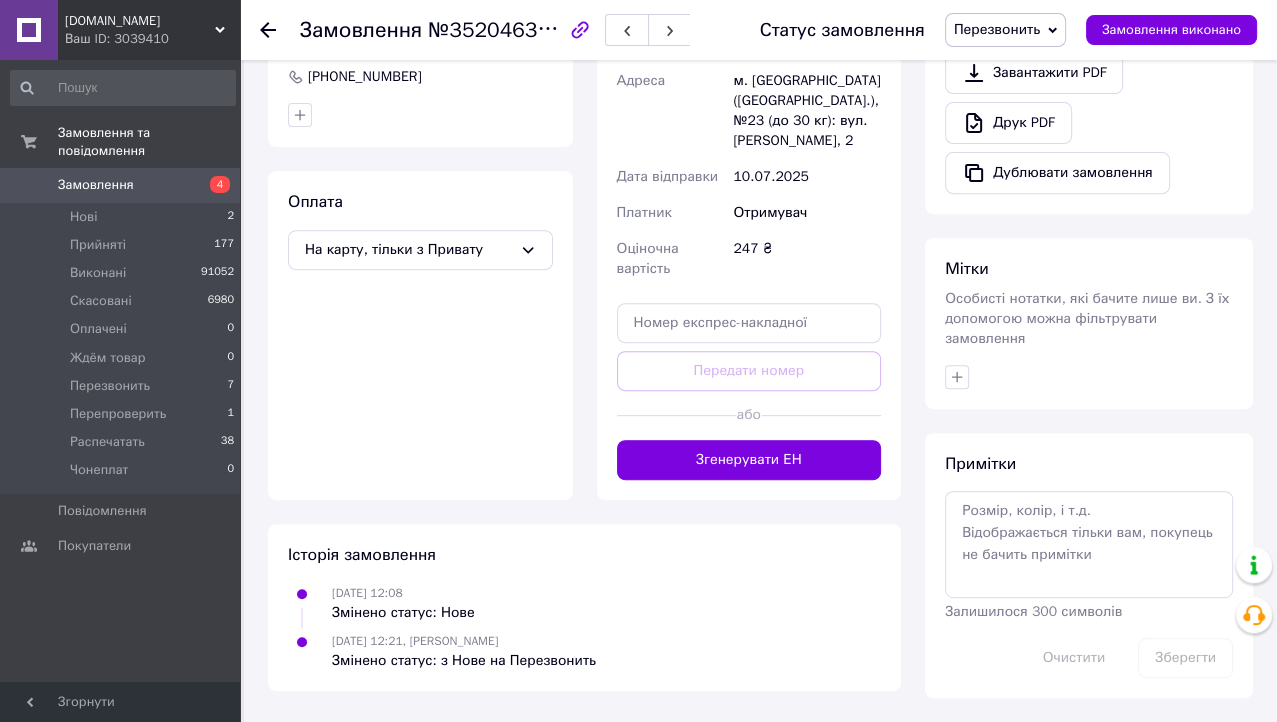 scroll, scrollTop: 205, scrollLeft: 0, axis: vertical 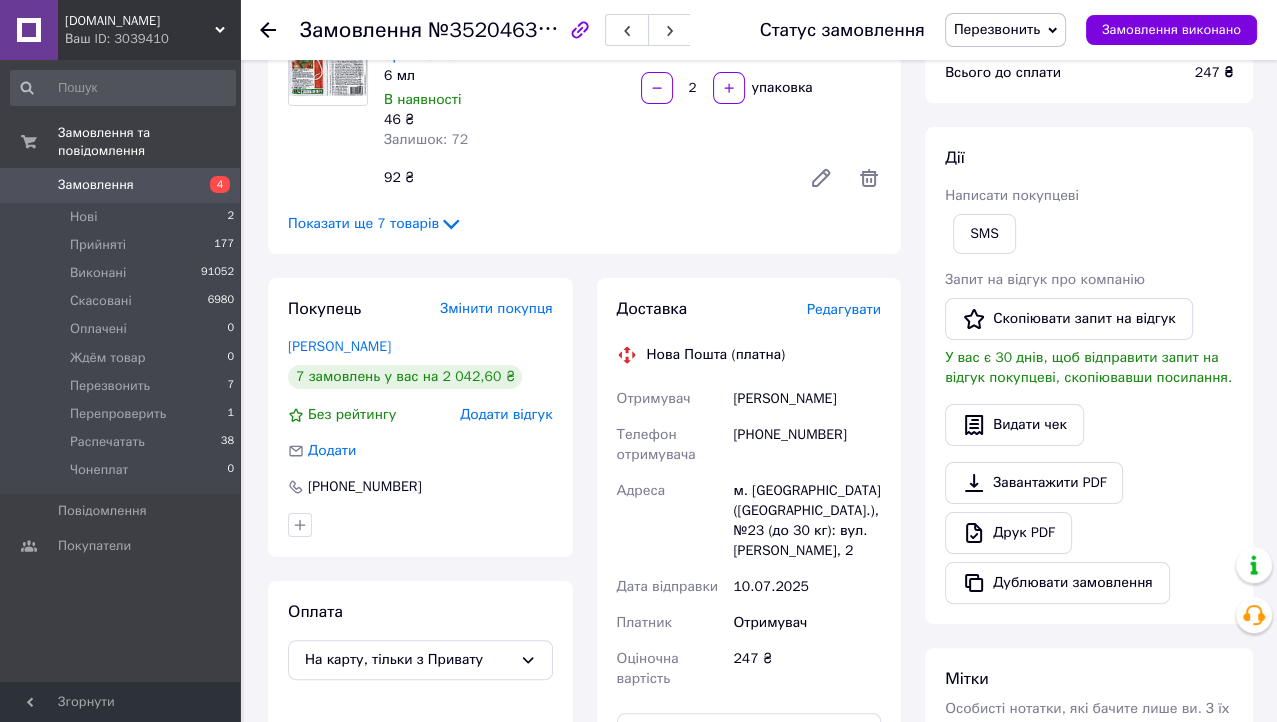 click on "[PHONE_NUMBER]" at bounding box center [807, 445] 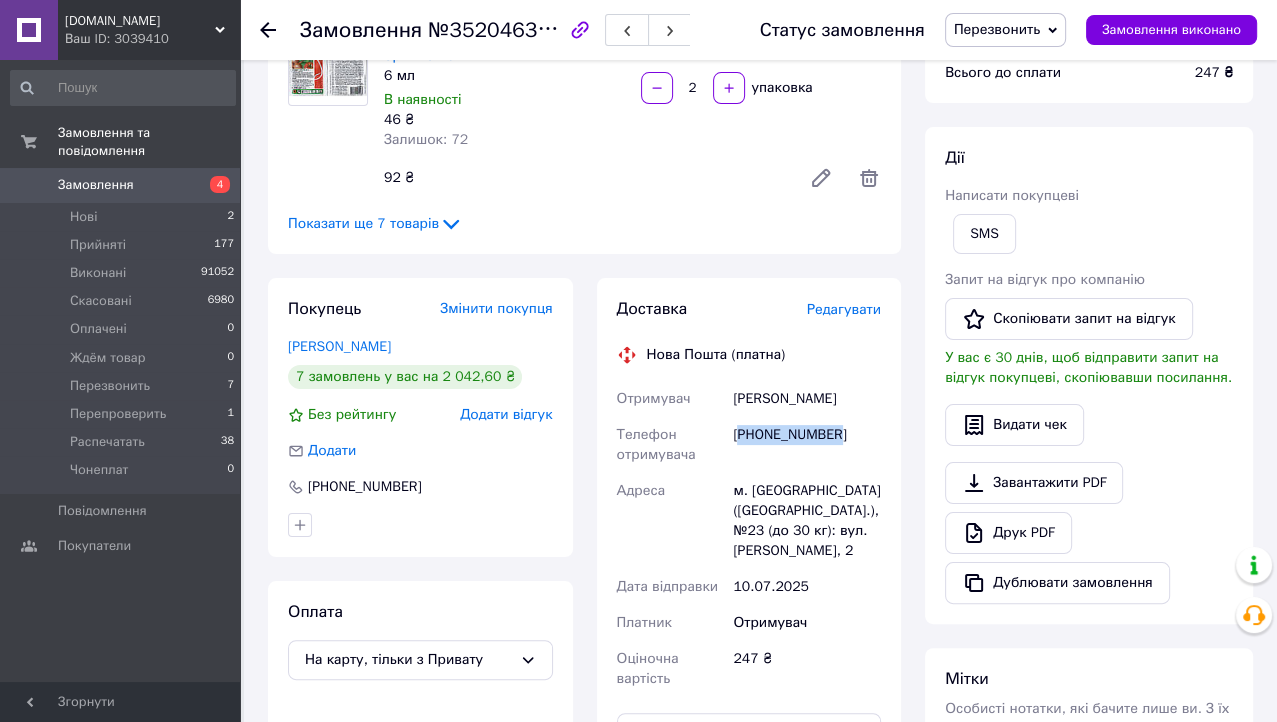 click on "[PHONE_NUMBER]" at bounding box center (807, 445) 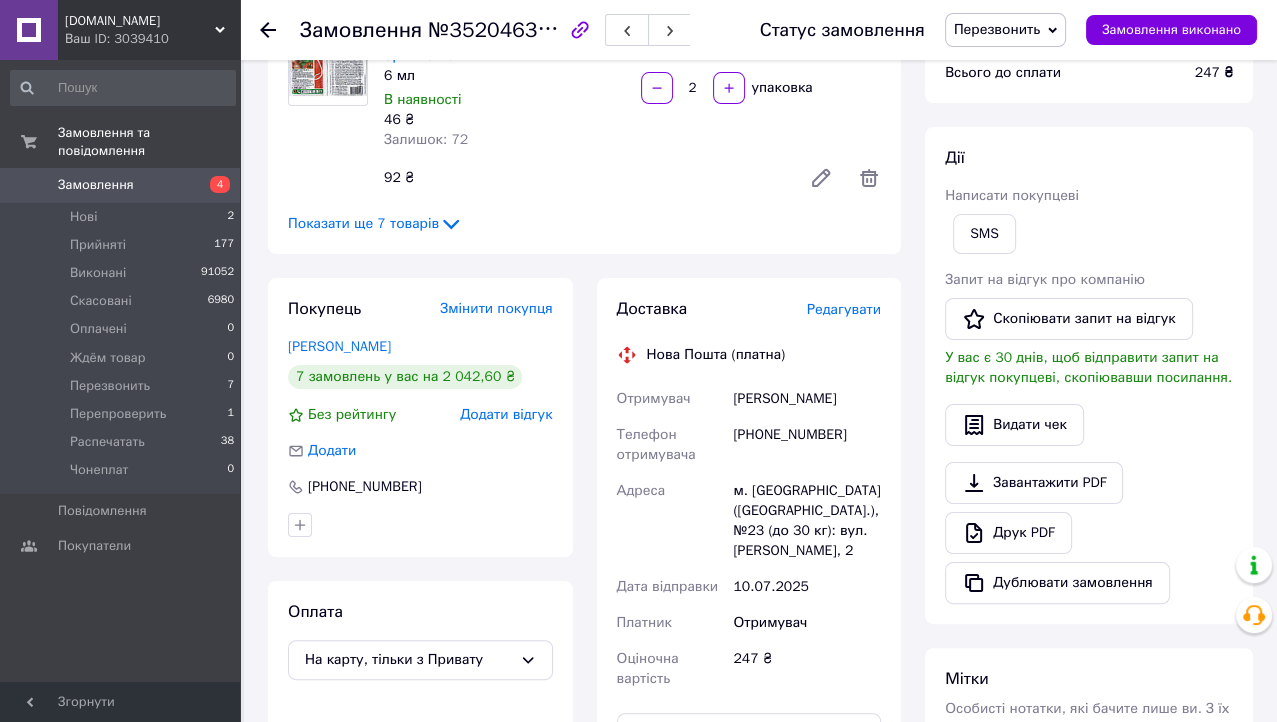 click 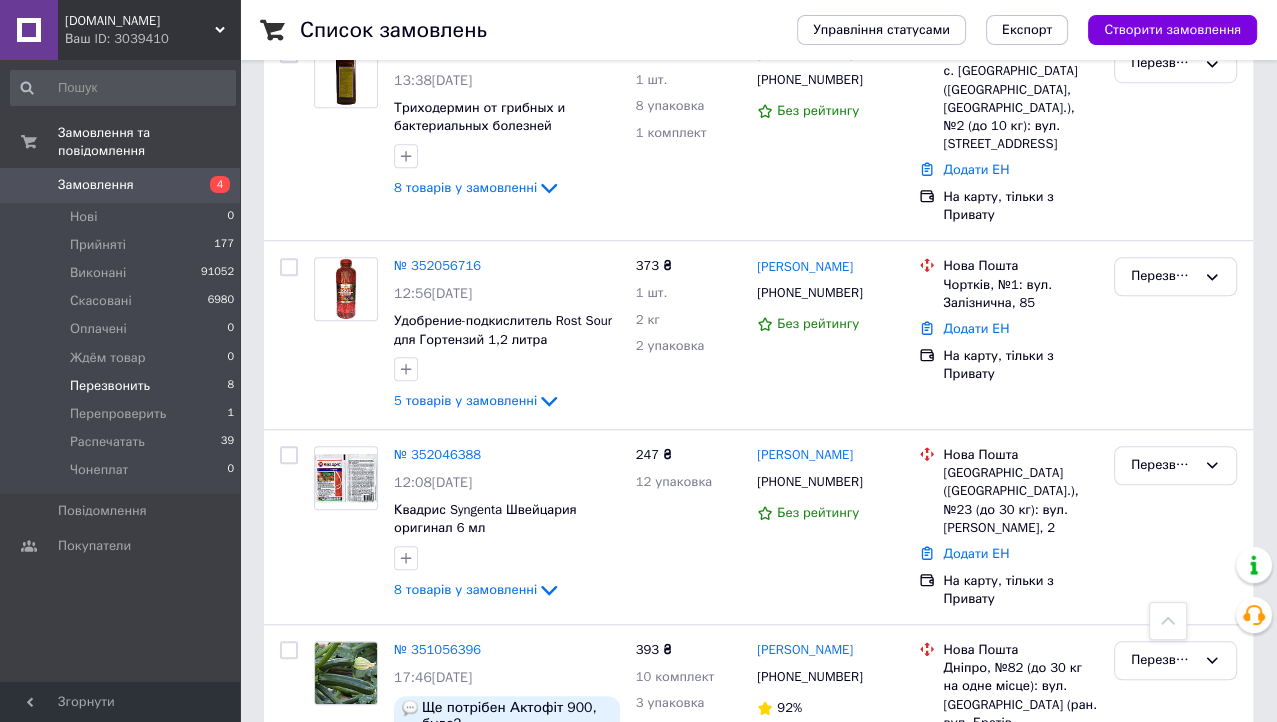 scroll, scrollTop: 1178, scrollLeft: 0, axis: vertical 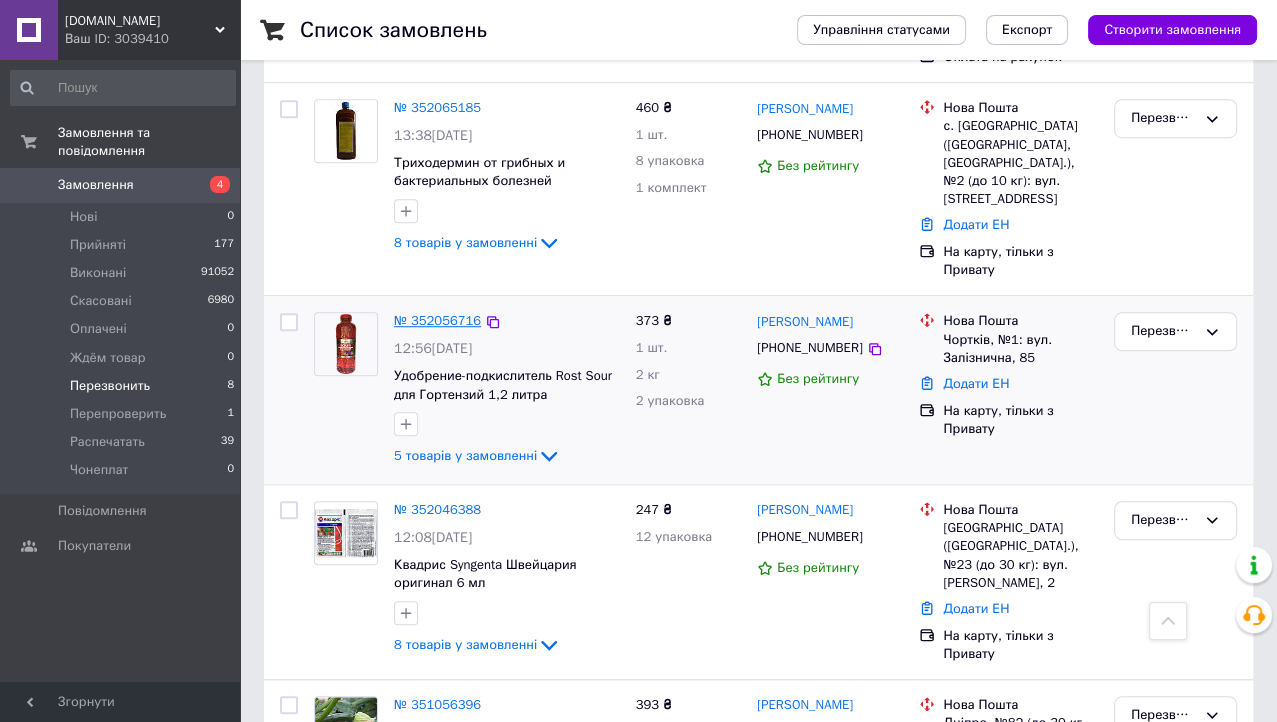 click on "№ 352056716" at bounding box center [437, 320] 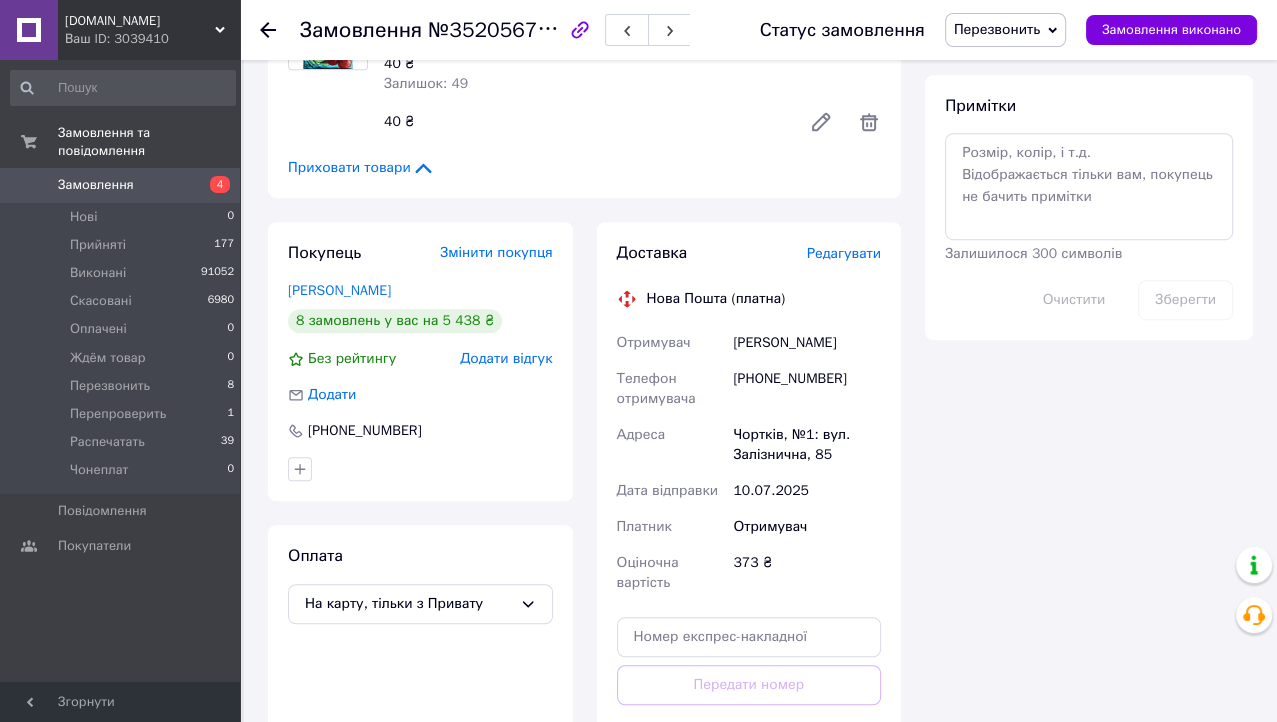 scroll, scrollTop: 806, scrollLeft: 0, axis: vertical 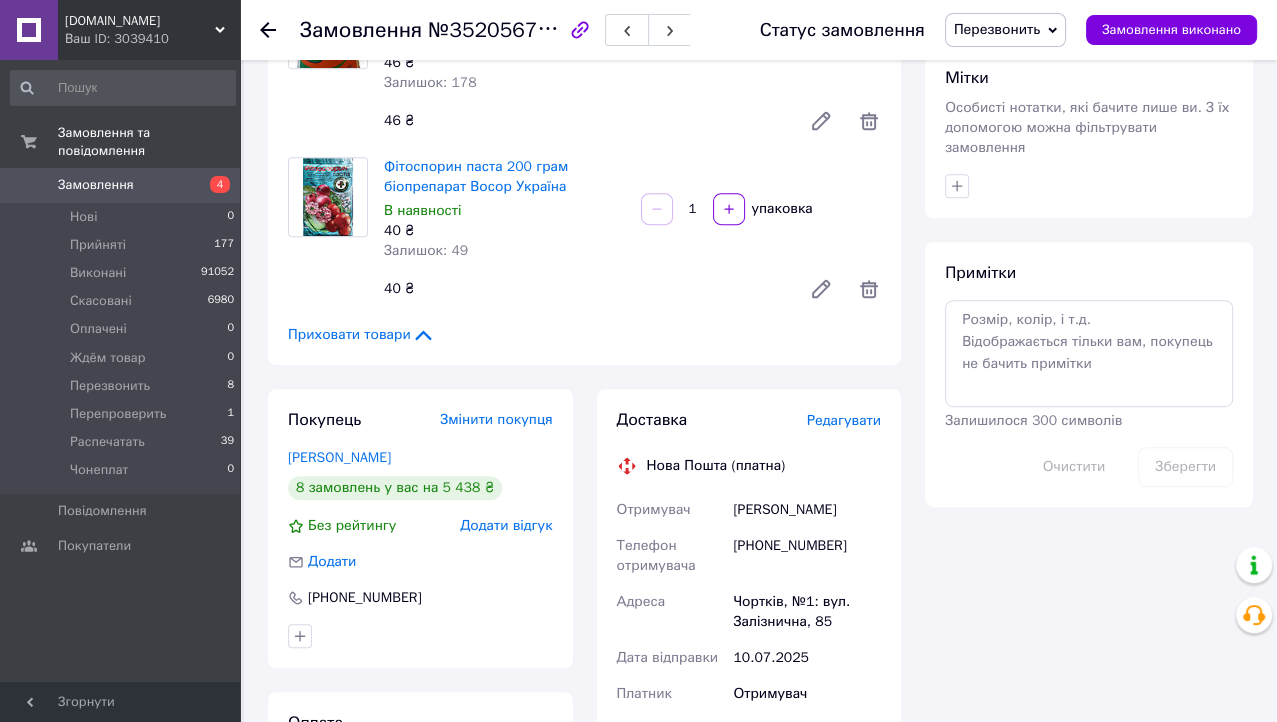 click 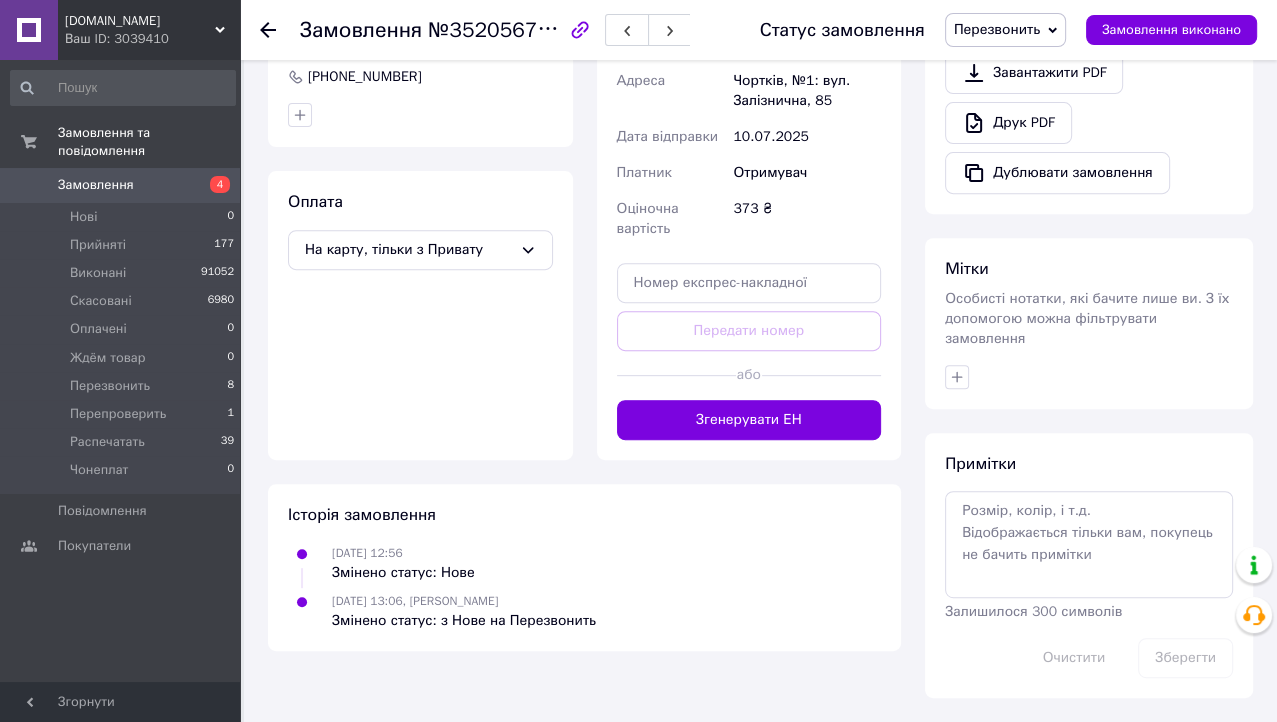 scroll, scrollTop: 206, scrollLeft: 0, axis: vertical 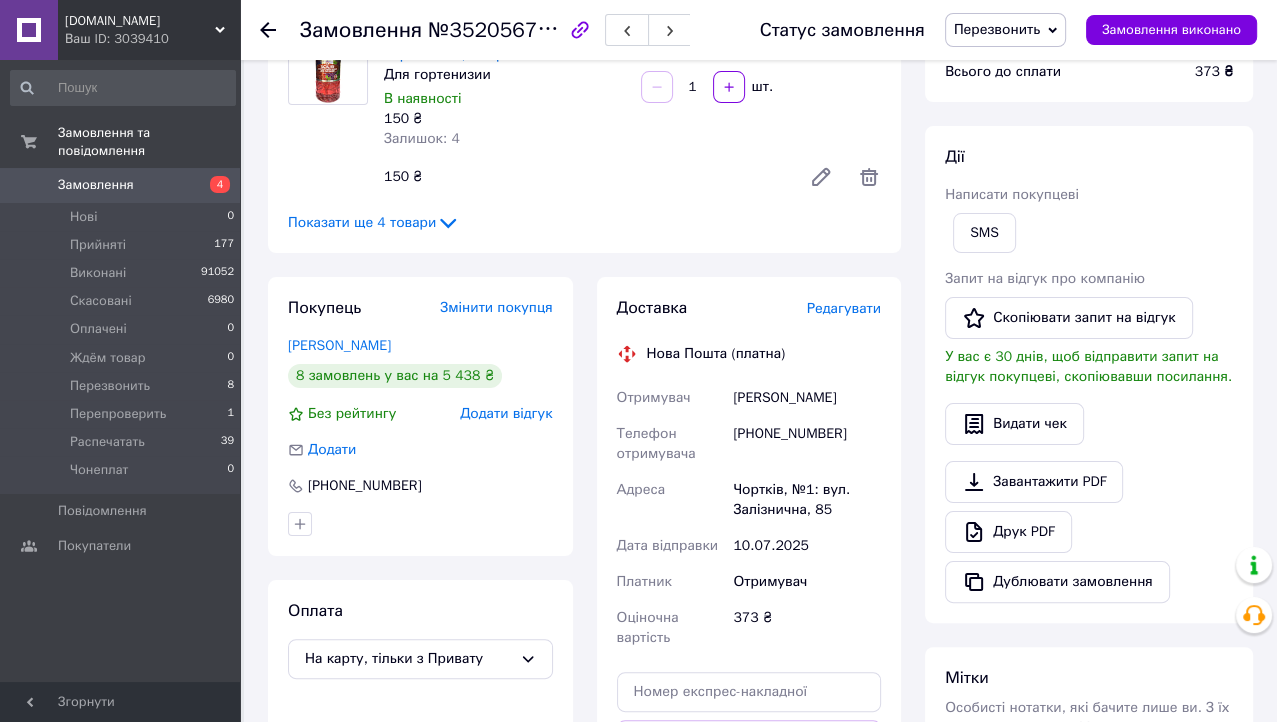 click on "[PHONE_NUMBER]" at bounding box center [807, 444] 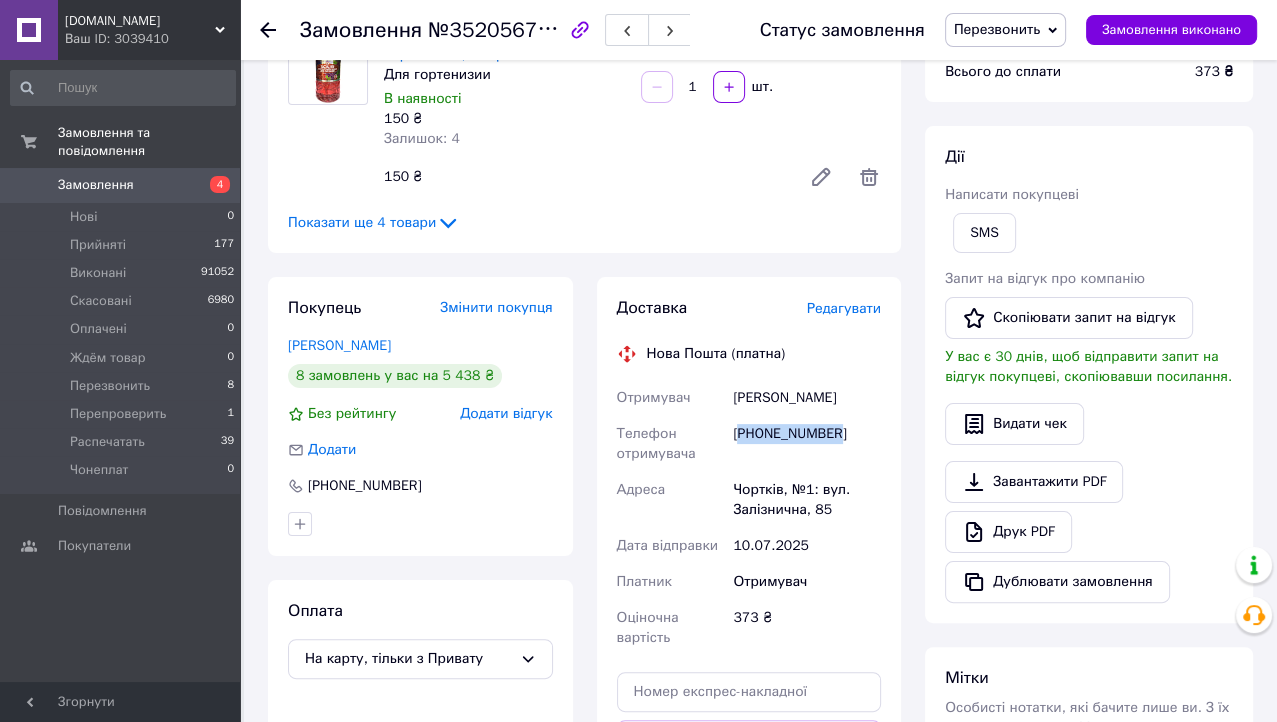click on "[PHONE_NUMBER]" at bounding box center [807, 444] 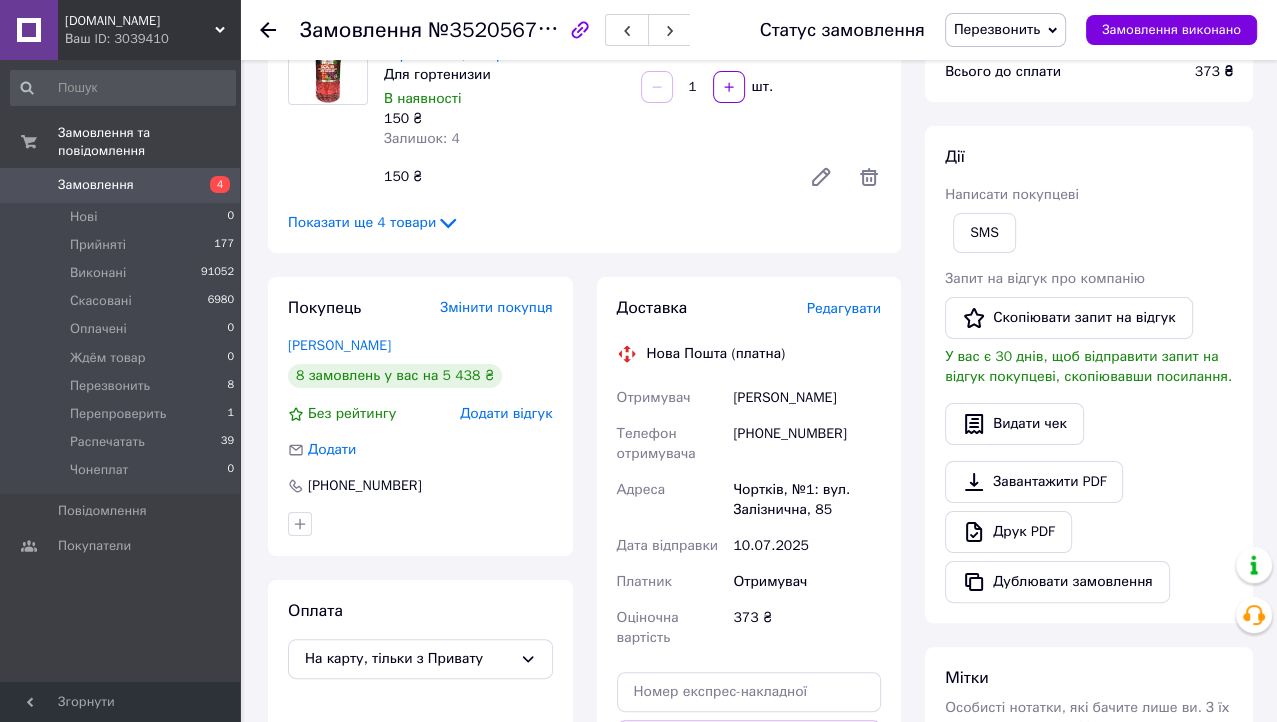 click on "373 ₴" at bounding box center (1214, 71) 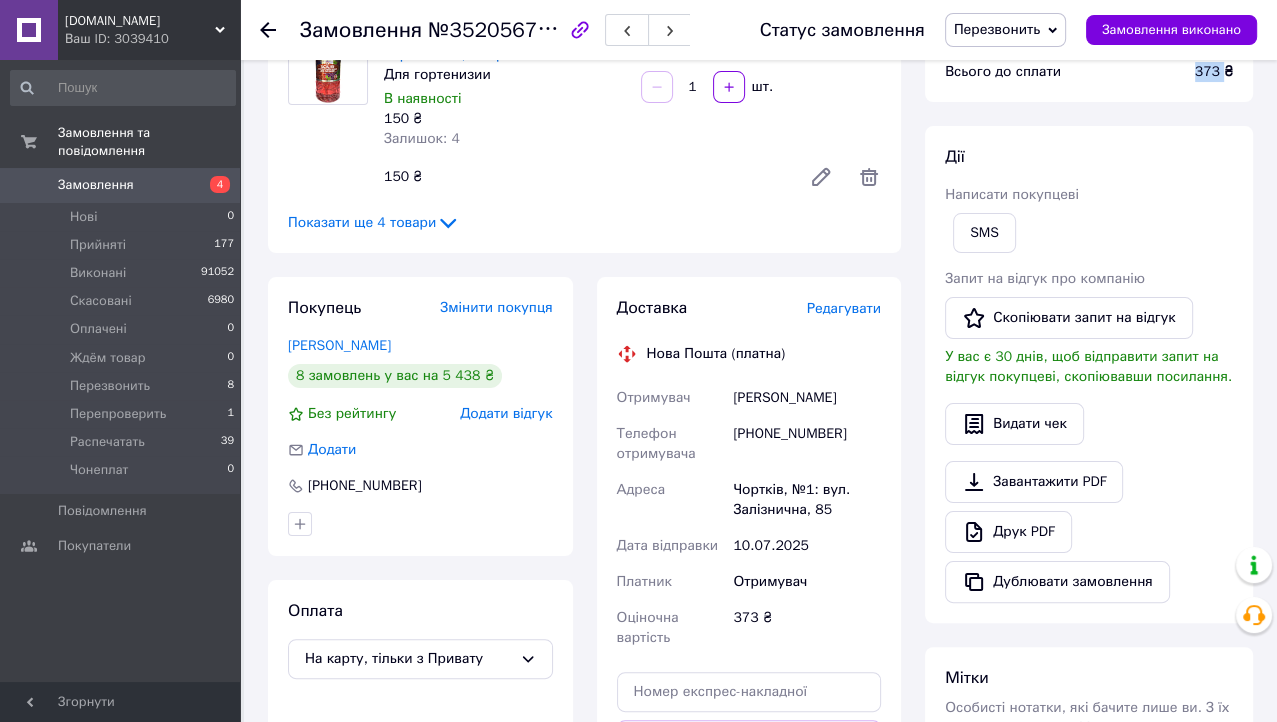 click on "373 ₴" at bounding box center [1214, 71] 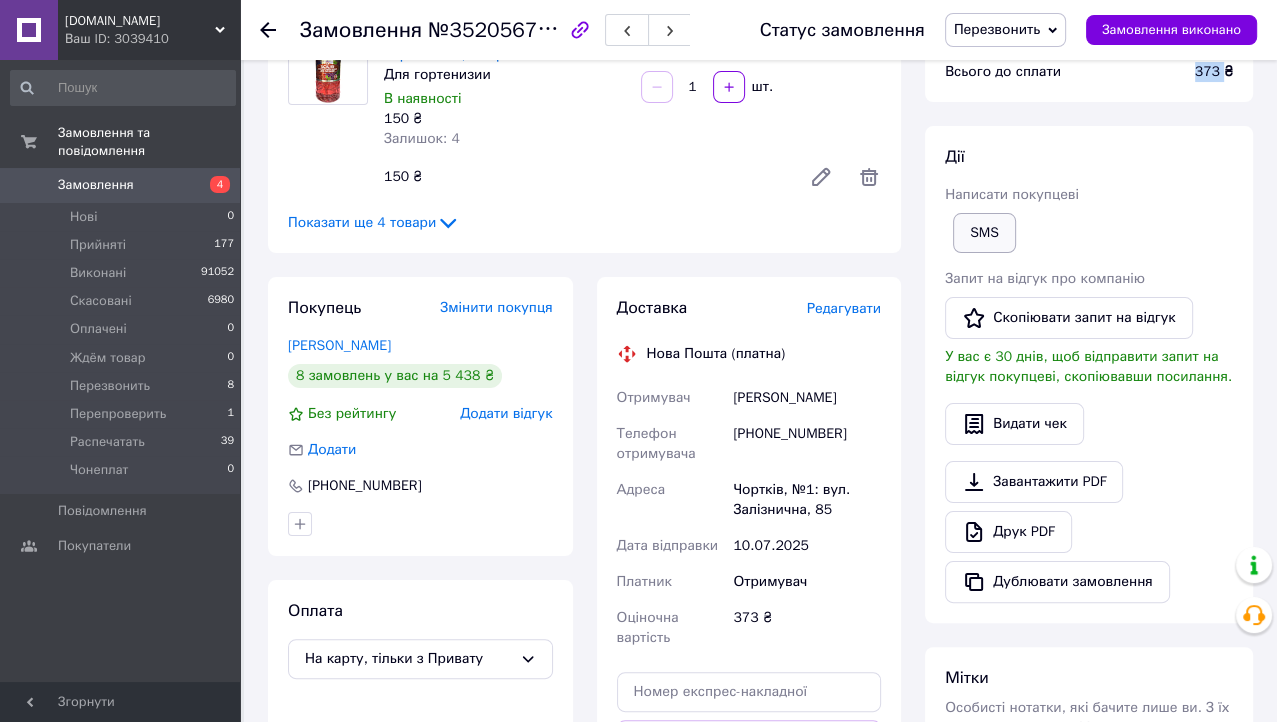 click on "SMS" at bounding box center (984, 233) 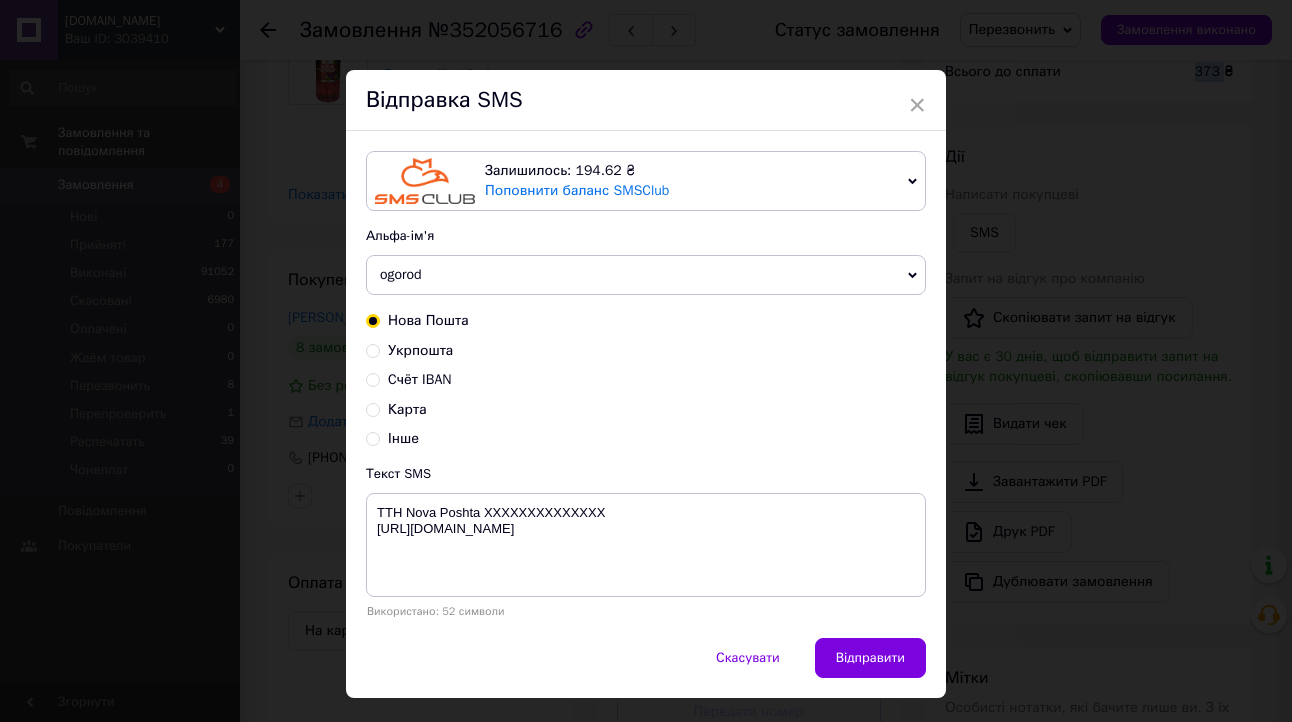 click on "Карта" at bounding box center [373, 408] 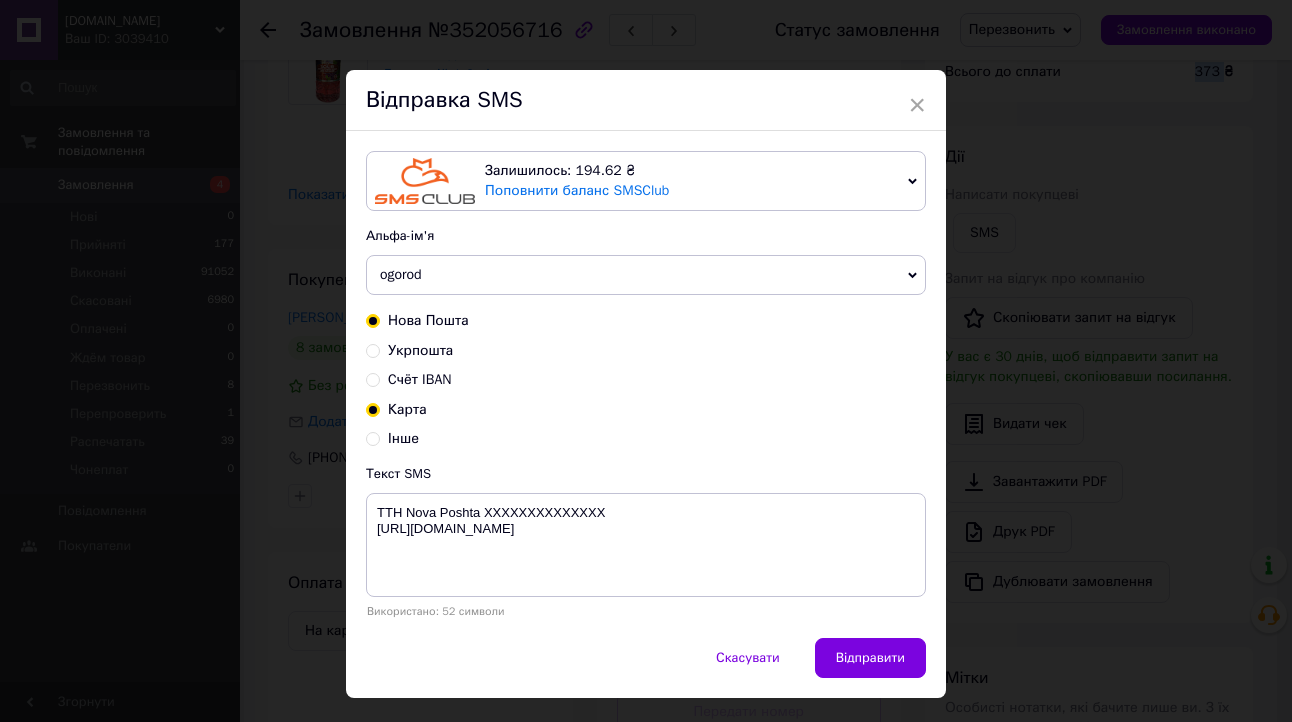 radio on "true" 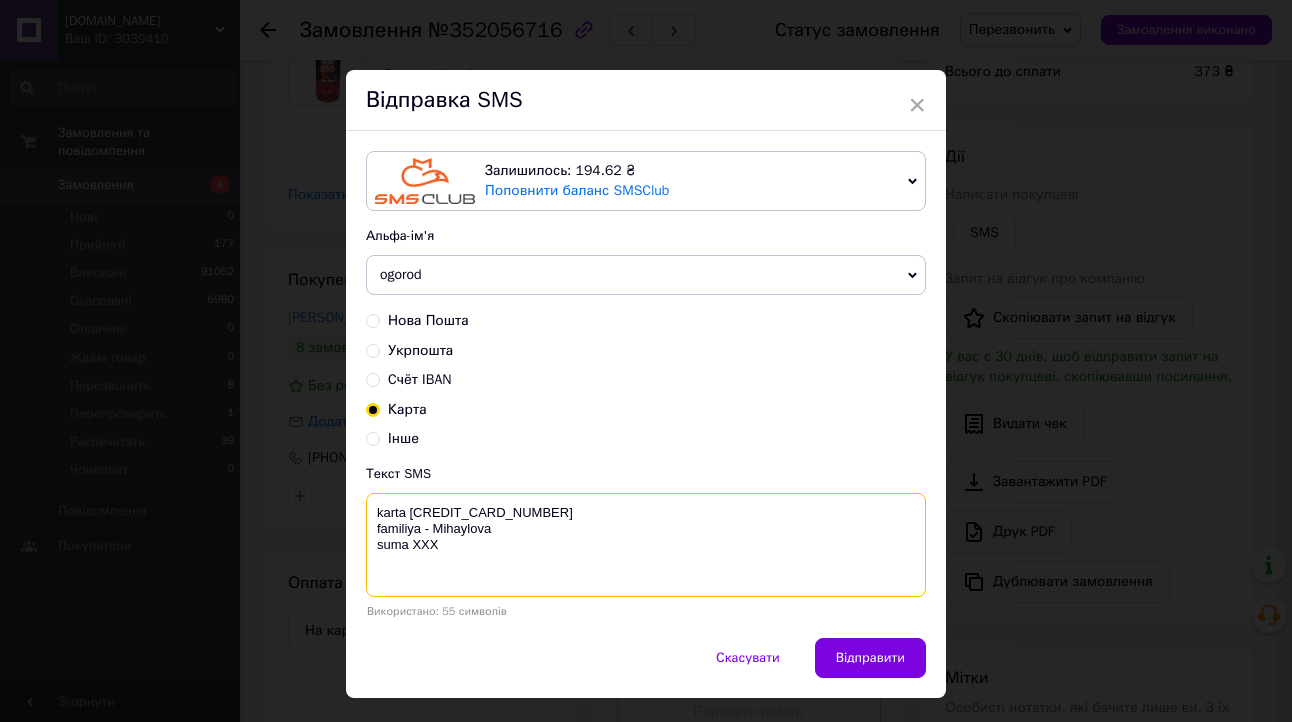 click on "karta 5169 3351 0165 8363
familiya - Mihaylova
suma XXX" at bounding box center (646, 545) 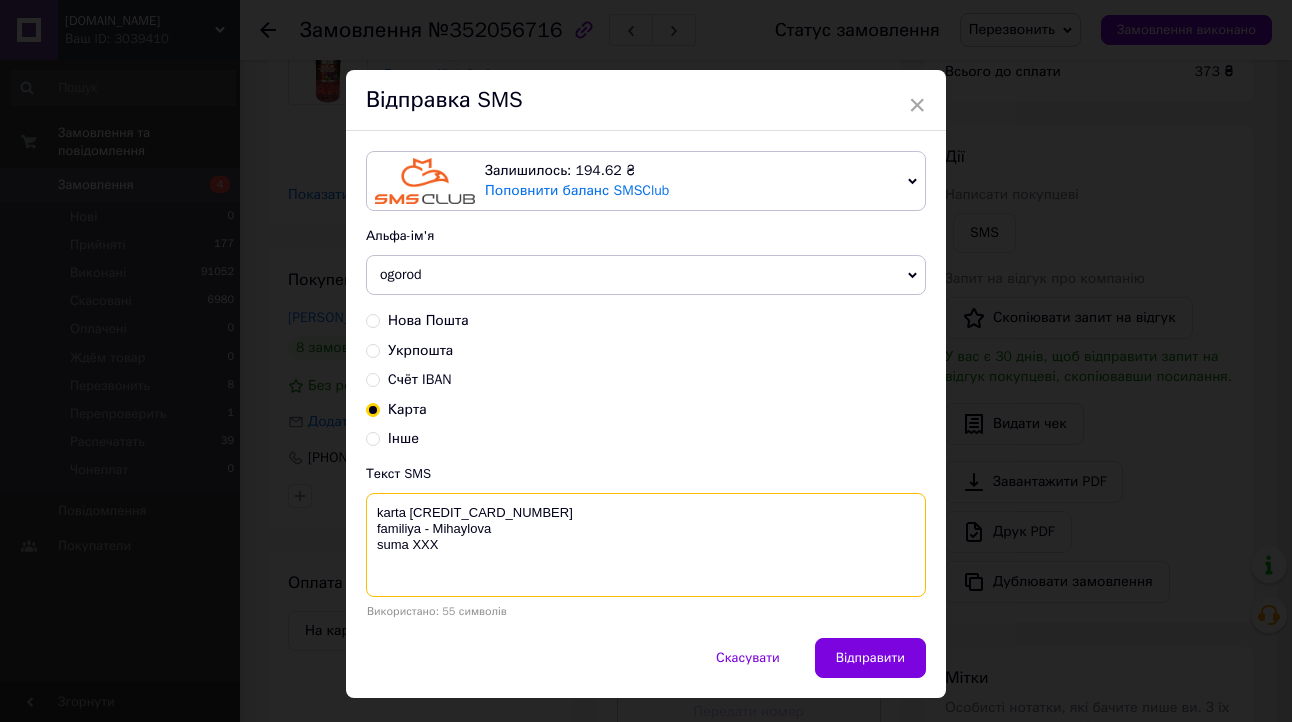 paste on "373" 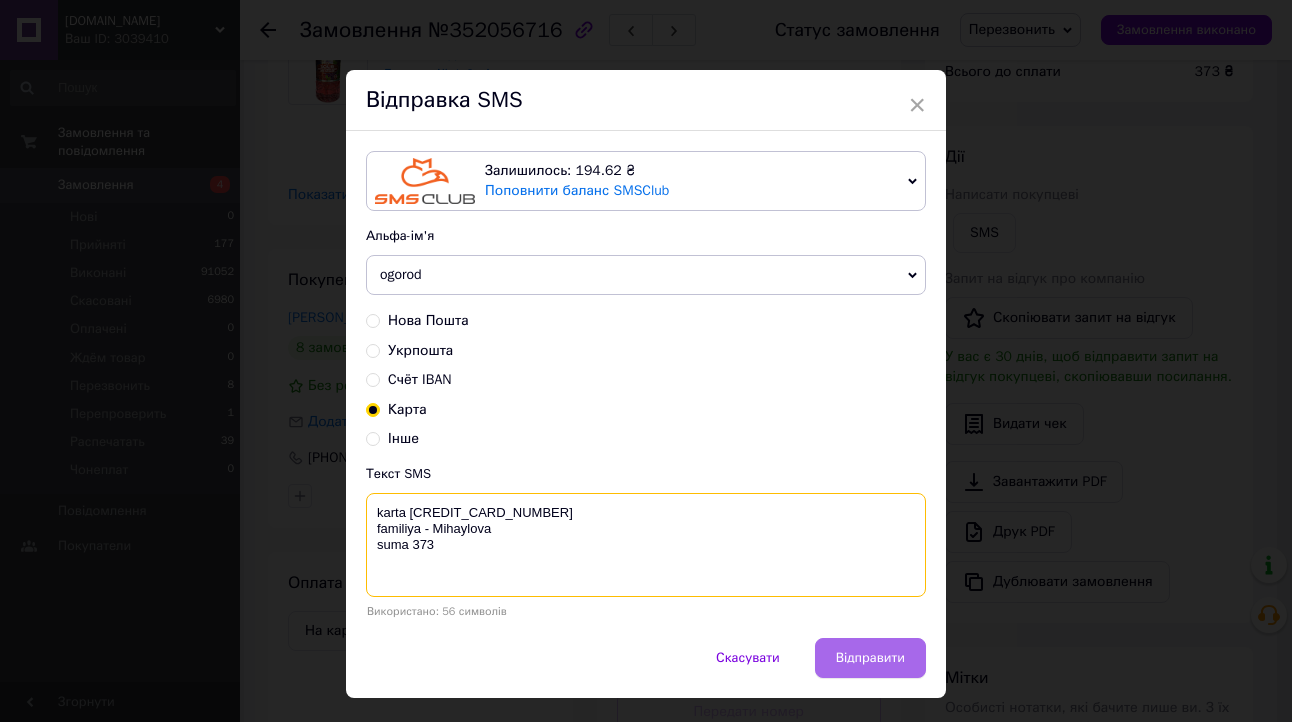 type on "karta 5169 3351 0165 8363
familiya - Mihaylova
suma 373" 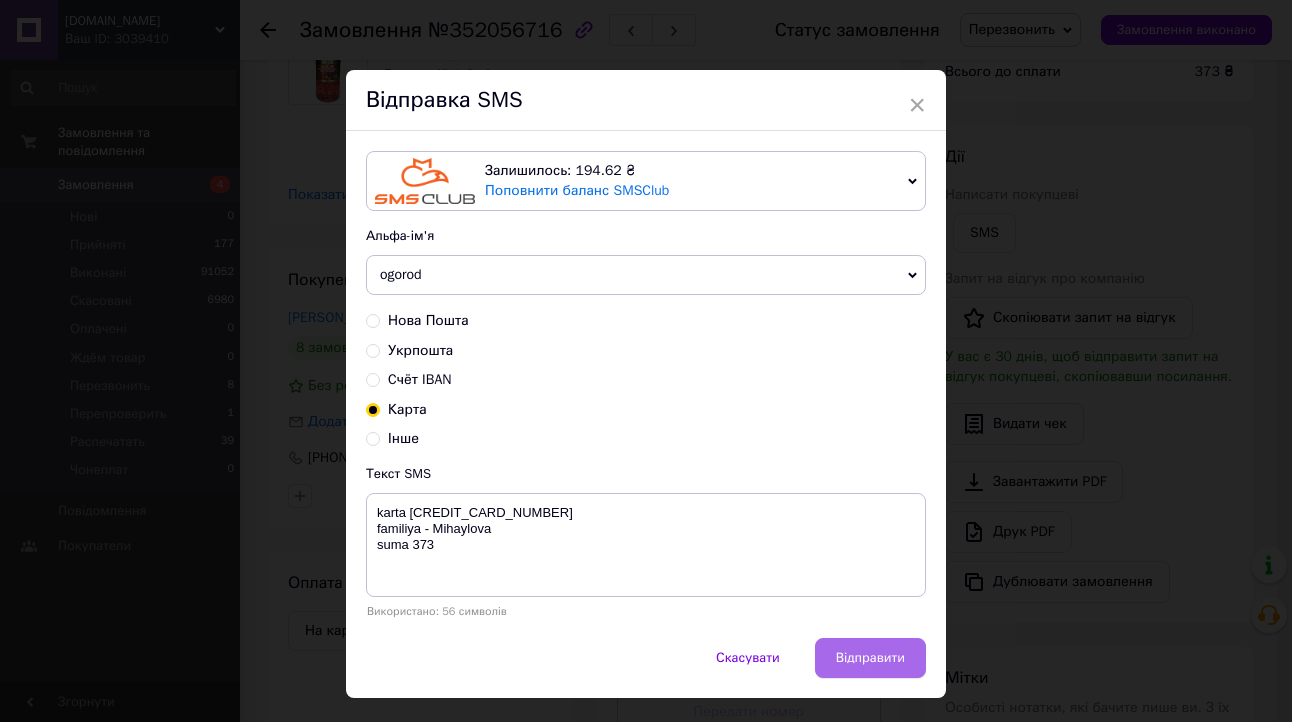 click on "Відправити" at bounding box center [870, 658] 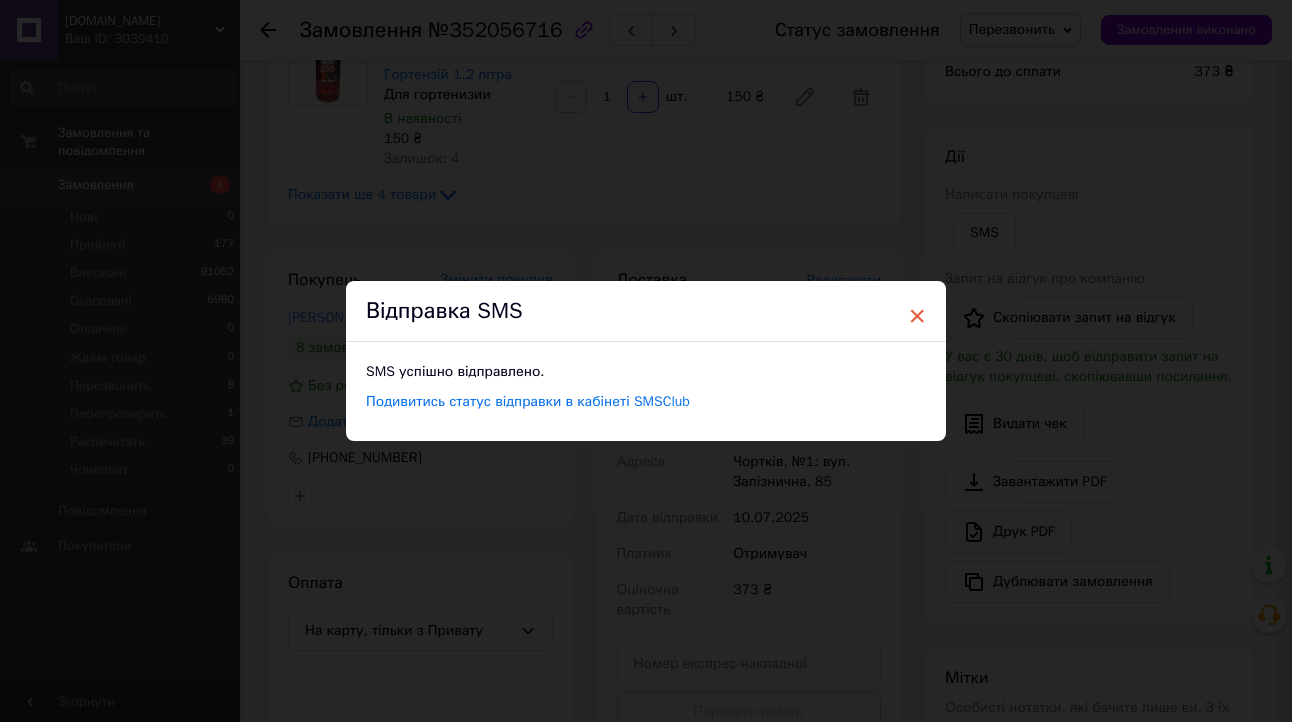 click on "×" at bounding box center [917, 316] 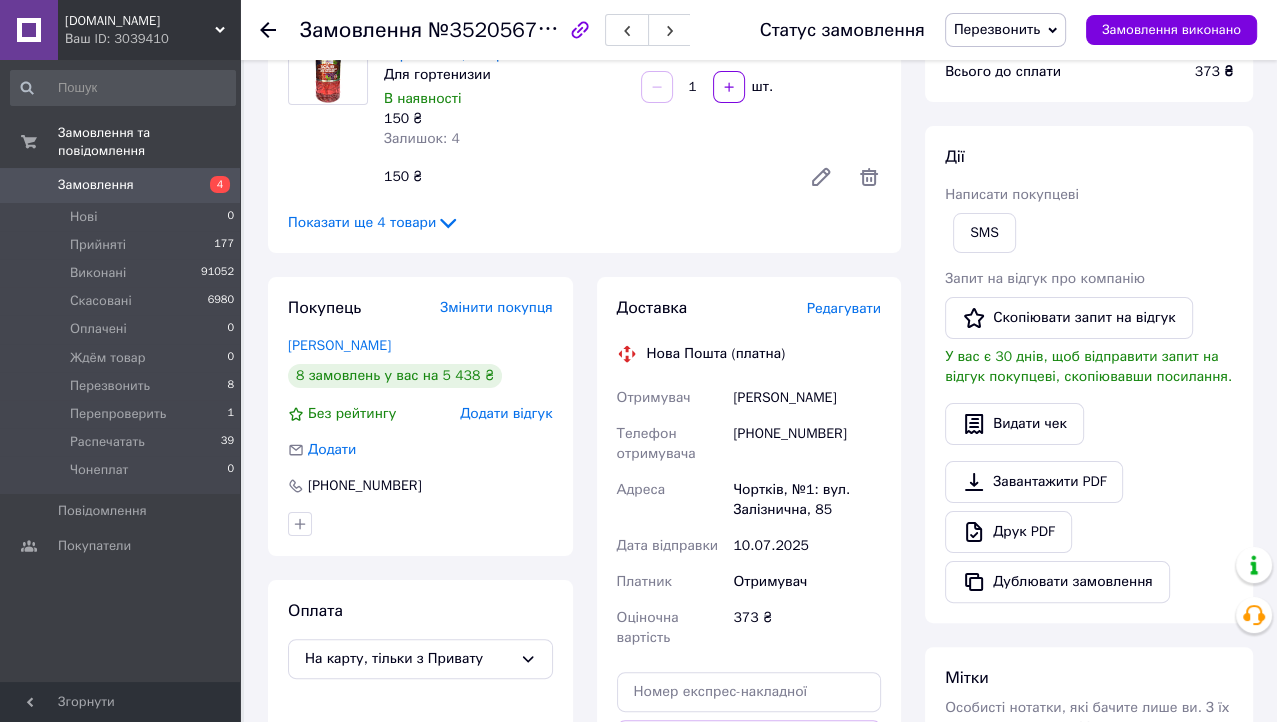 click on "Перезвонить" at bounding box center [997, 29] 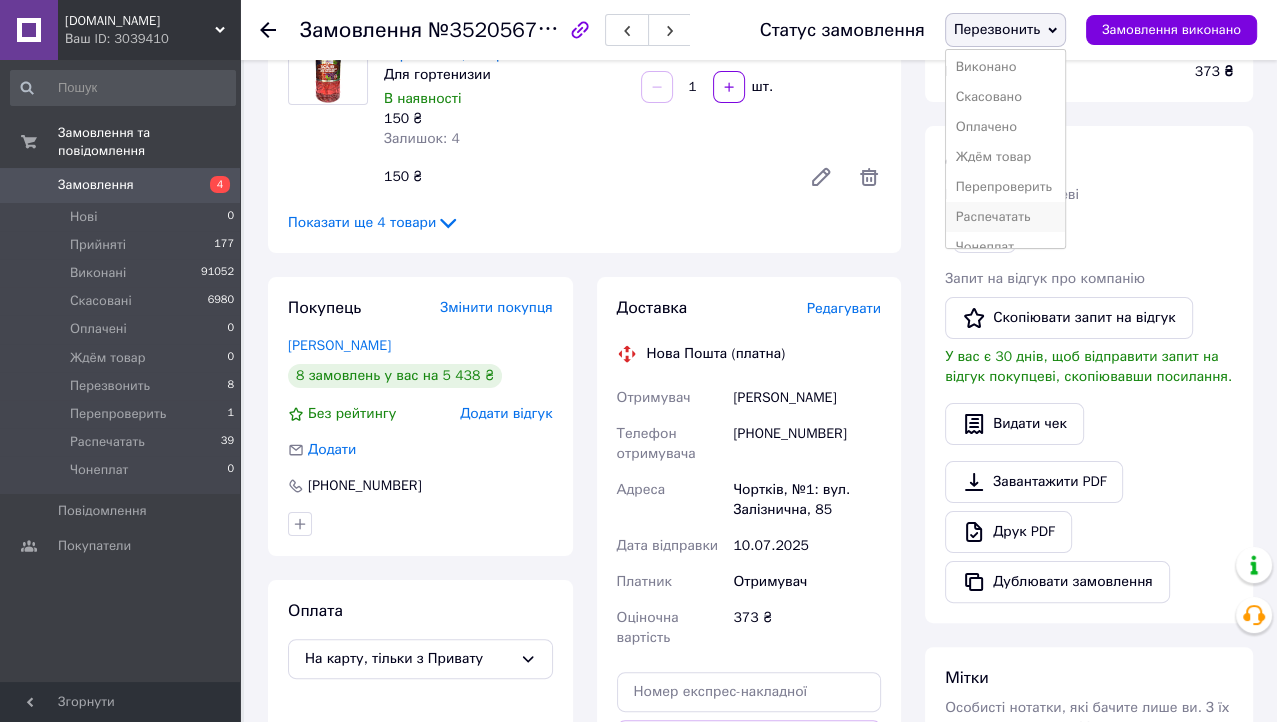 scroll, scrollTop: 52, scrollLeft: 0, axis: vertical 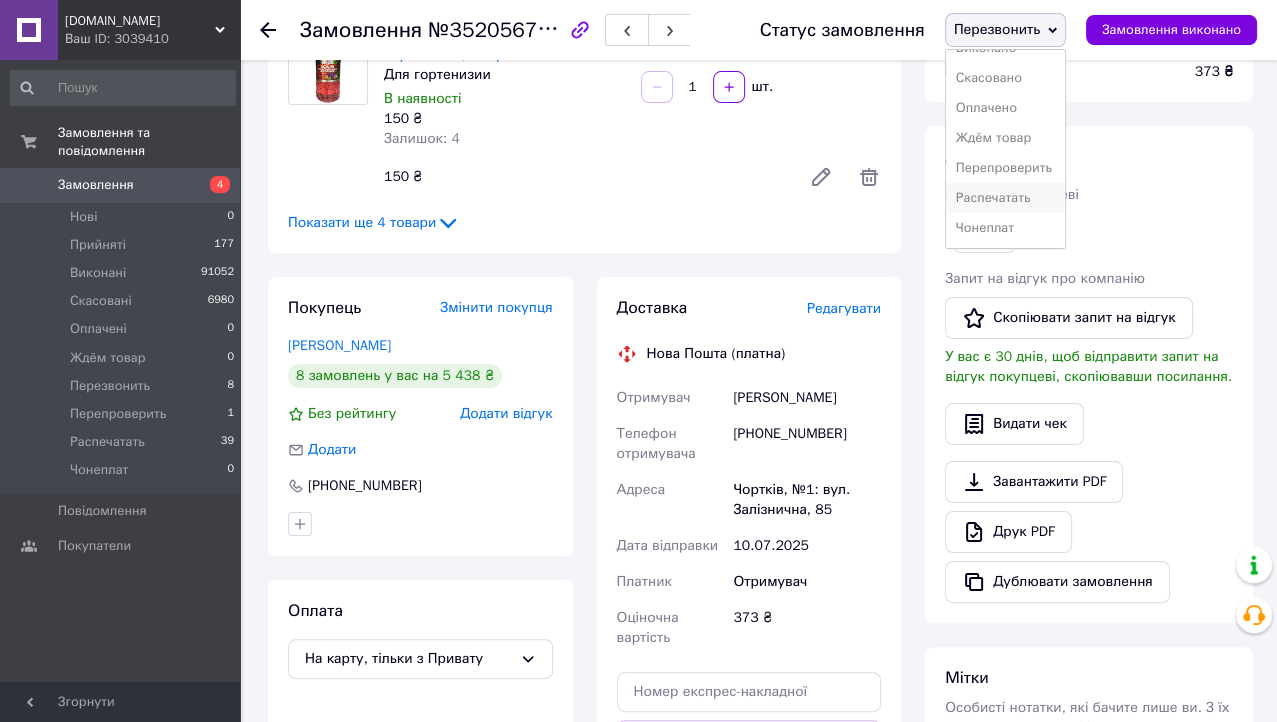 click on "Распечатать" at bounding box center [1005, 198] 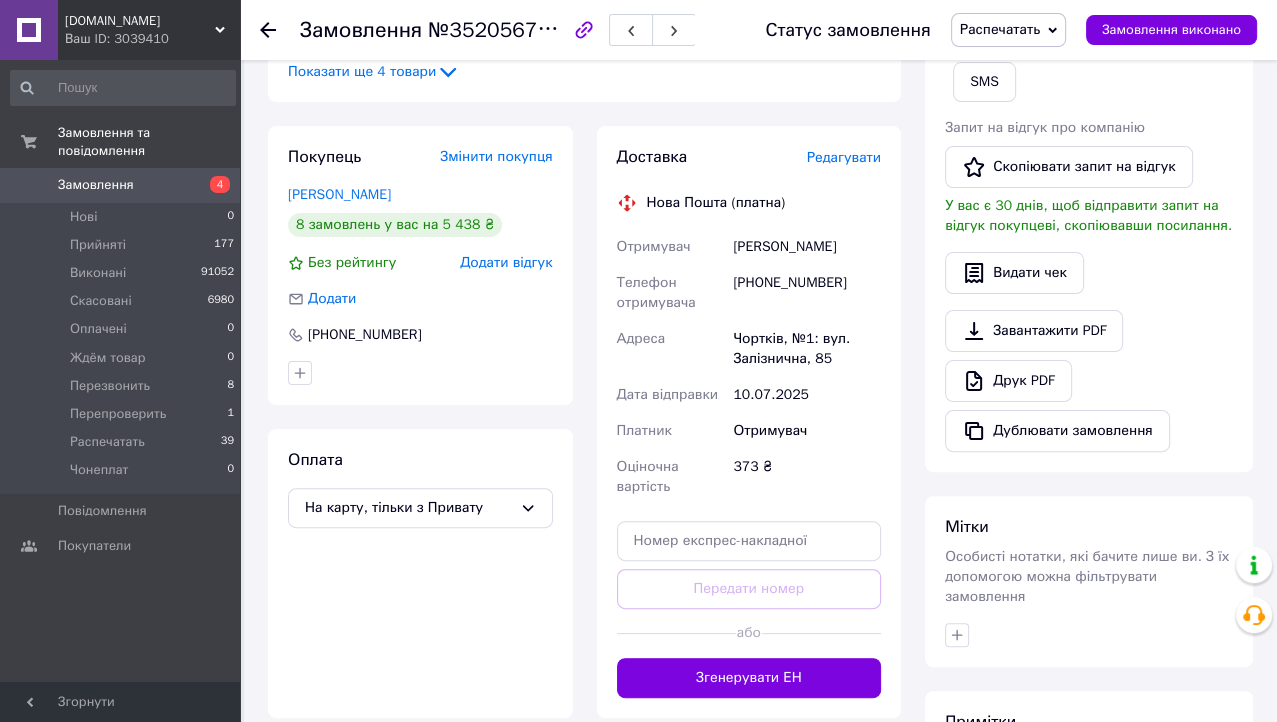 scroll, scrollTop: 303, scrollLeft: 0, axis: vertical 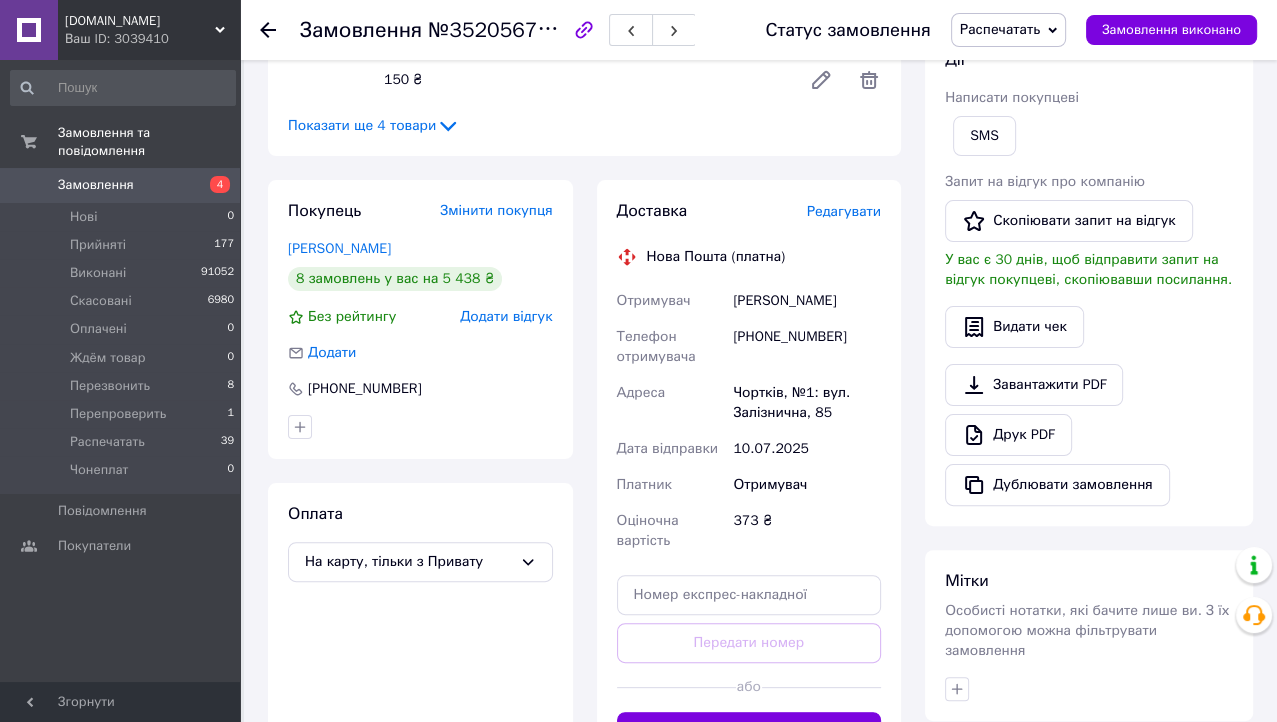 click 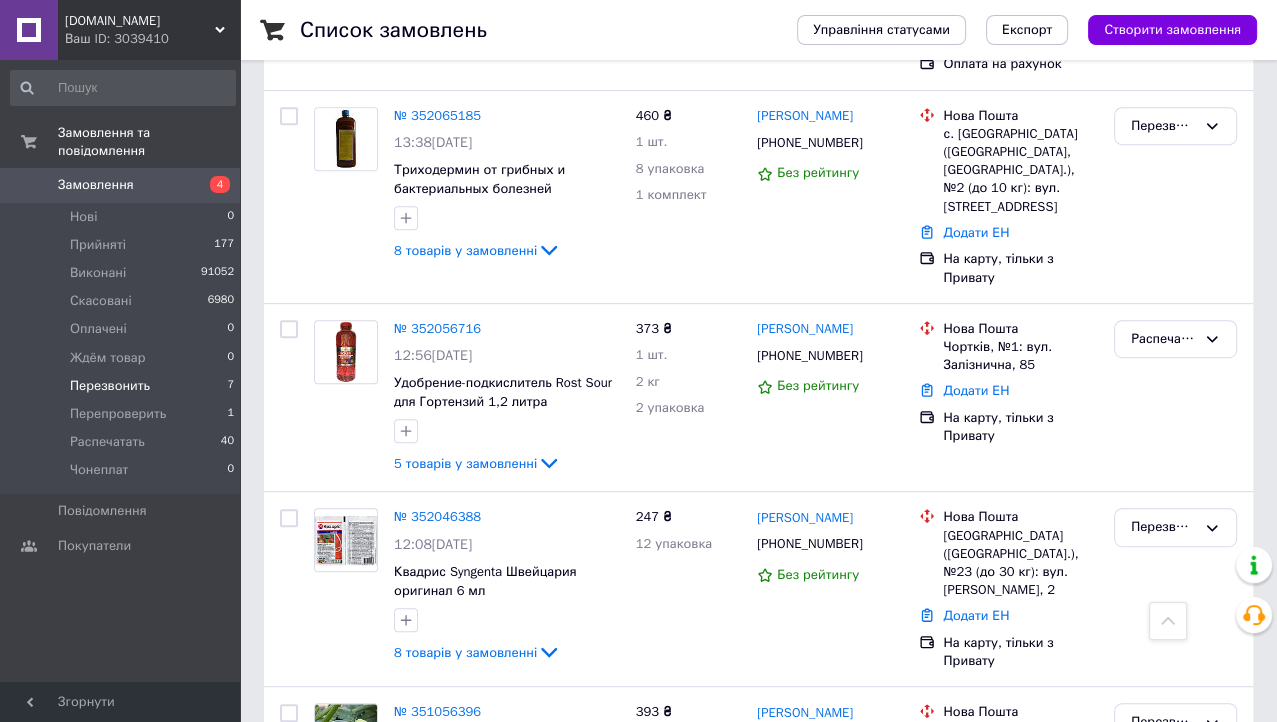 scroll, scrollTop: 634, scrollLeft: 0, axis: vertical 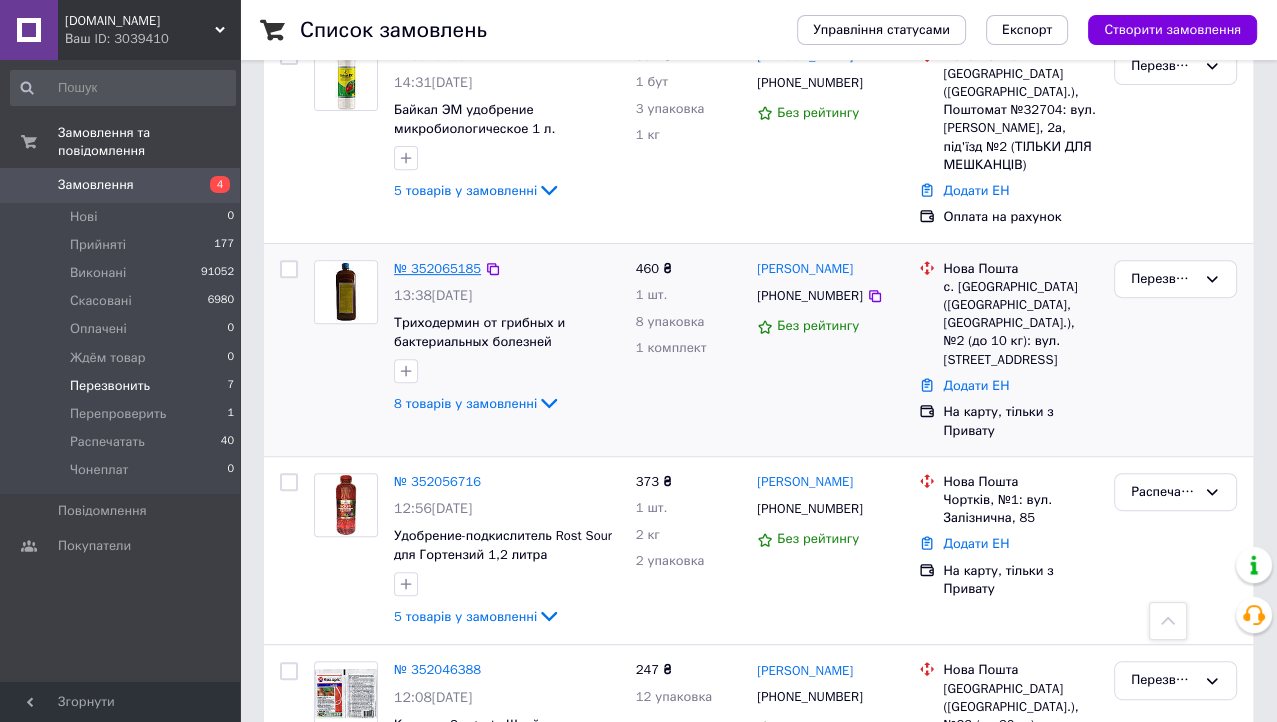 click on "№ 352065185" at bounding box center (437, 268) 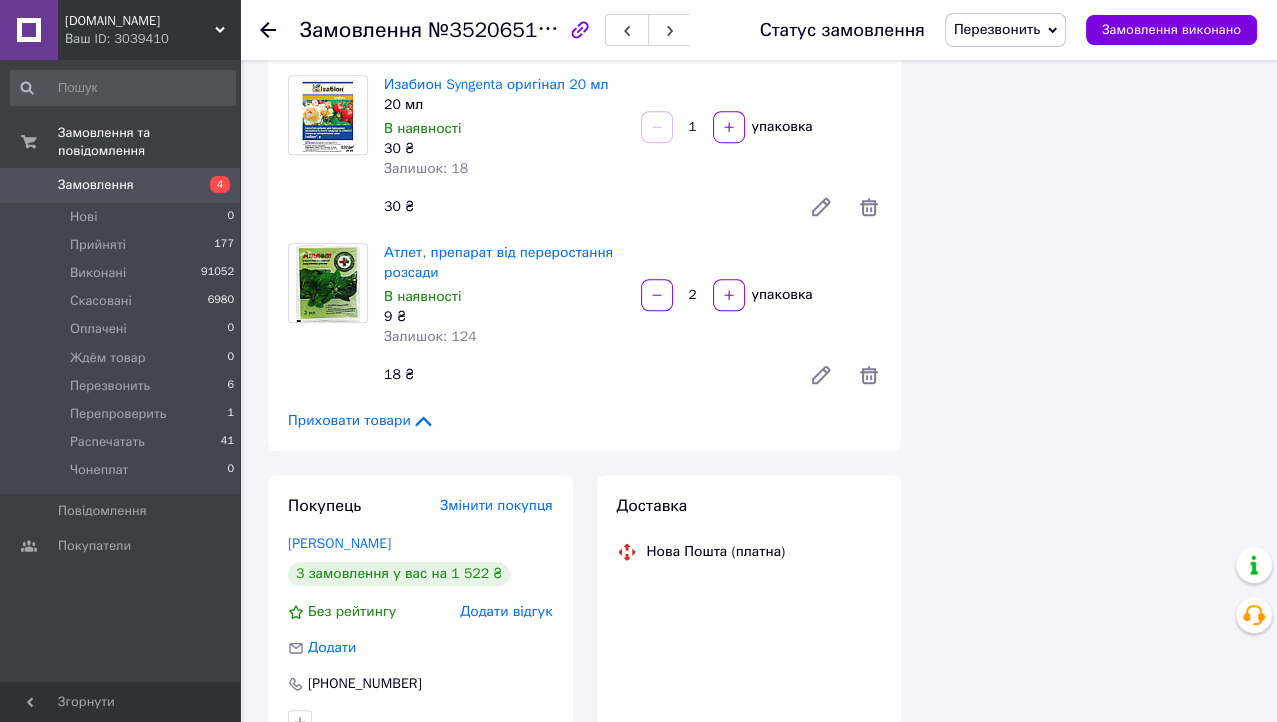 scroll, scrollTop: 1185, scrollLeft: 0, axis: vertical 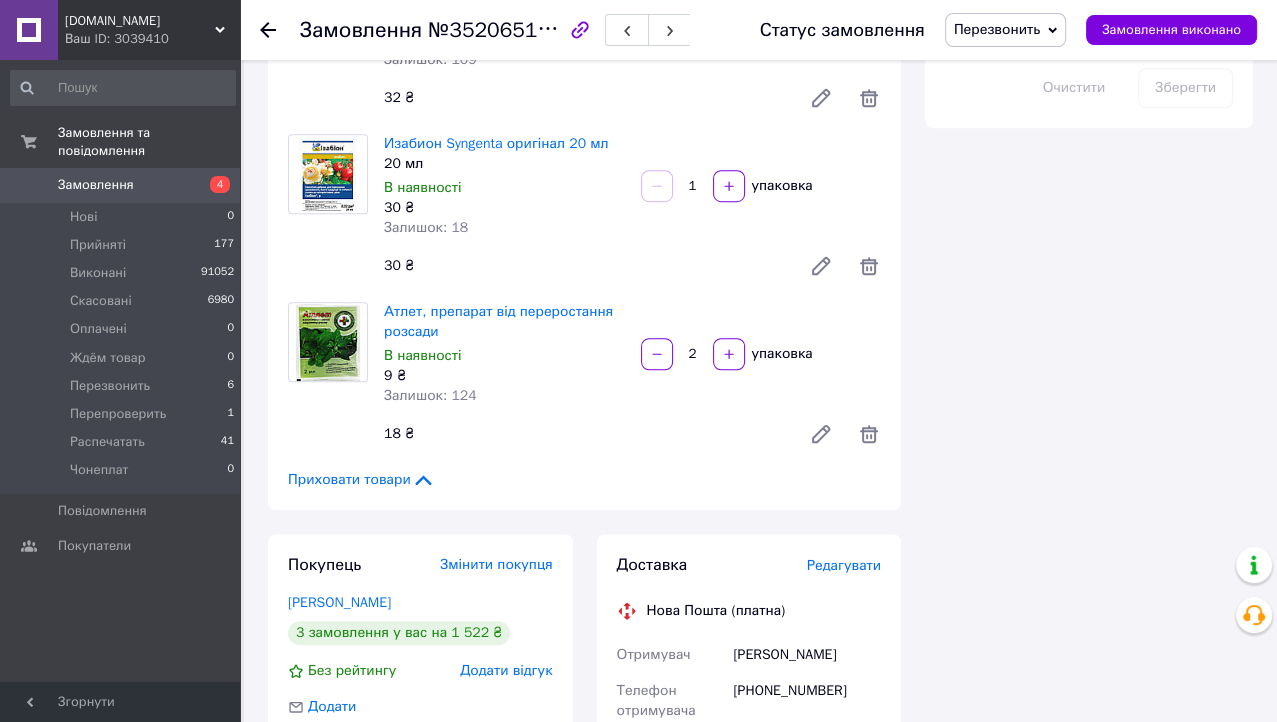 click on "Приховати товари" at bounding box center [361, 480] 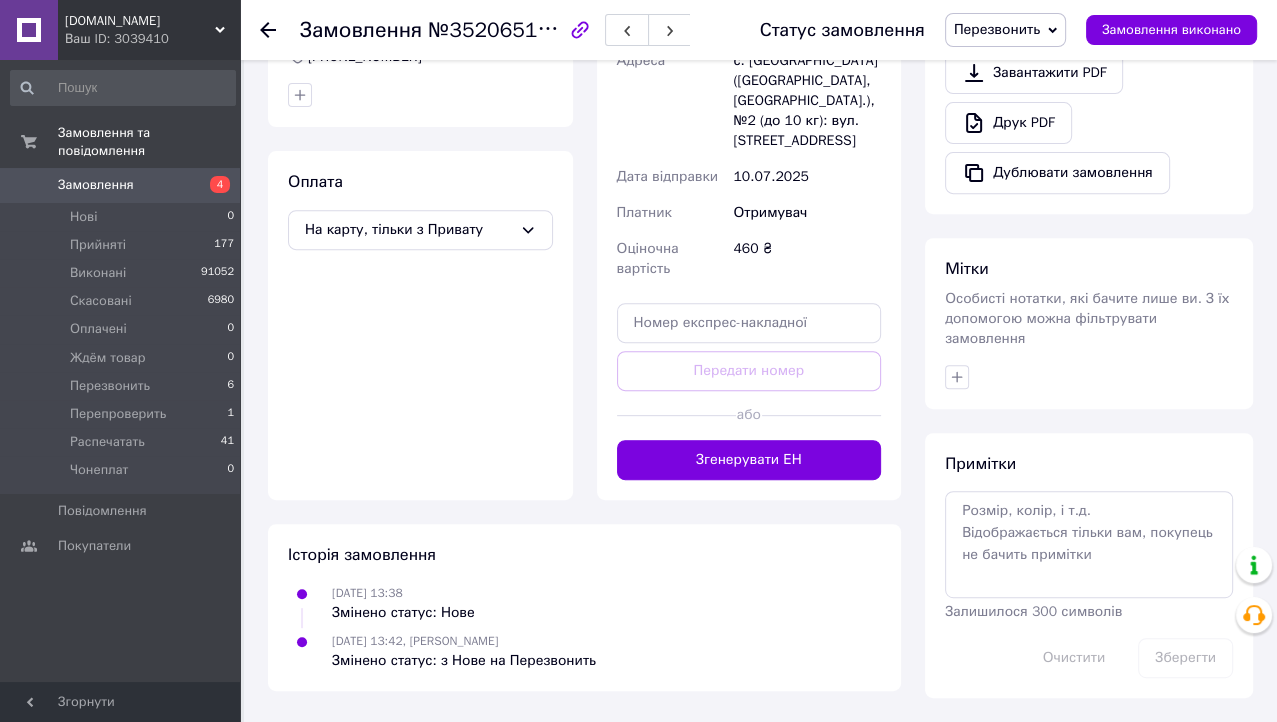 scroll, scrollTop: 185, scrollLeft: 0, axis: vertical 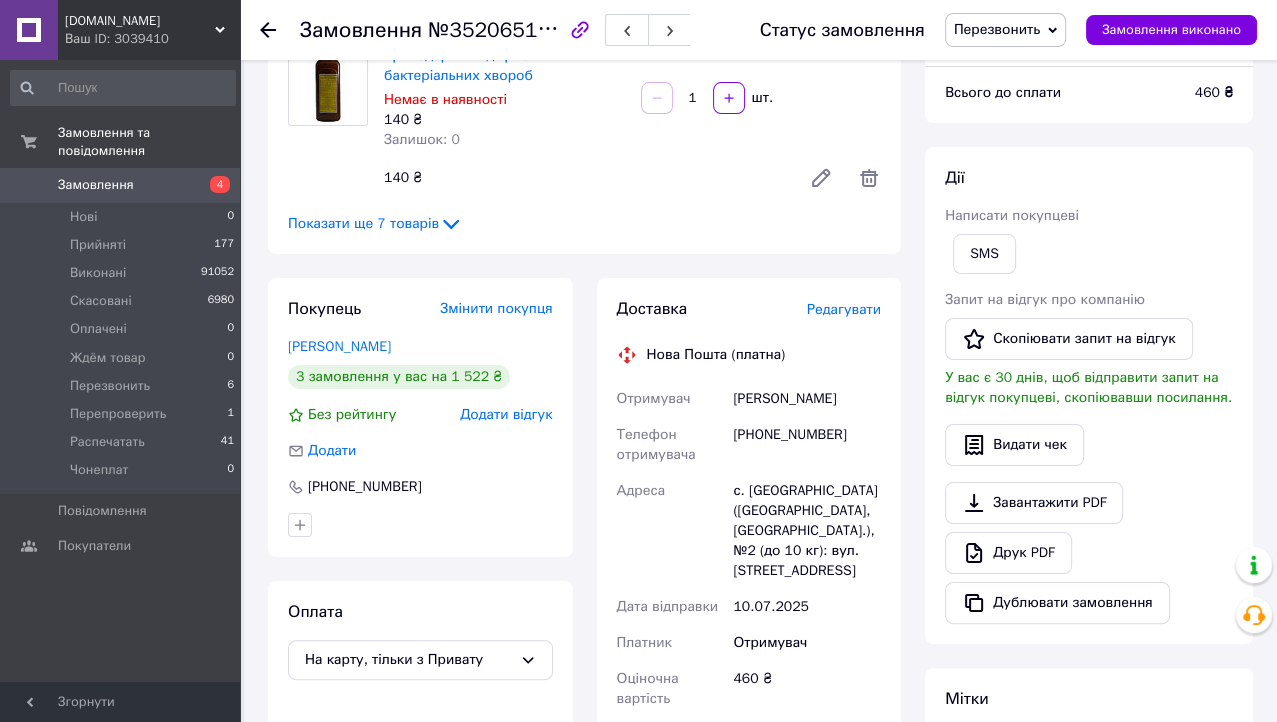 click on "[PHONE_NUMBER]" at bounding box center [807, 445] 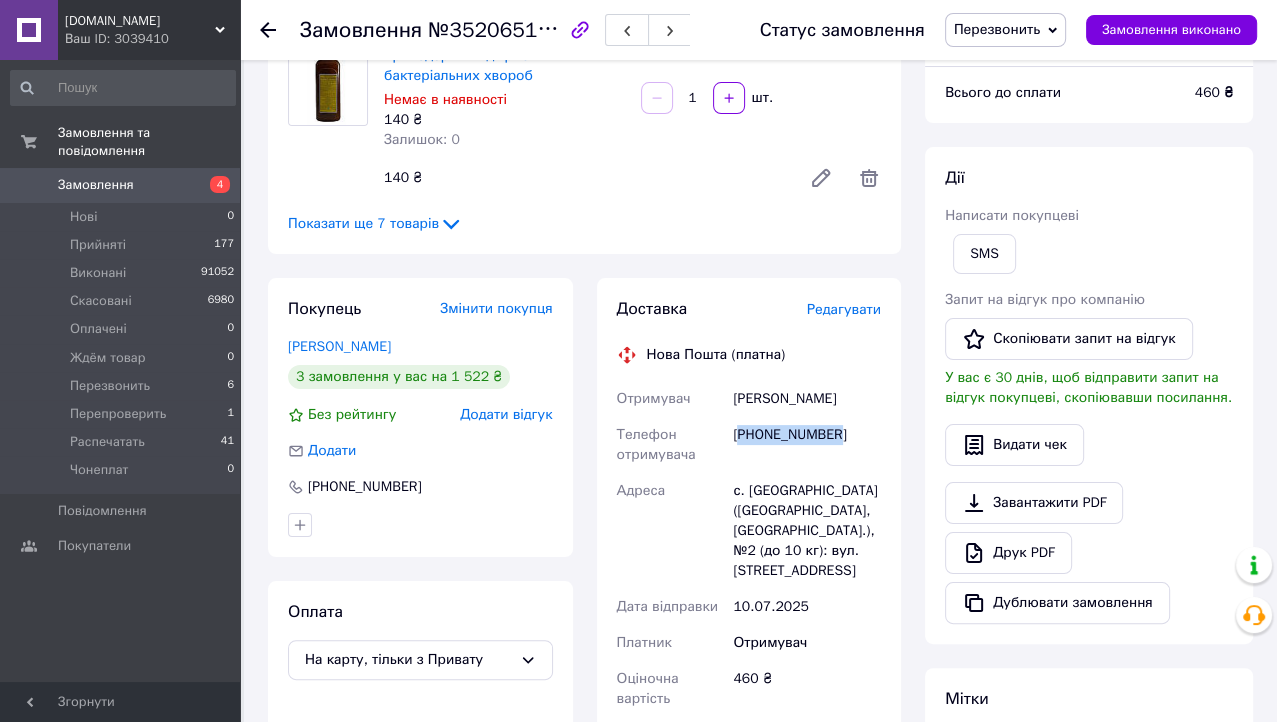 click on "[PHONE_NUMBER]" at bounding box center [807, 445] 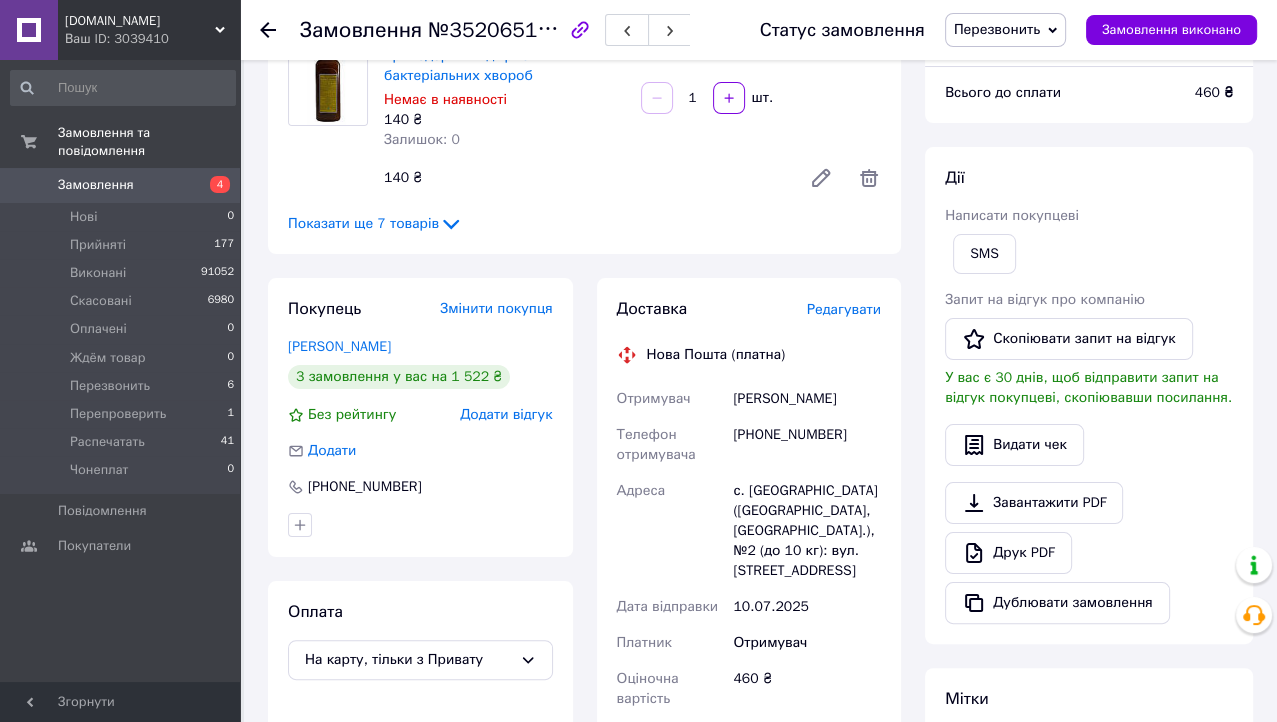 click on "460 ₴" at bounding box center [1214, 92] 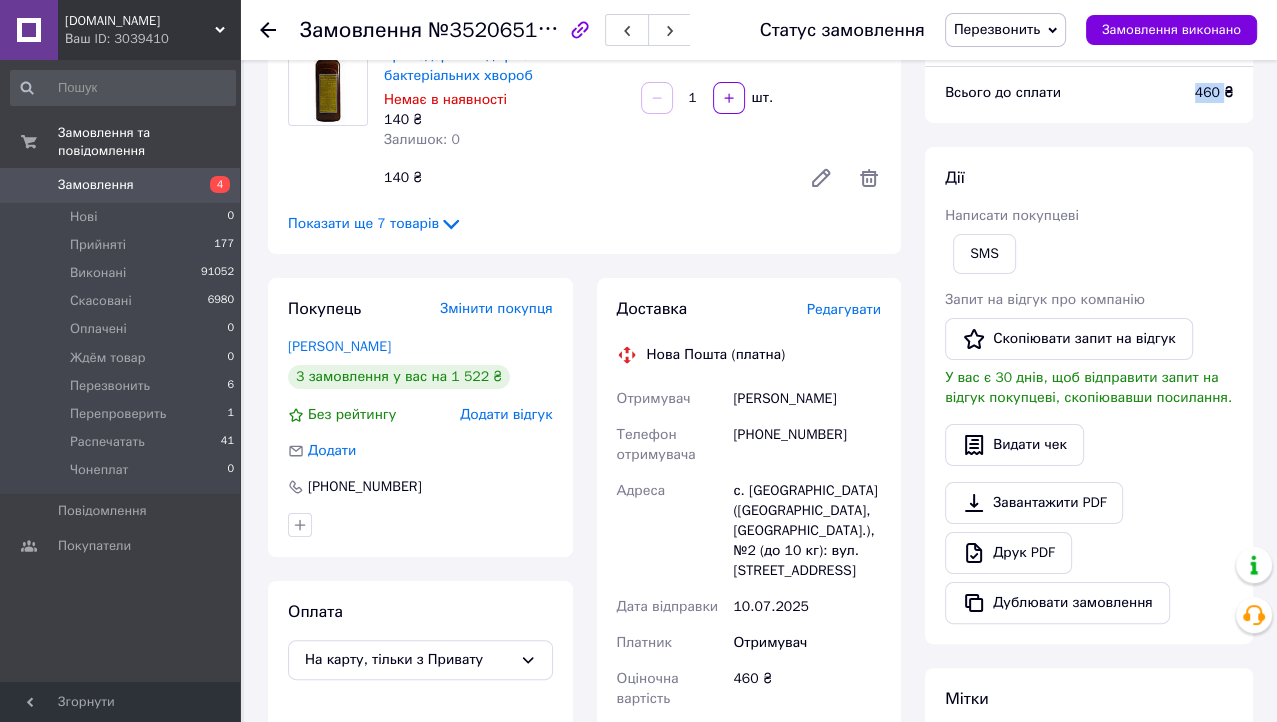 click on "460 ₴" at bounding box center [1214, 92] 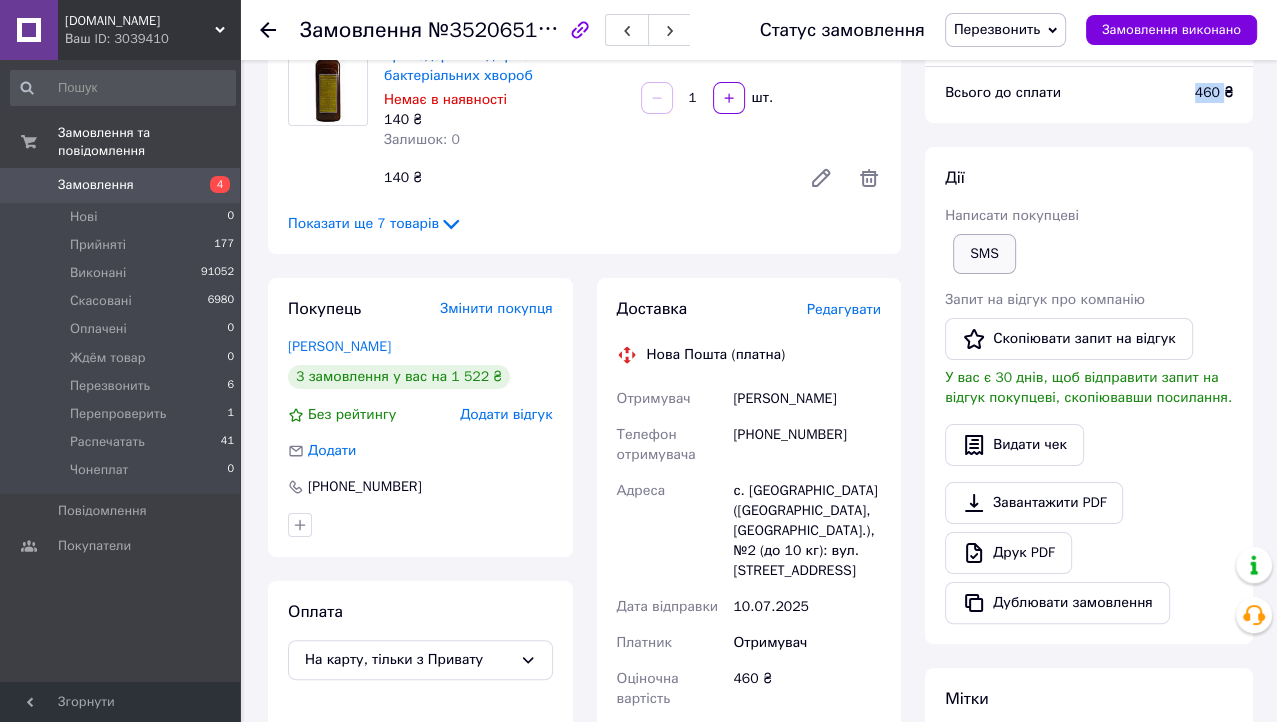 click on "SMS" at bounding box center (984, 254) 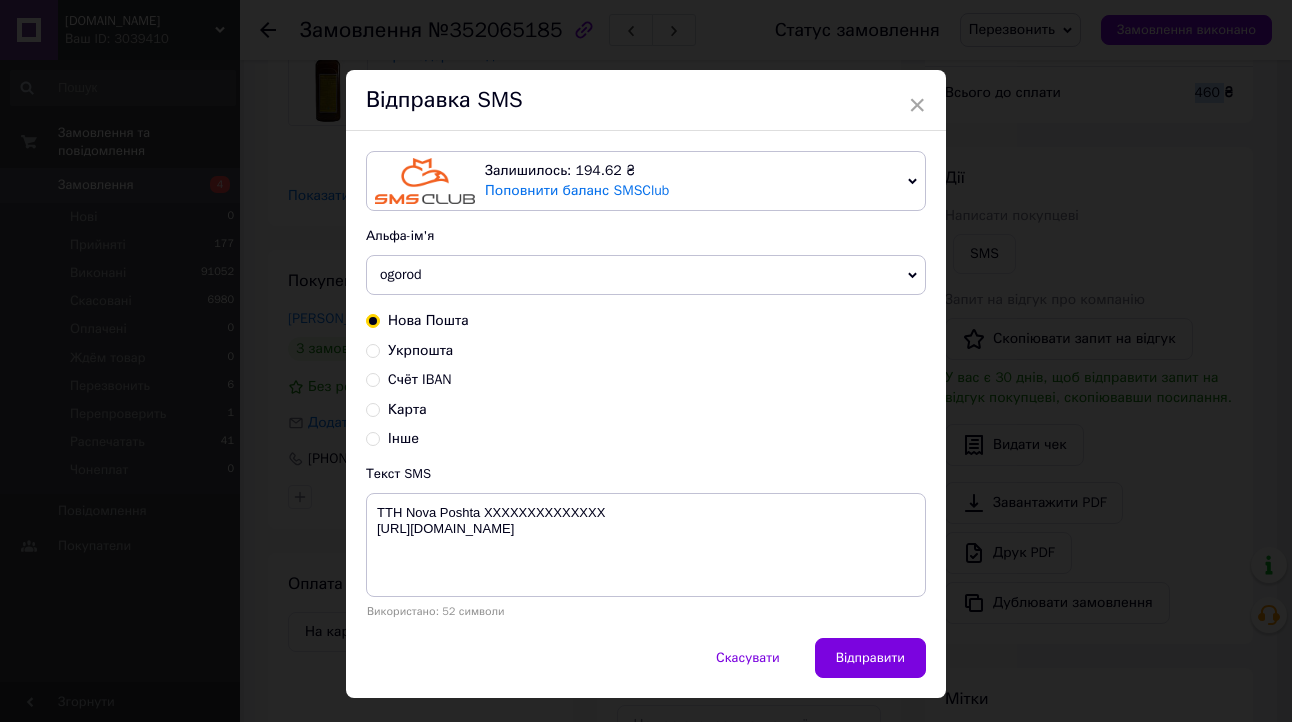 click on "Карта" at bounding box center (373, 408) 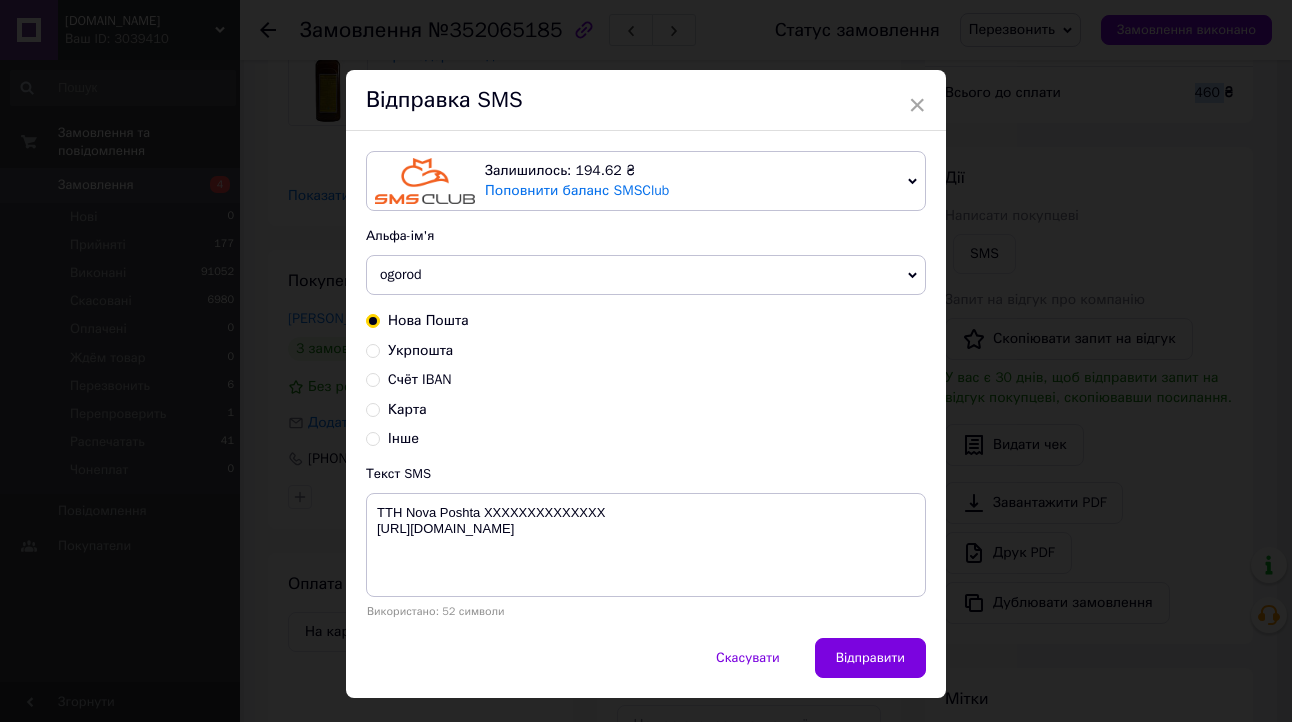 radio on "true" 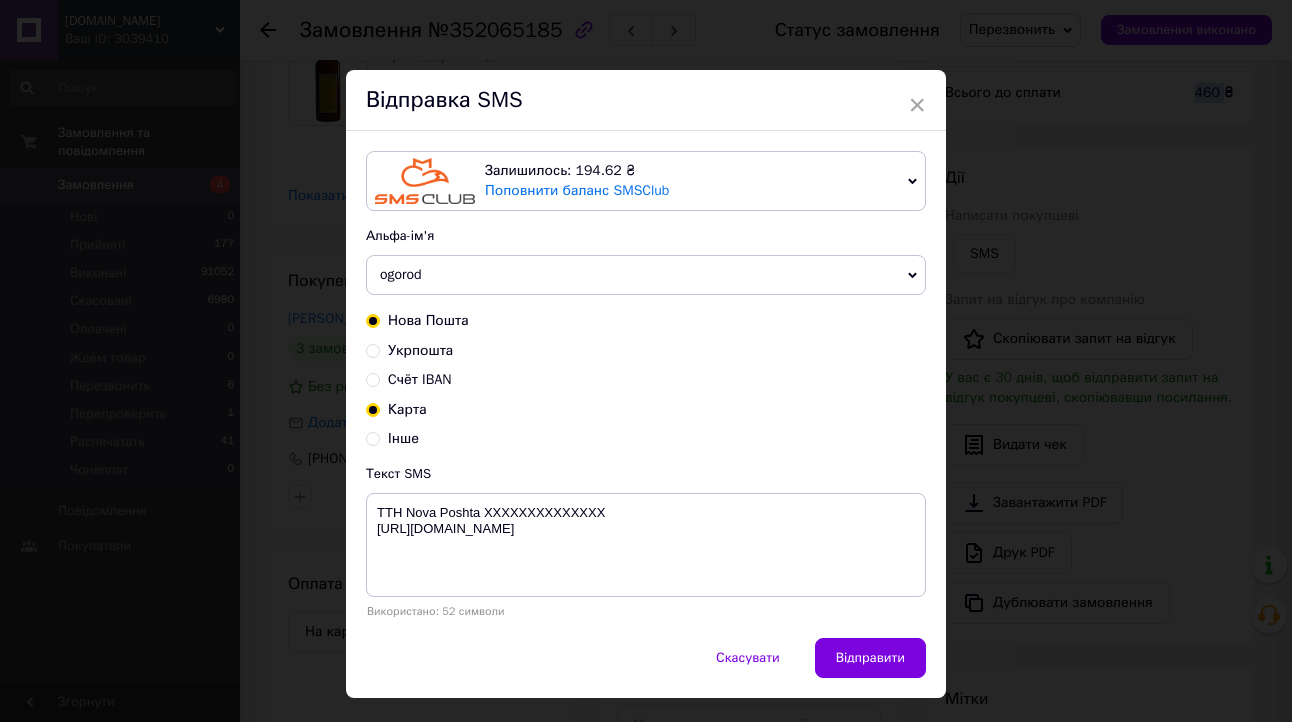 radio on "false" 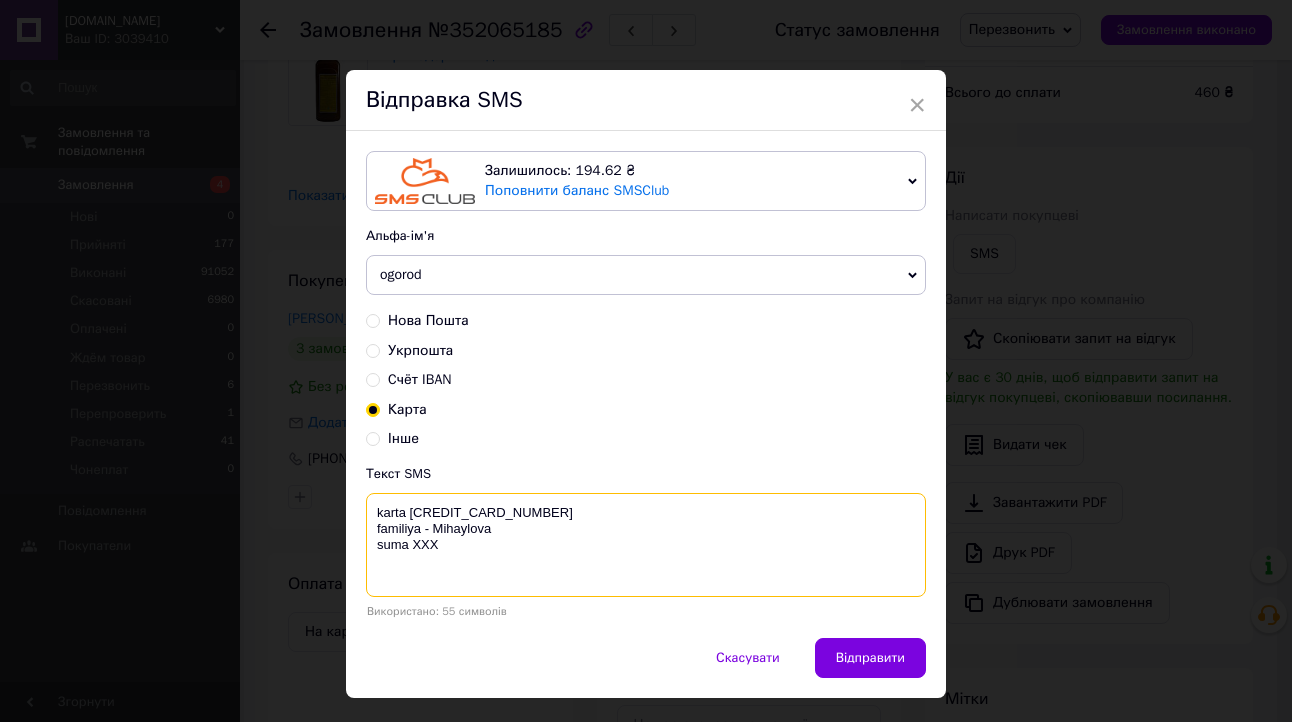 click on "karta 5169 3351 0165 8363
familiya - Mihaylova
suma XXX" at bounding box center (646, 545) 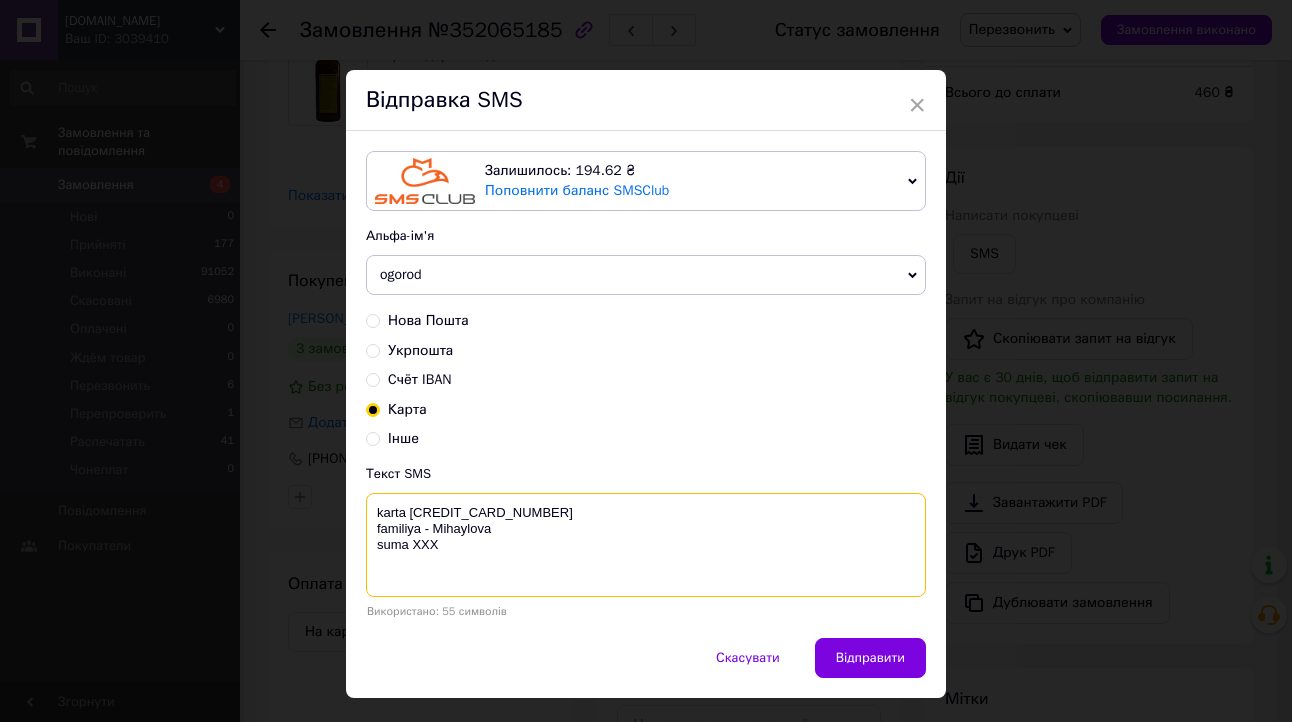 paste on "460" 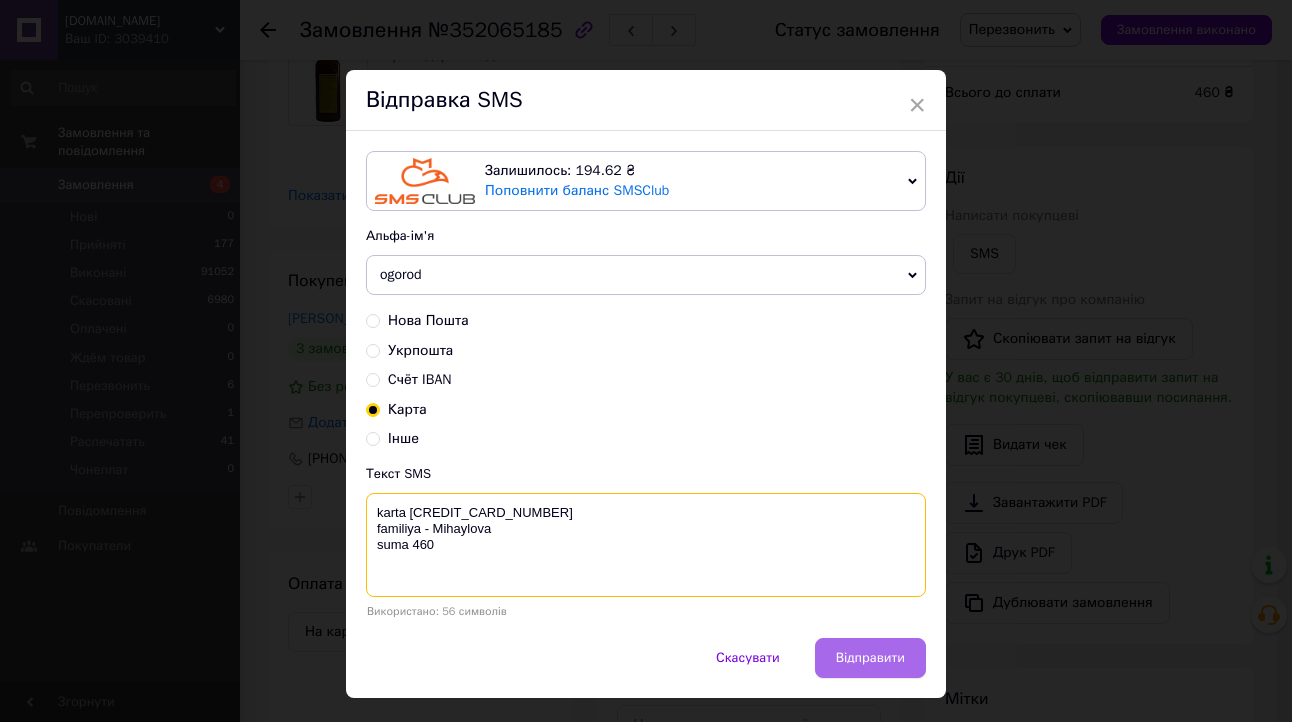 type on "karta 5169 3351 0165 8363
familiya - Mihaylova
suma 460" 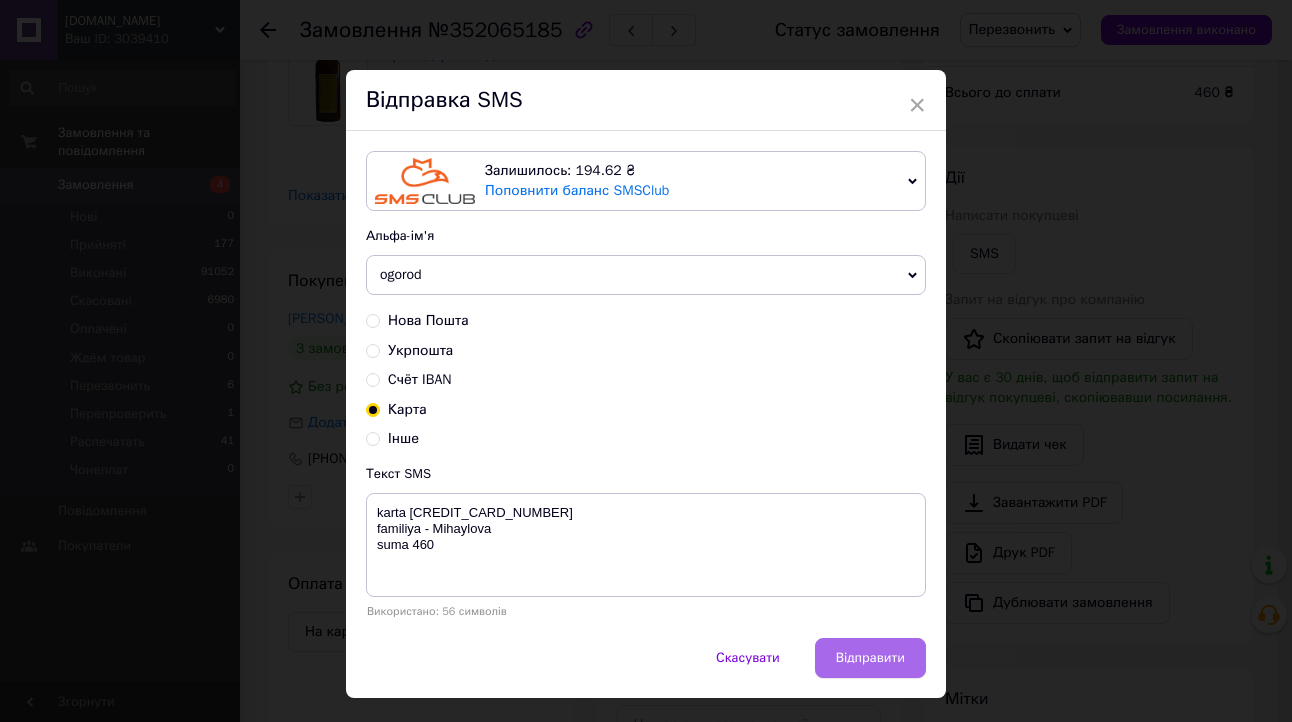 click on "Відправити" at bounding box center [870, 658] 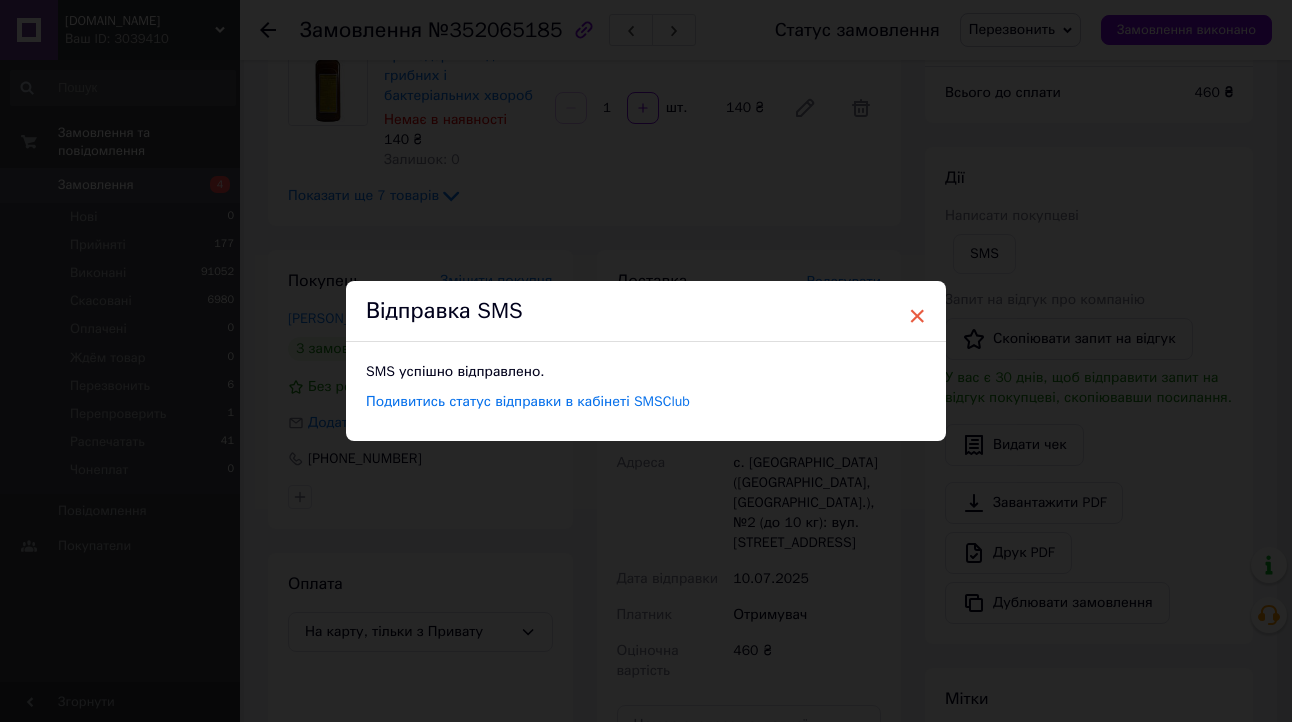 click on "×" at bounding box center (917, 316) 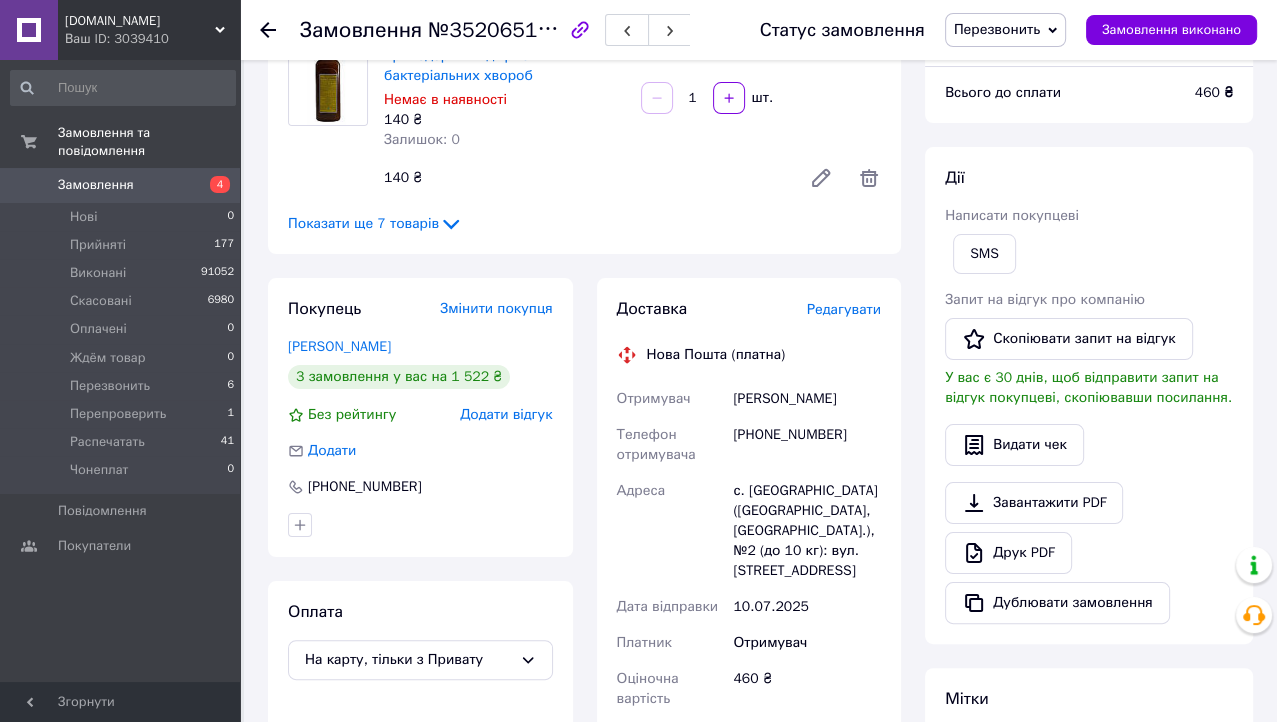 click on "Перезвонить" at bounding box center (1005, 30) 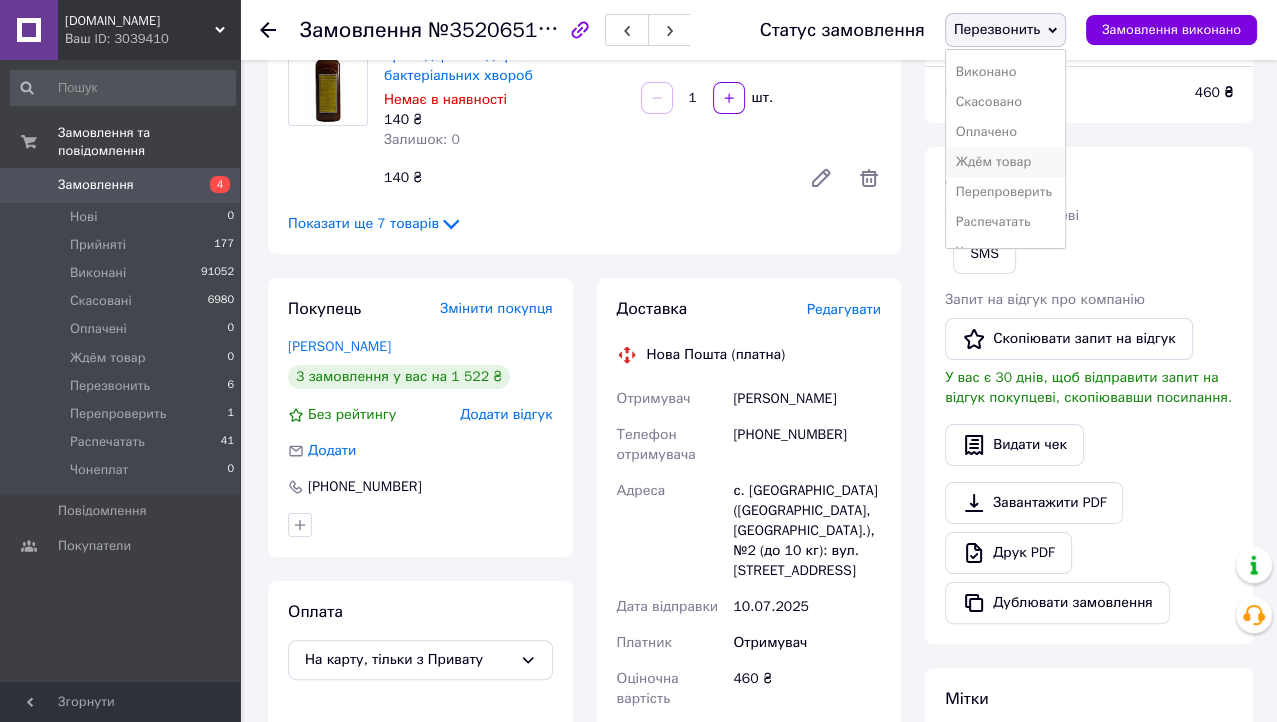 scroll, scrollTop: 52, scrollLeft: 0, axis: vertical 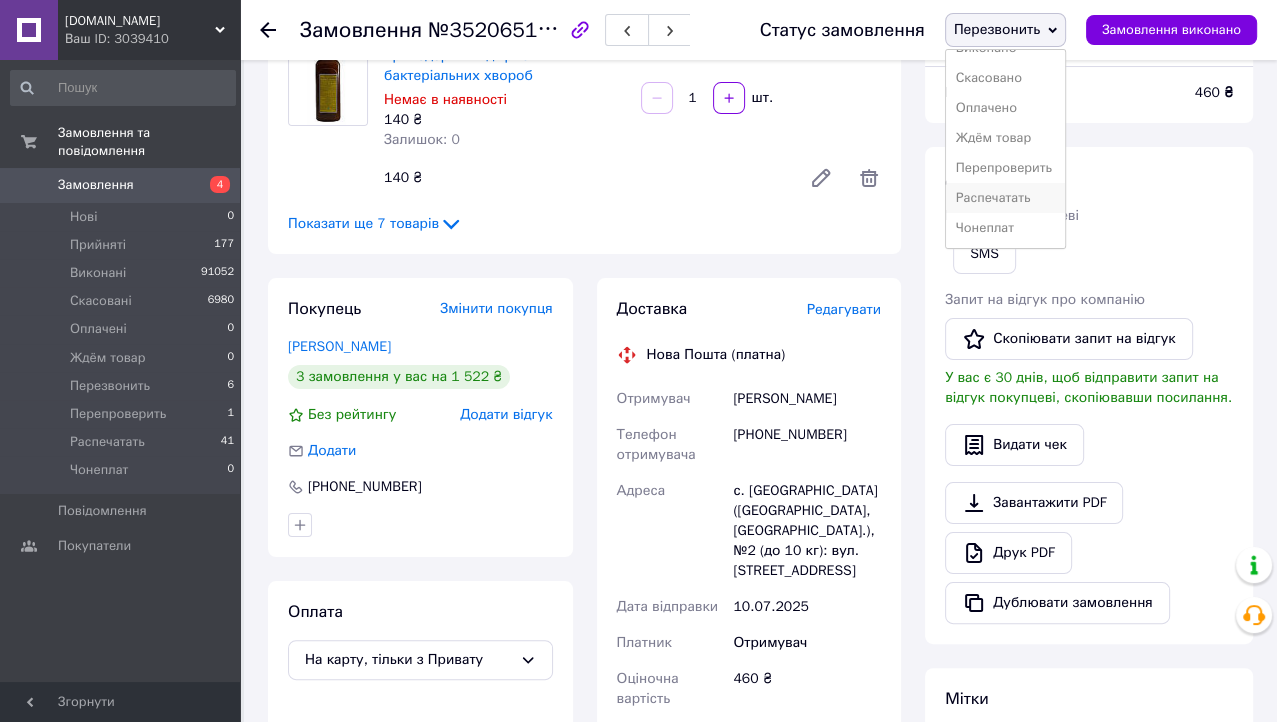 click on "Распечатать" at bounding box center [1005, 198] 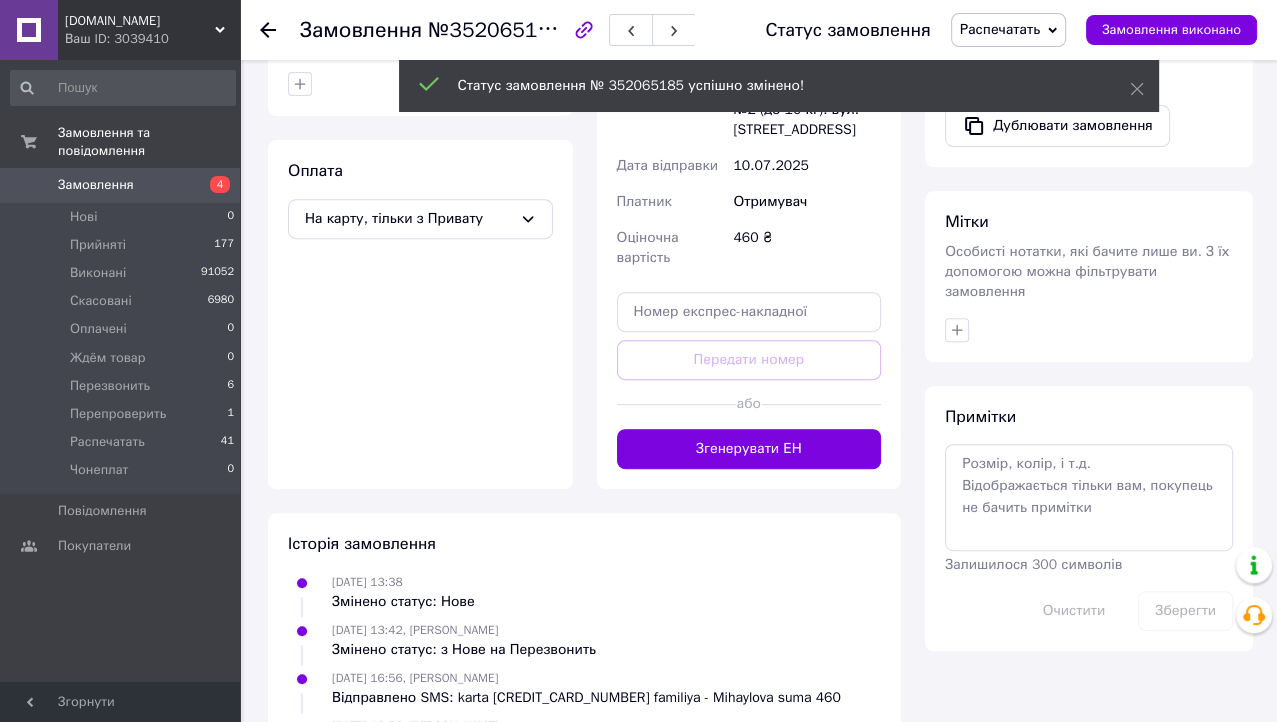 scroll, scrollTop: 656, scrollLeft: 0, axis: vertical 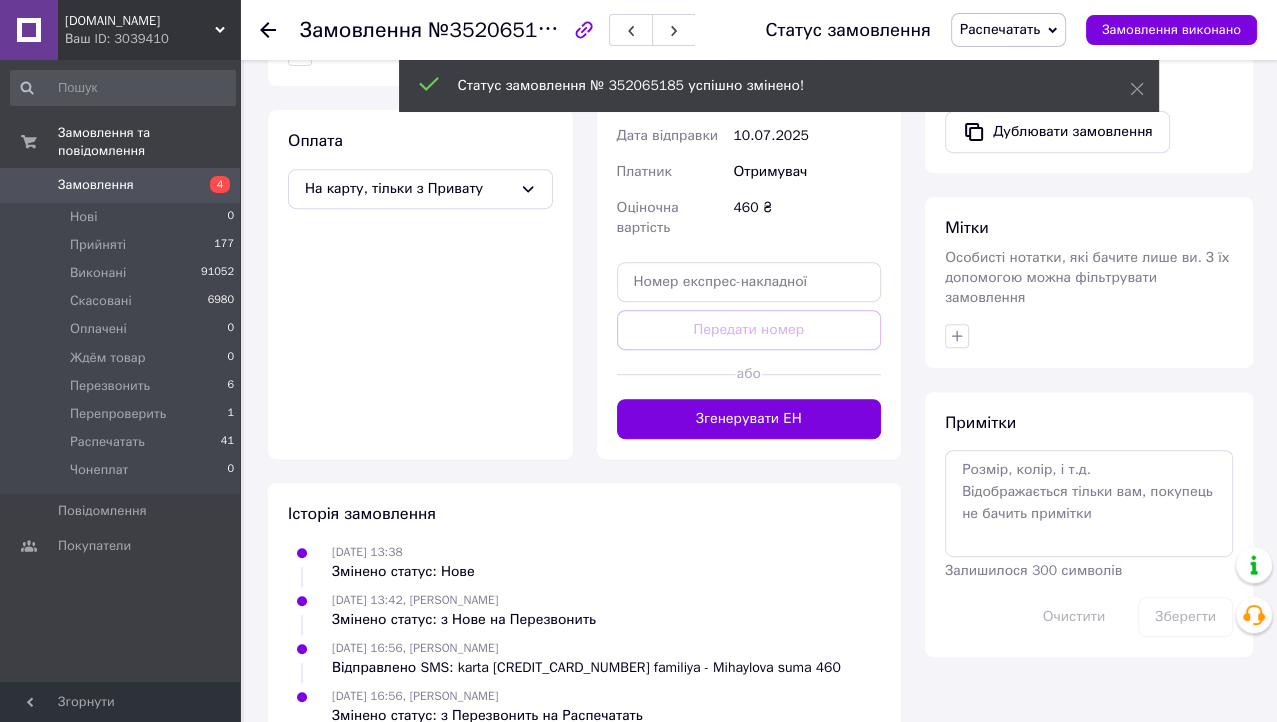 click 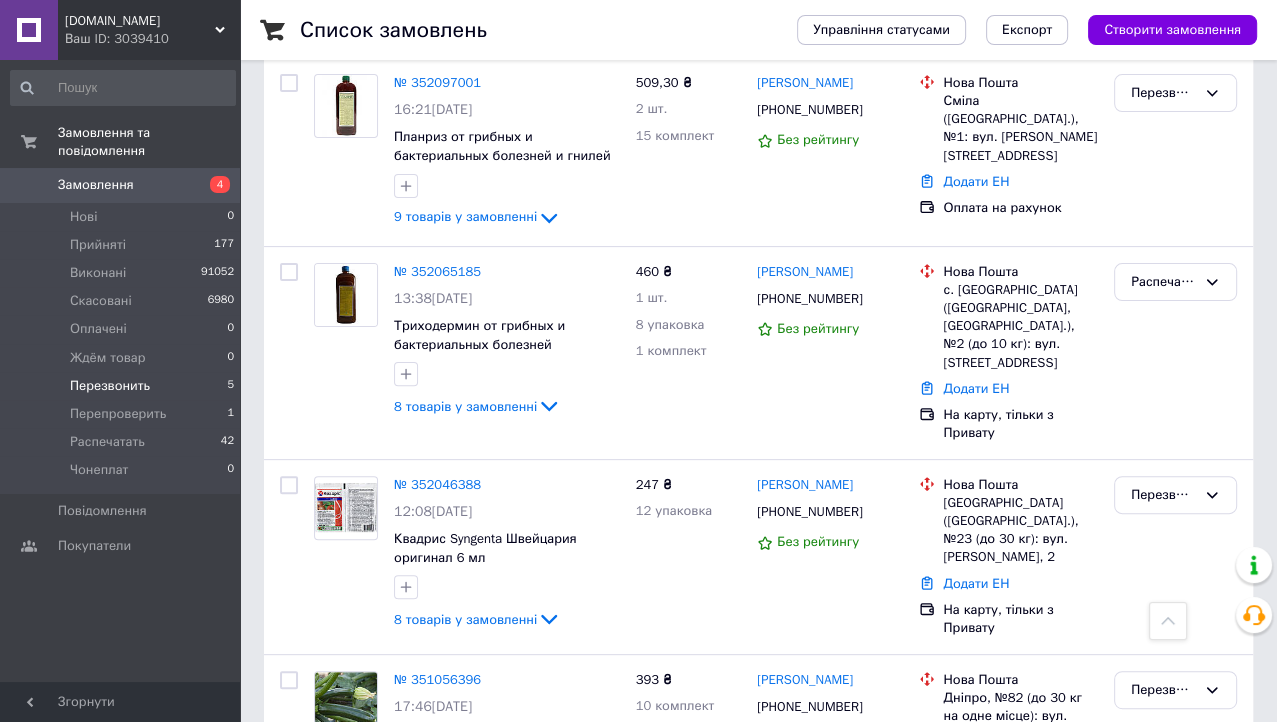scroll, scrollTop: 251, scrollLeft: 0, axis: vertical 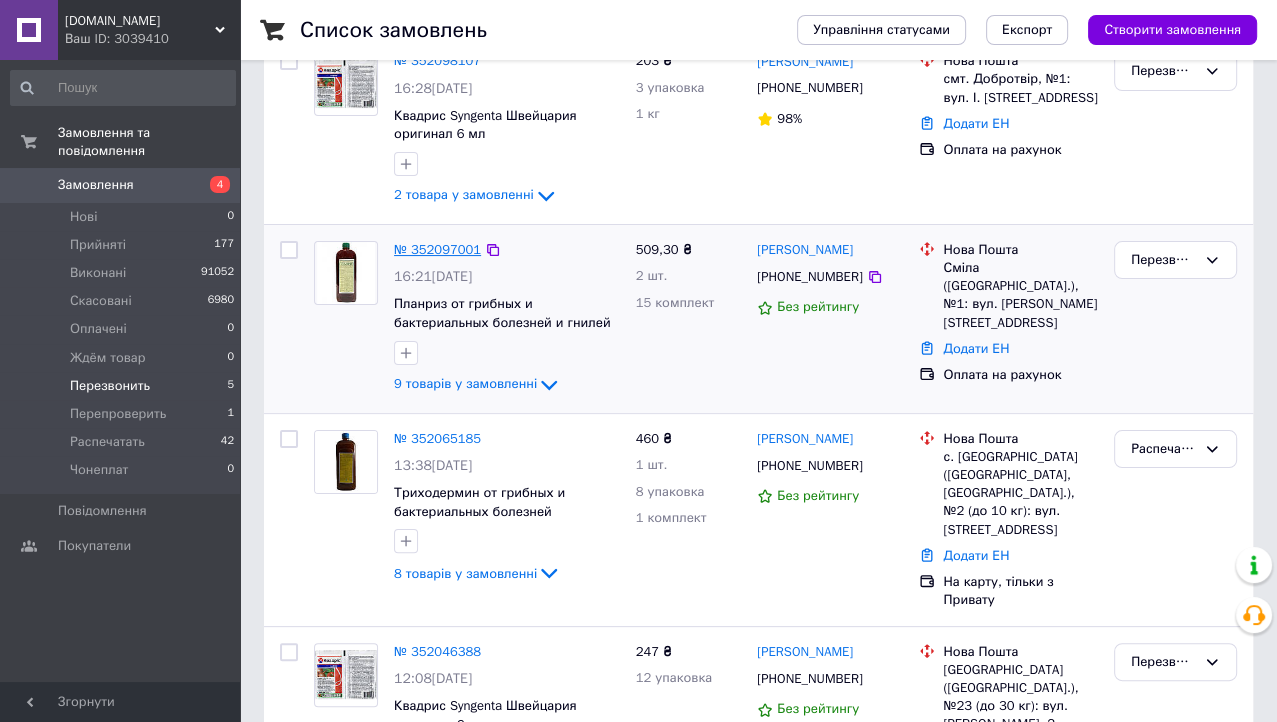 click on "№ 352097001" at bounding box center [437, 249] 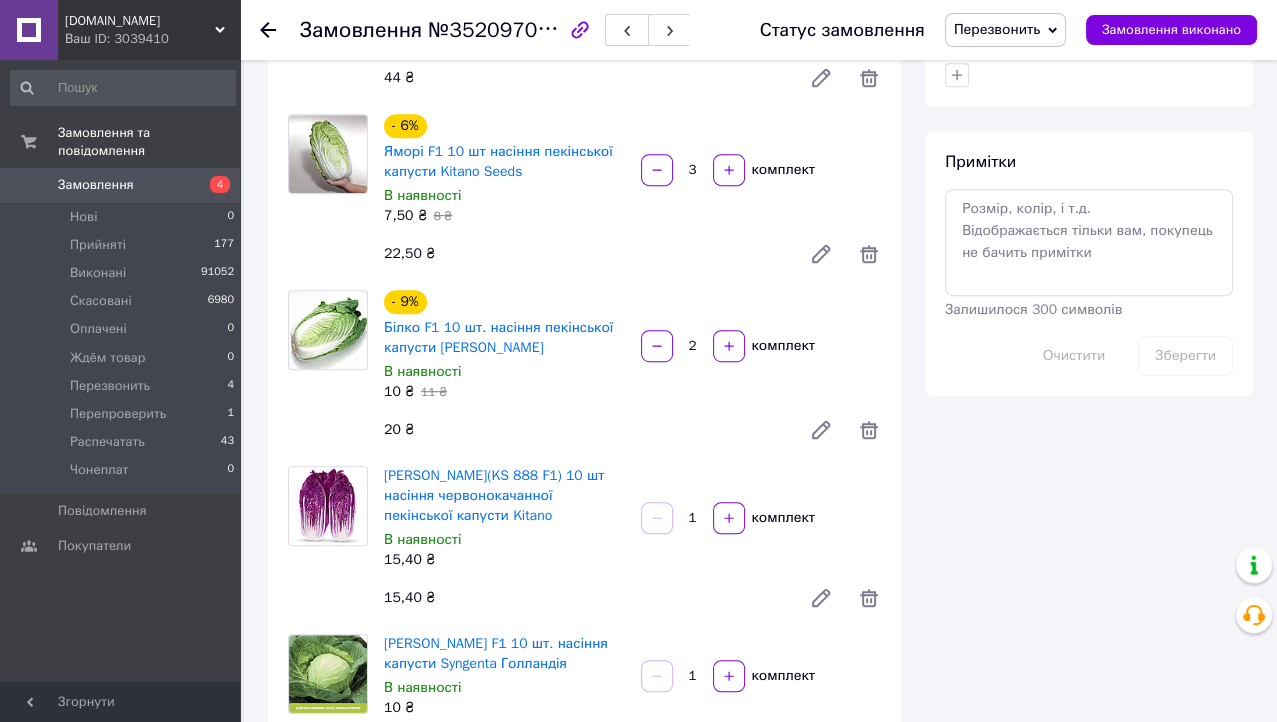 scroll, scrollTop: 1251, scrollLeft: 0, axis: vertical 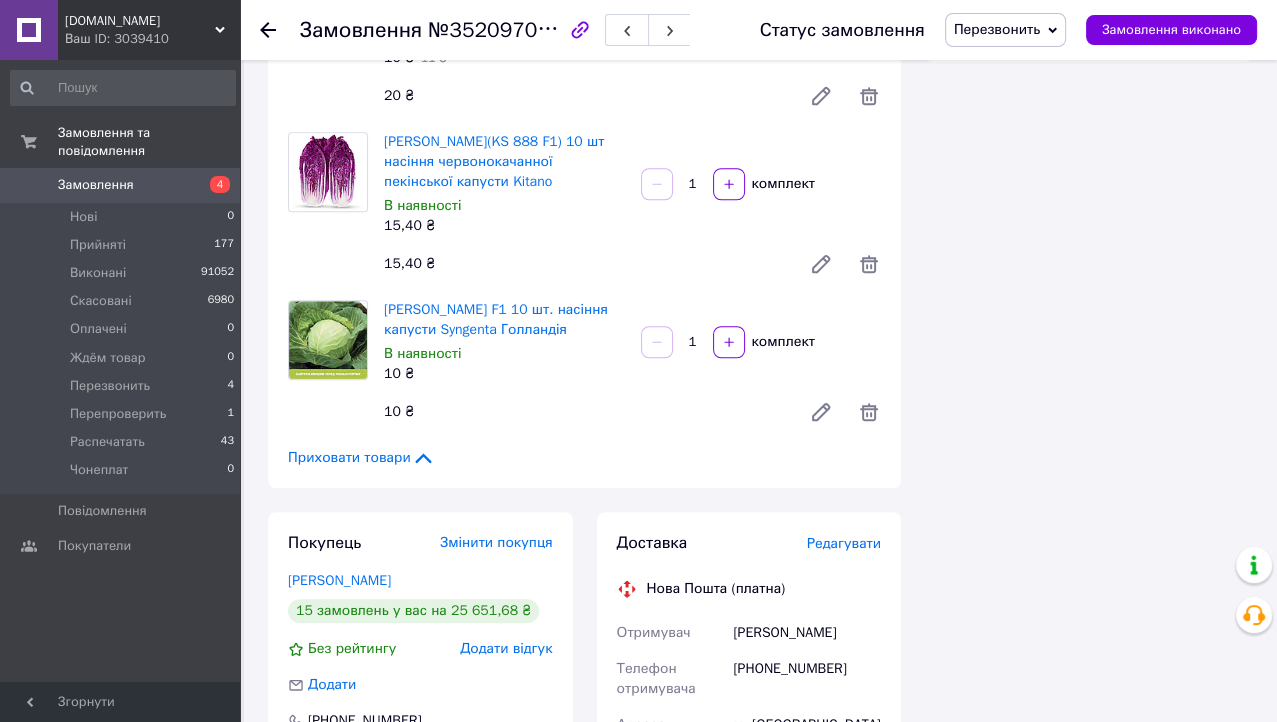 click on "[PHONE_NUMBER]" at bounding box center [807, 679] 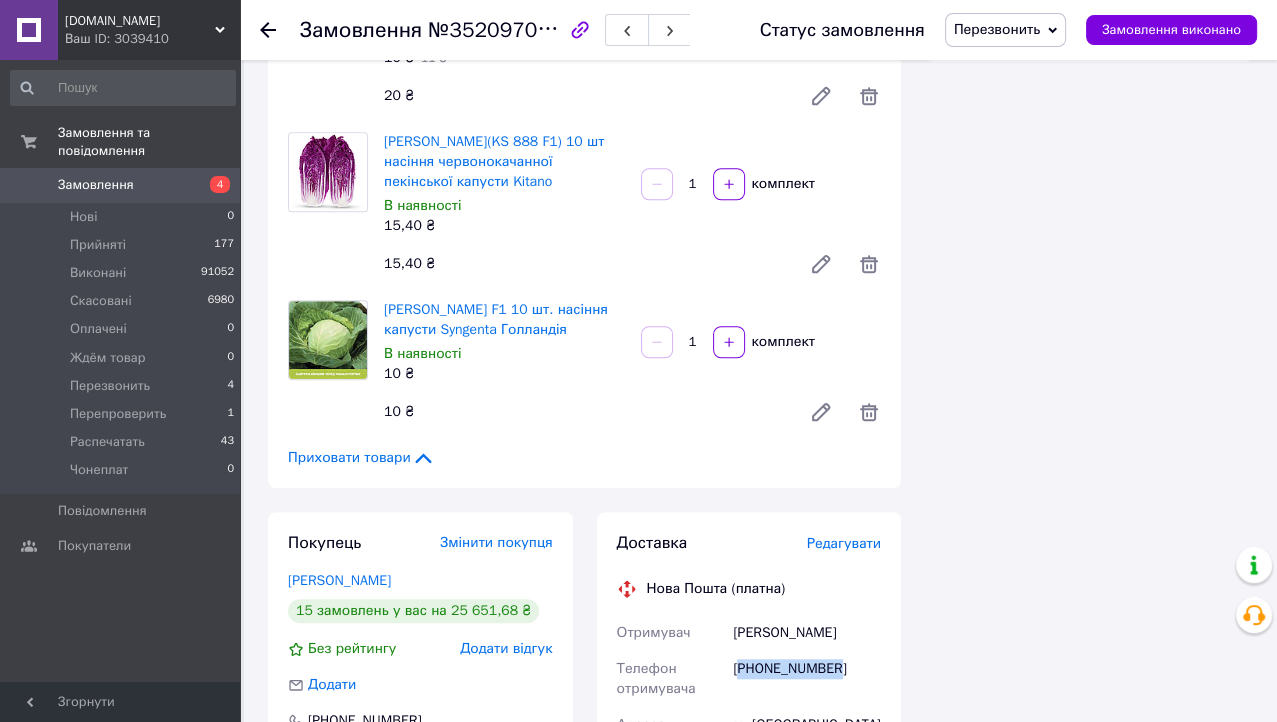 click on "[PHONE_NUMBER]" at bounding box center [807, 679] 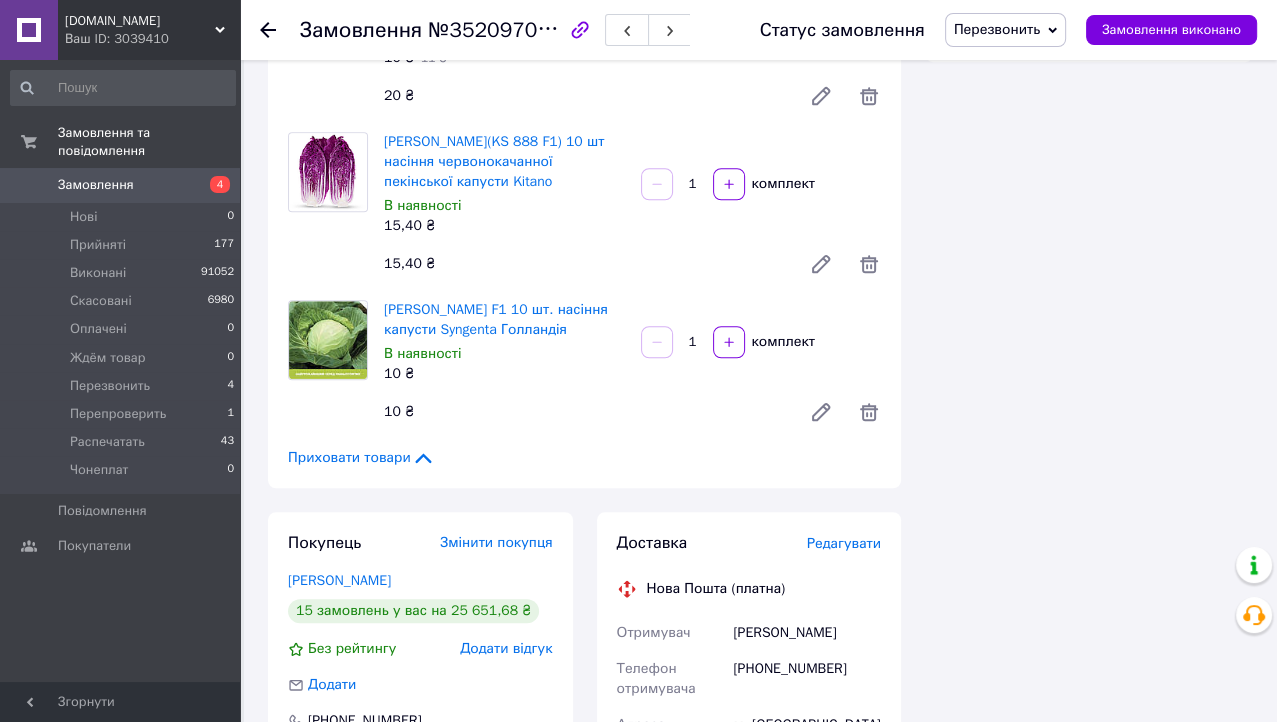 click on "Приховати товари" at bounding box center (361, 458) 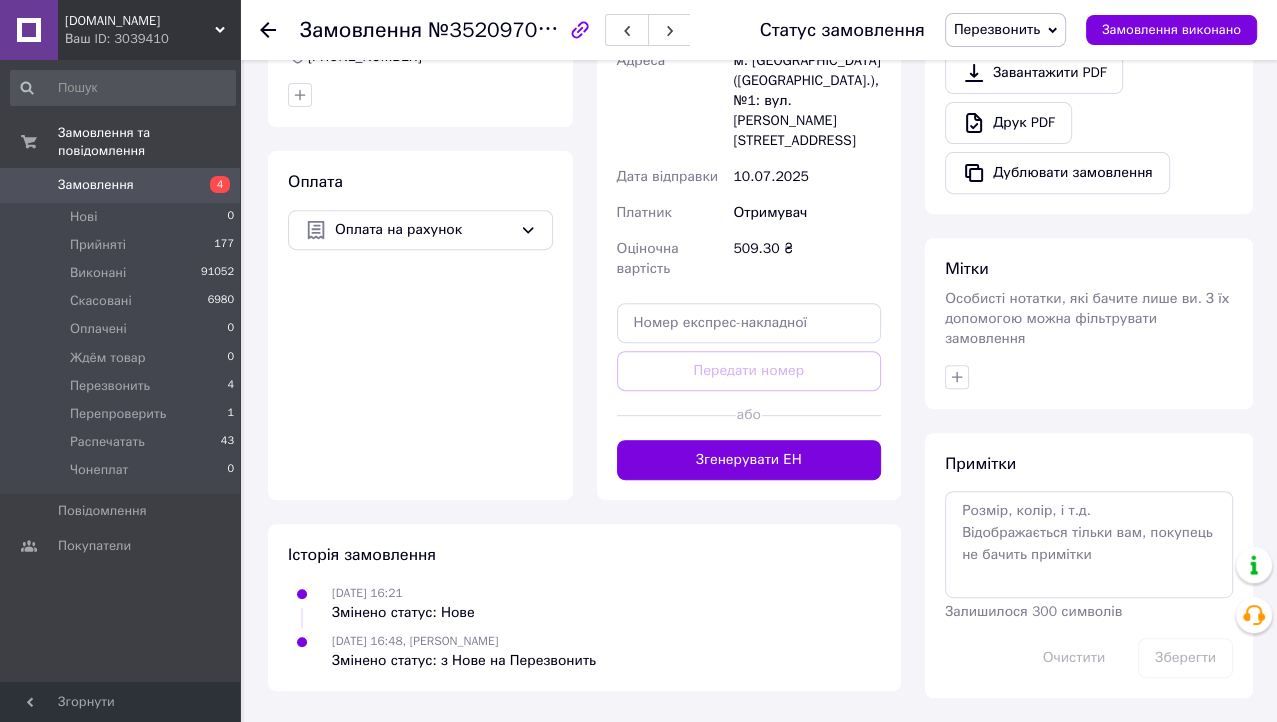 scroll, scrollTop: 173, scrollLeft: 0, axis: vertical 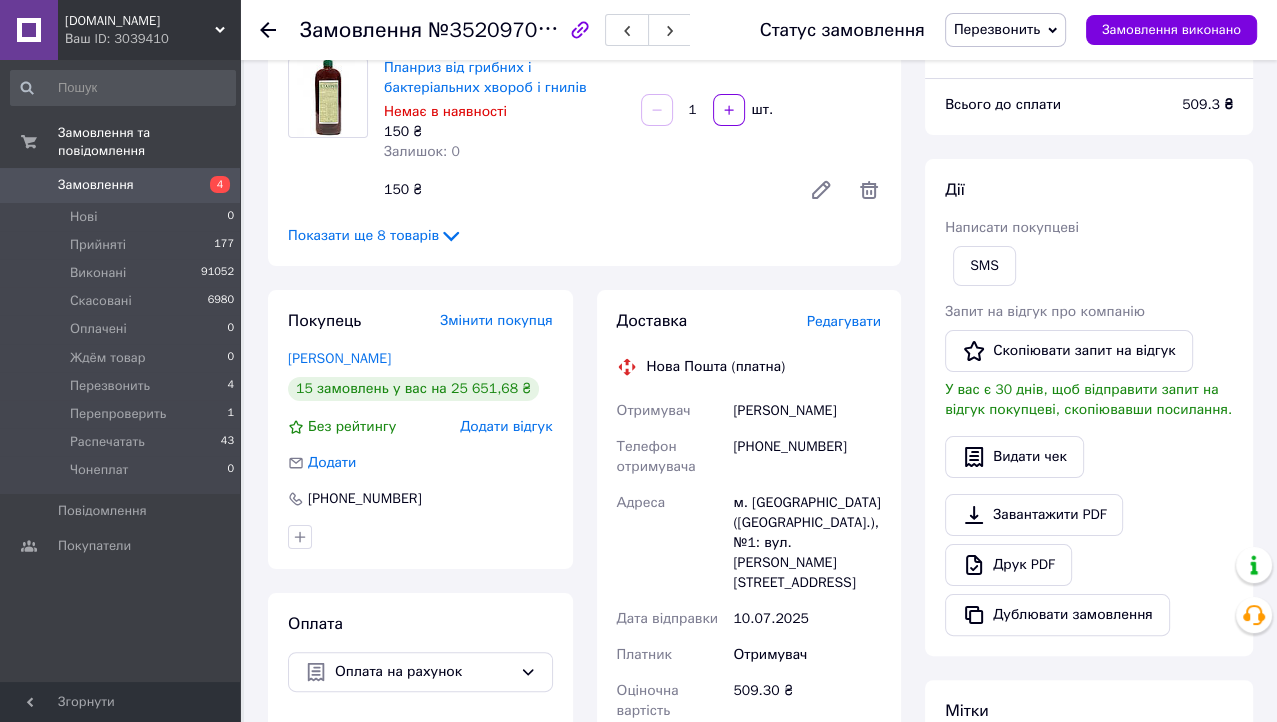click on "509.3 ₴" at bounding box center (1207, 104) 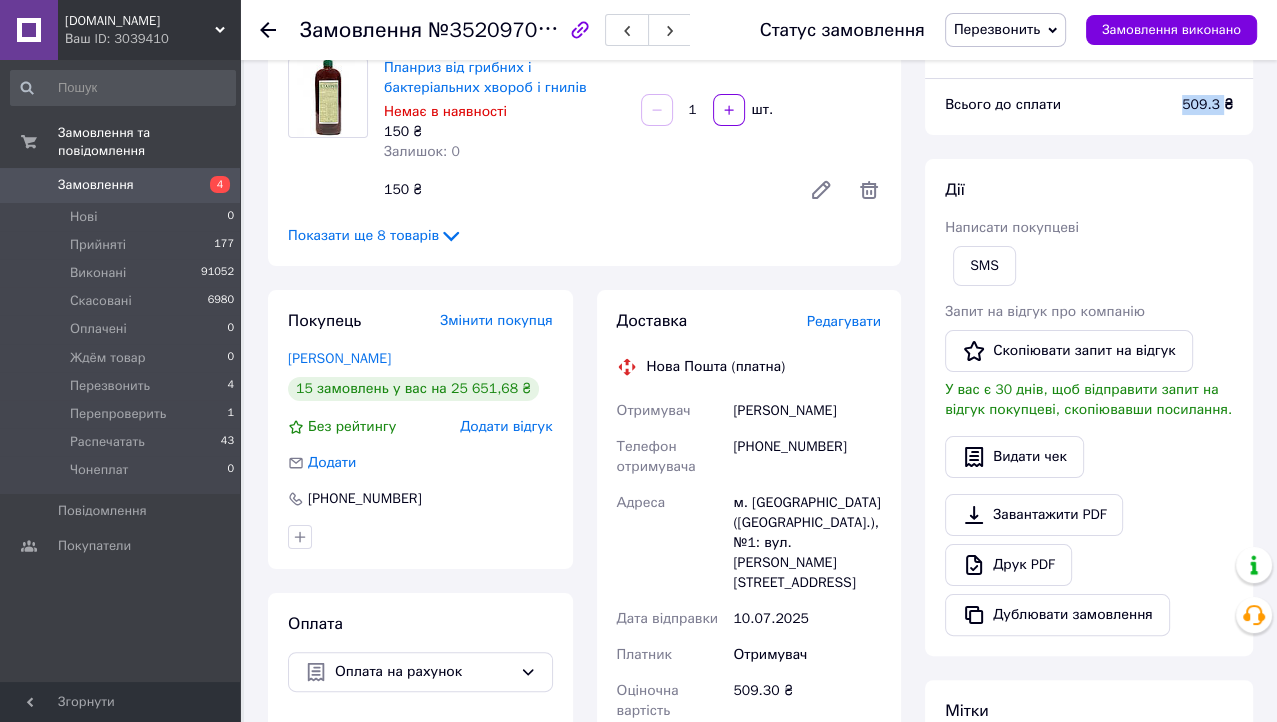 click on "509.3 ₴" at bounding box center [1207, 104] 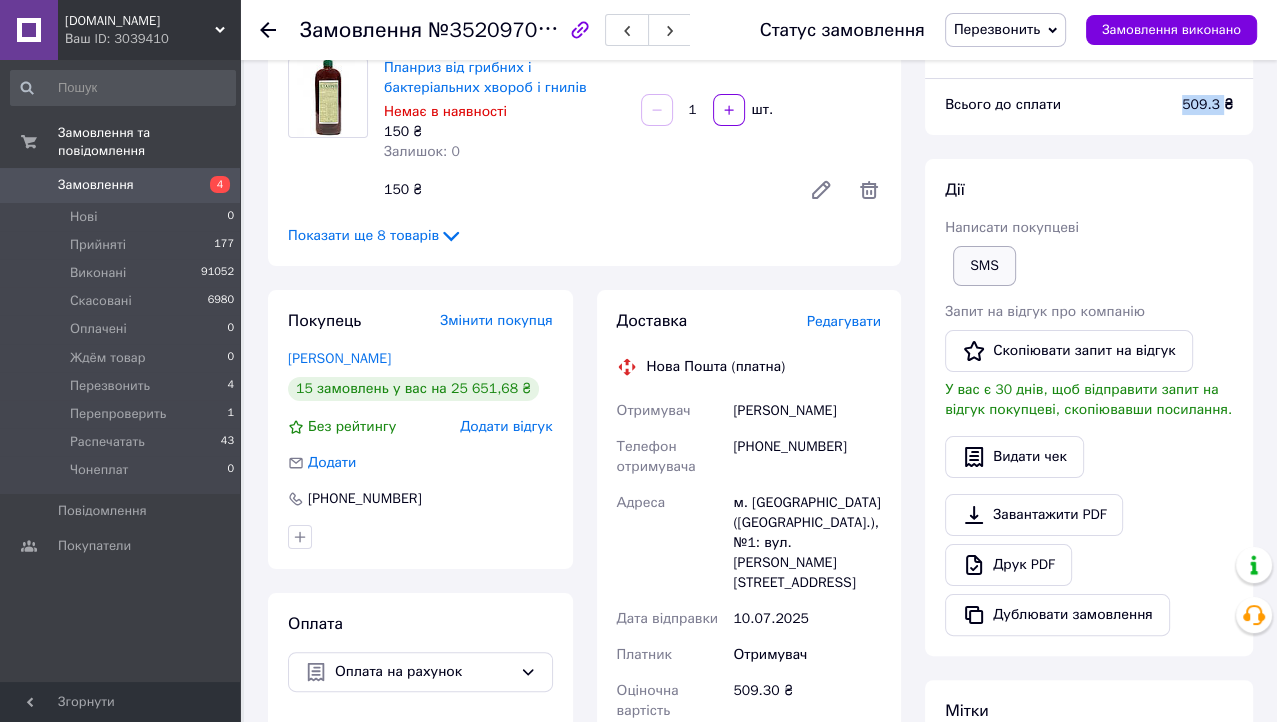click on "SMS" at bounding box center (984, 266) 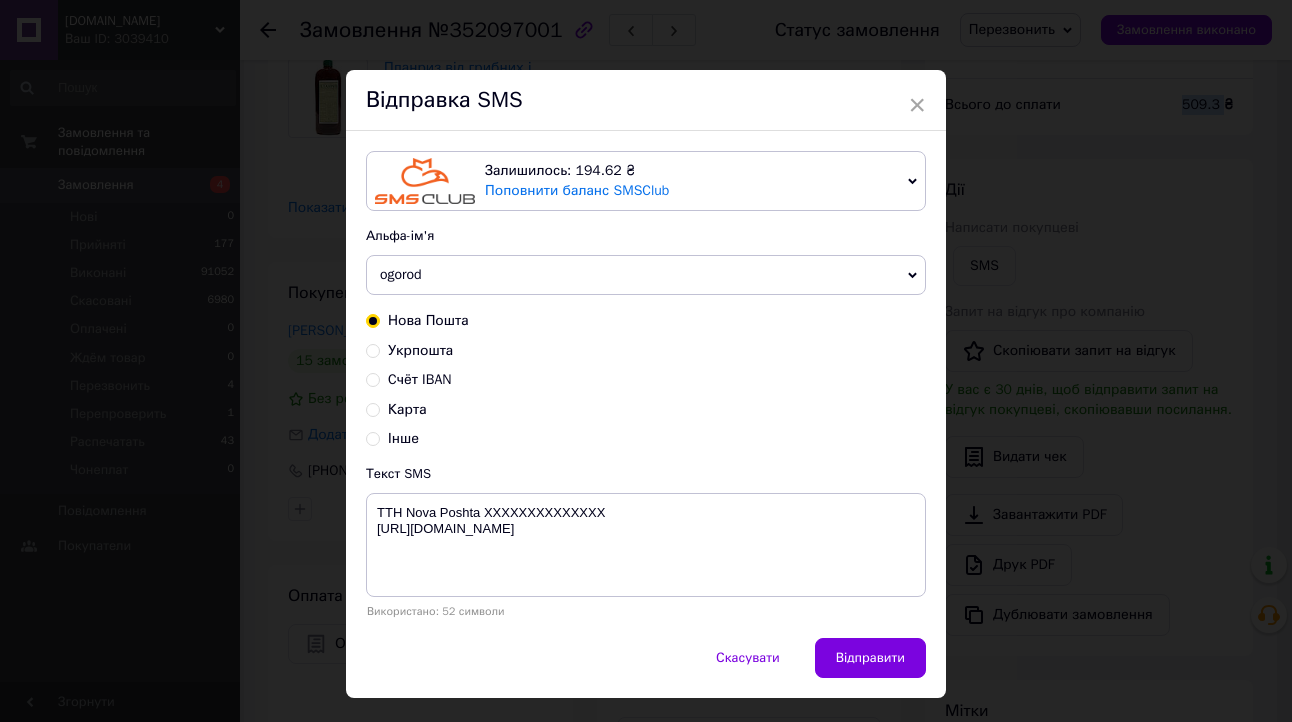 click on "Карта" at bounding box center [373, 408] 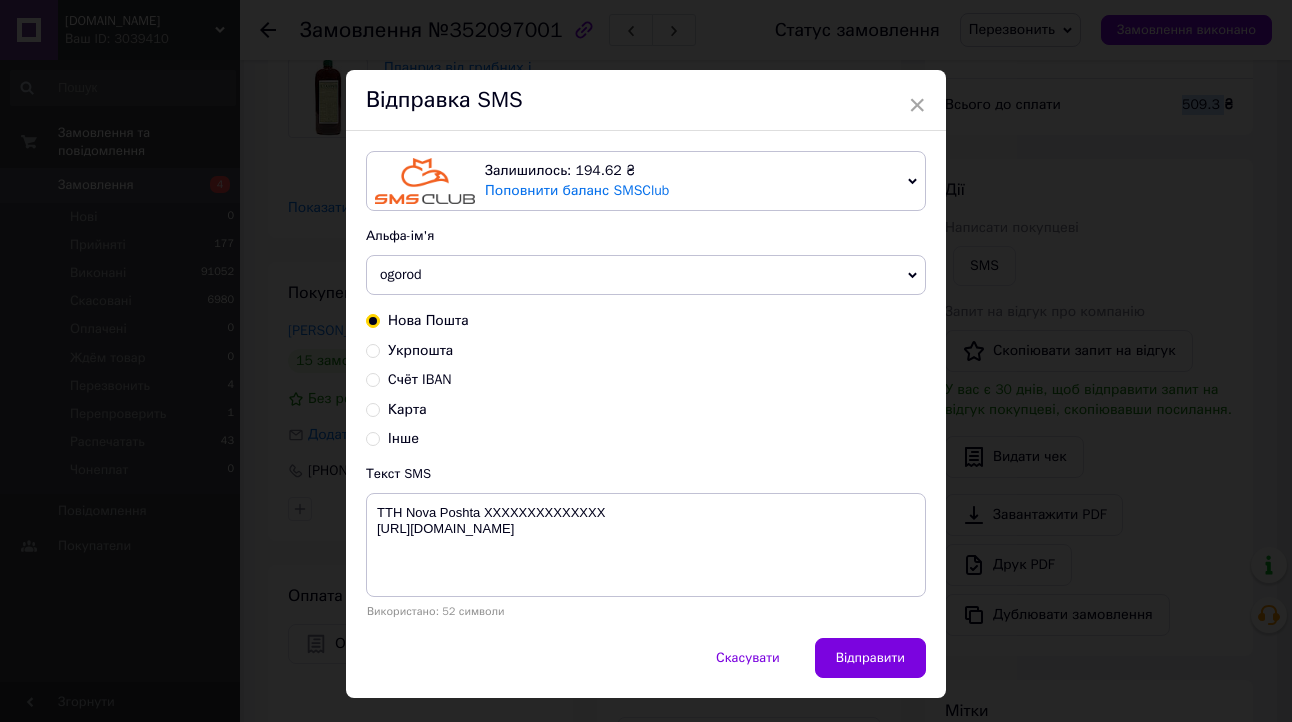 radio on "true" 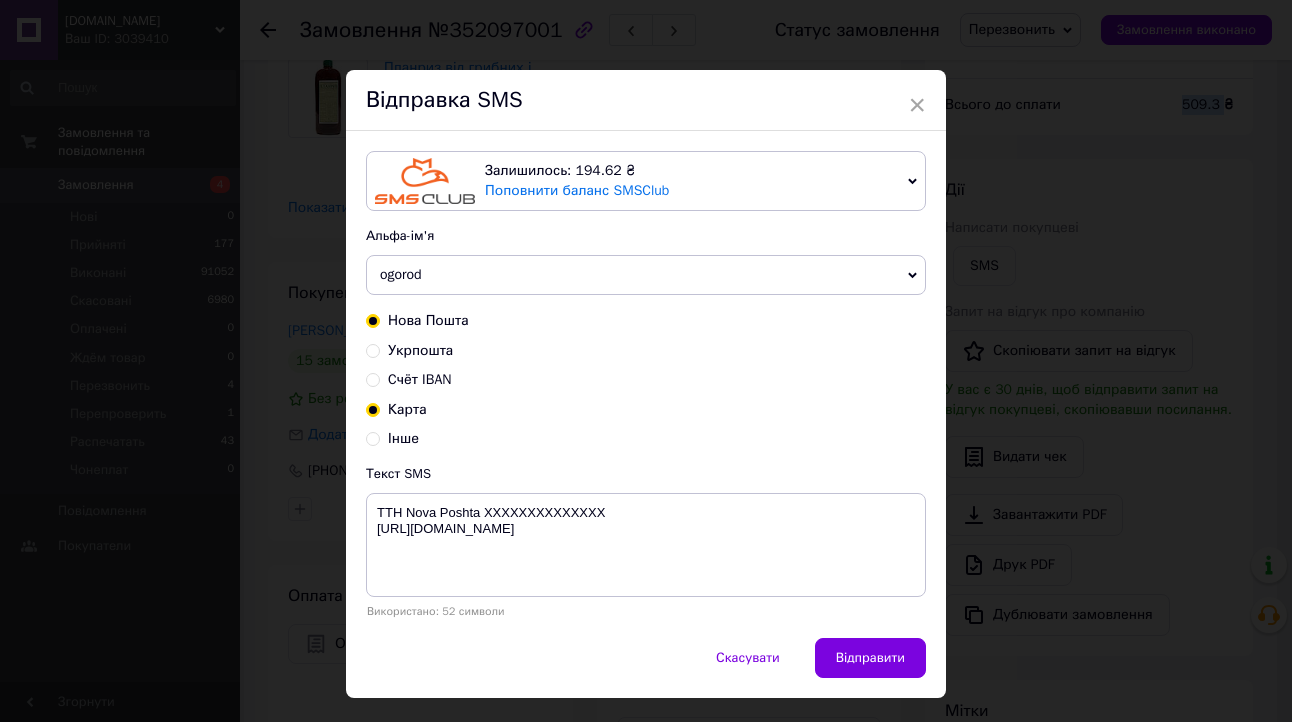 radio on "false" 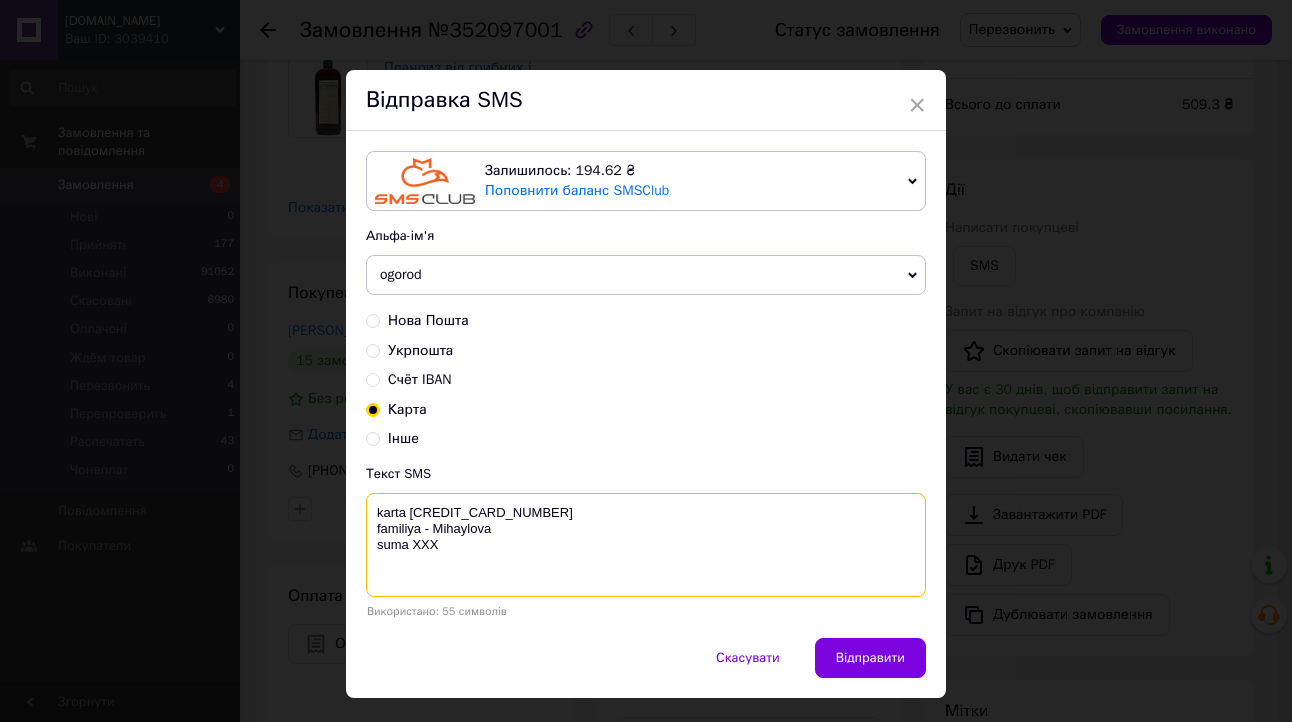 click on "karta 5169 3351 0165 8363
familiya - Mihaylova
suma XXX" at bounding box center [646, 545] 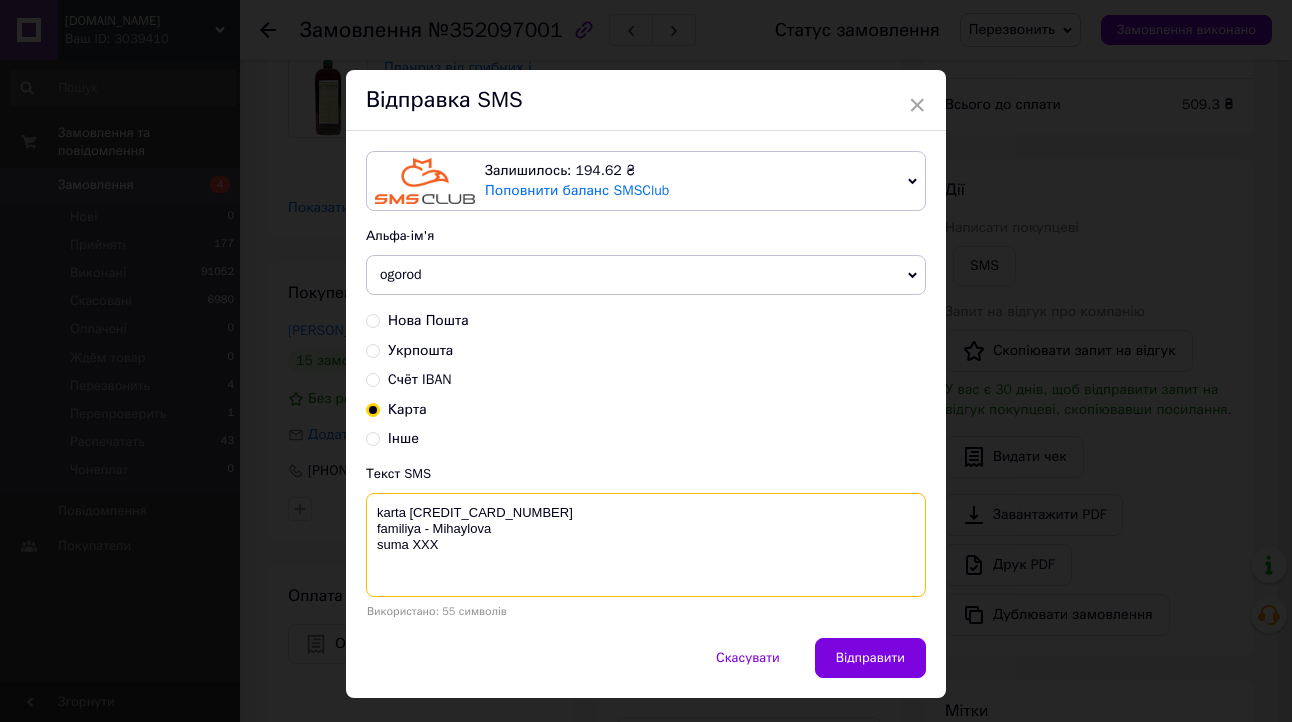 paste on "509.3" 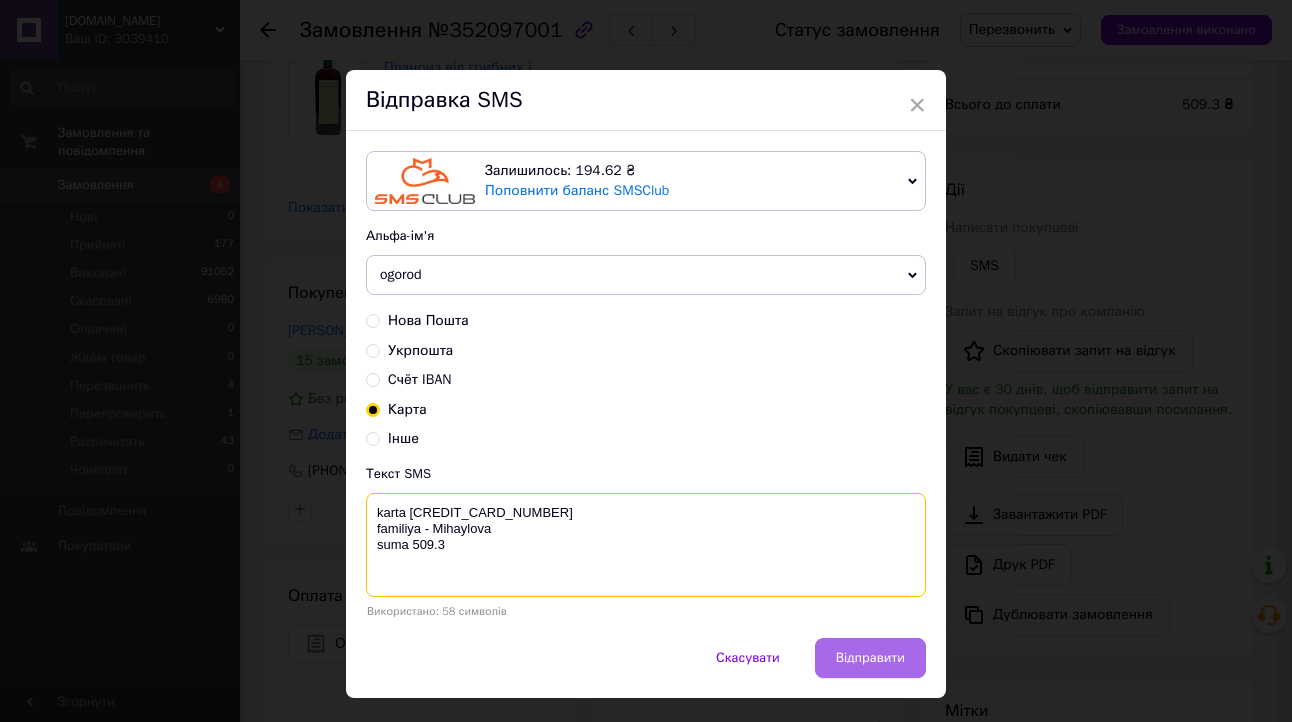 type on "karta 5169 3351 0165 8363
familiya - Mihaylova
suma 509.3" 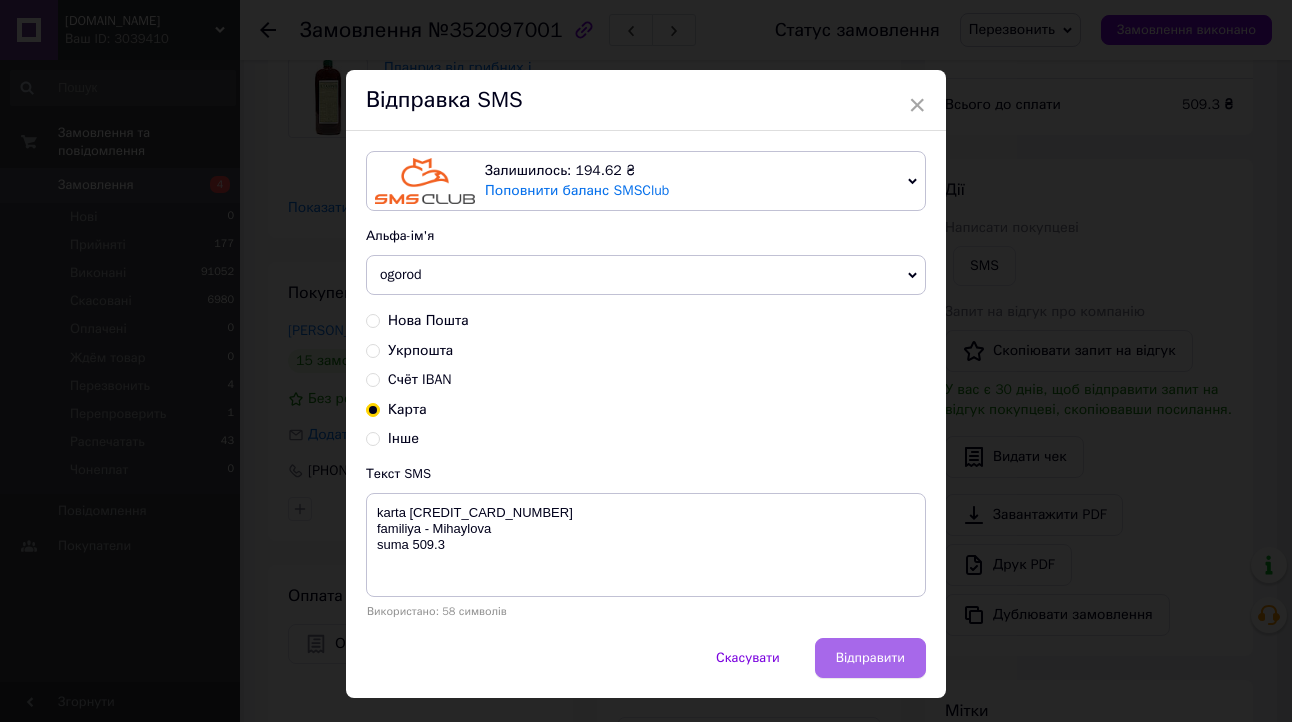 click on "Відправити" at bounding box center (870, 658) 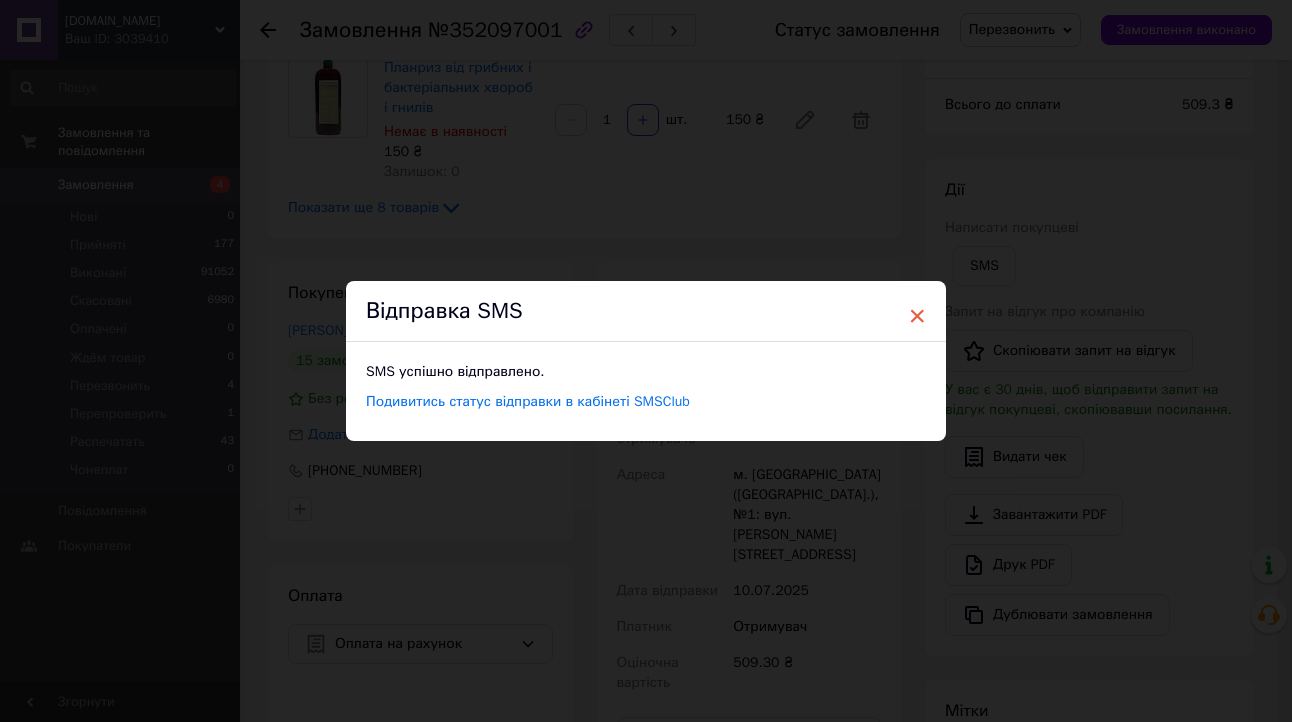 click on "×" at bounding box center (917, 316) 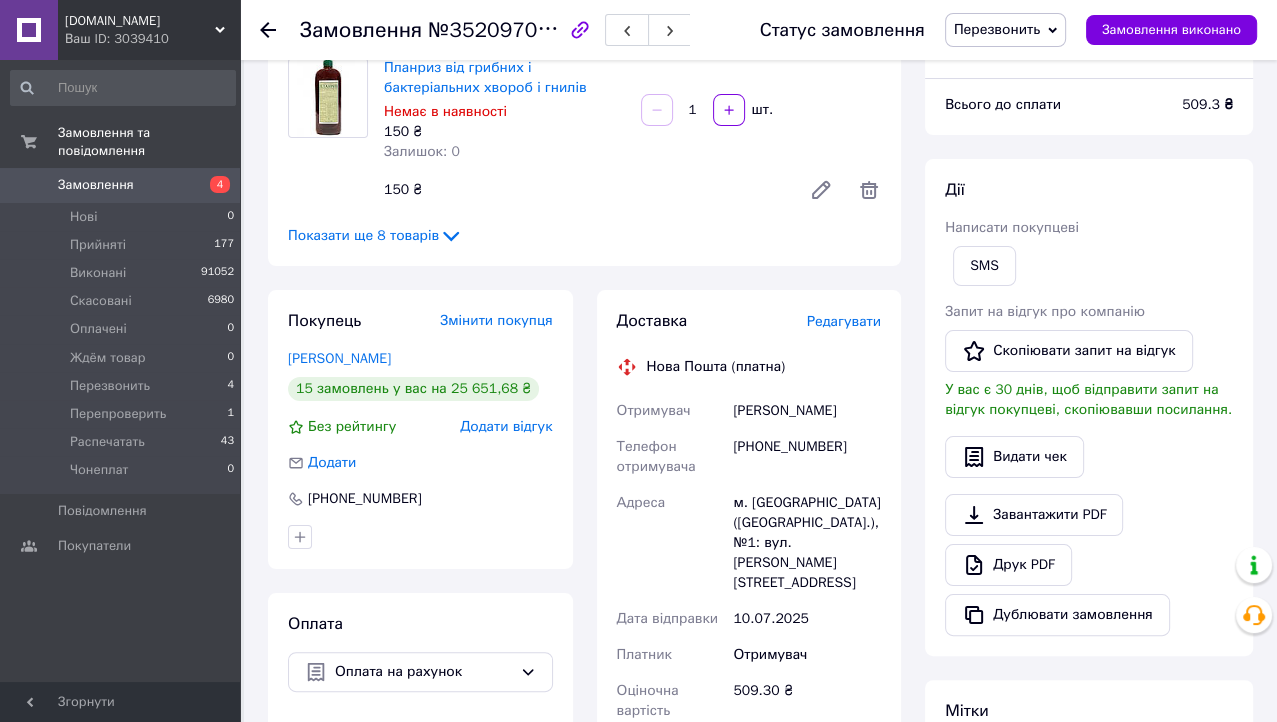 click on "Перезвонить" at bounding box center (997, 29) 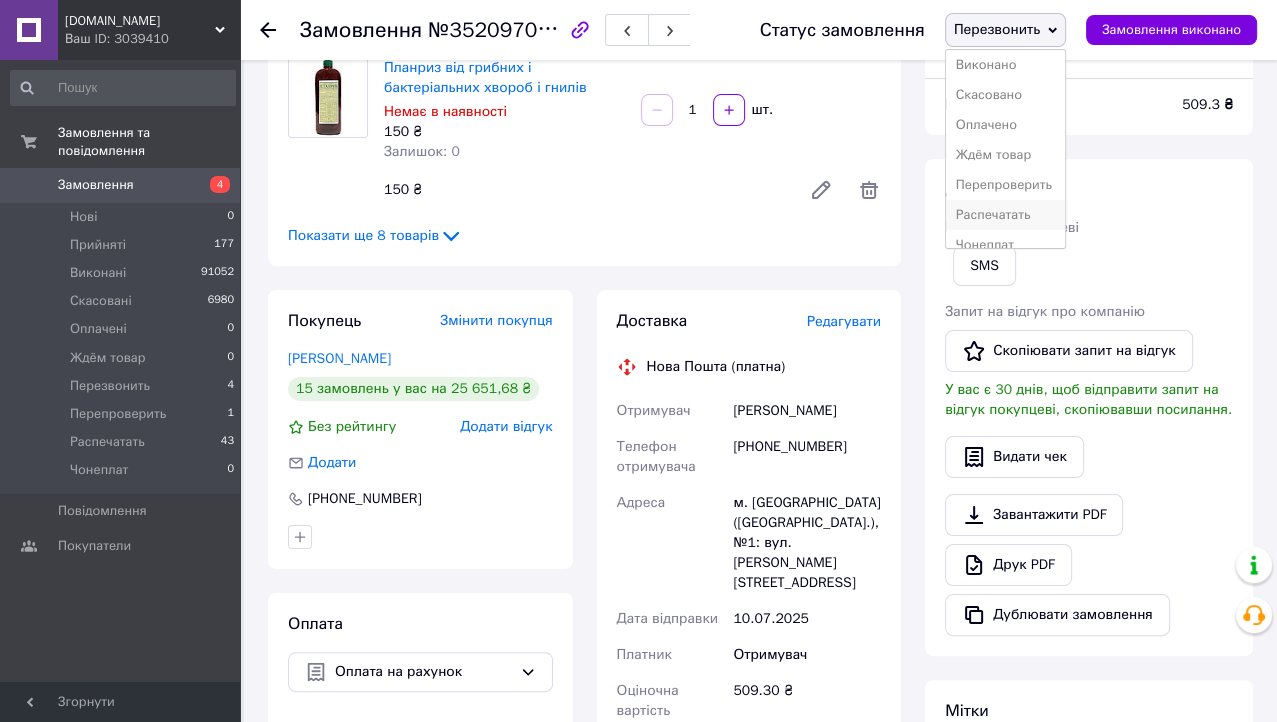 scroll, scrollTop: 52, scrollLeft: 0, axis: vertical 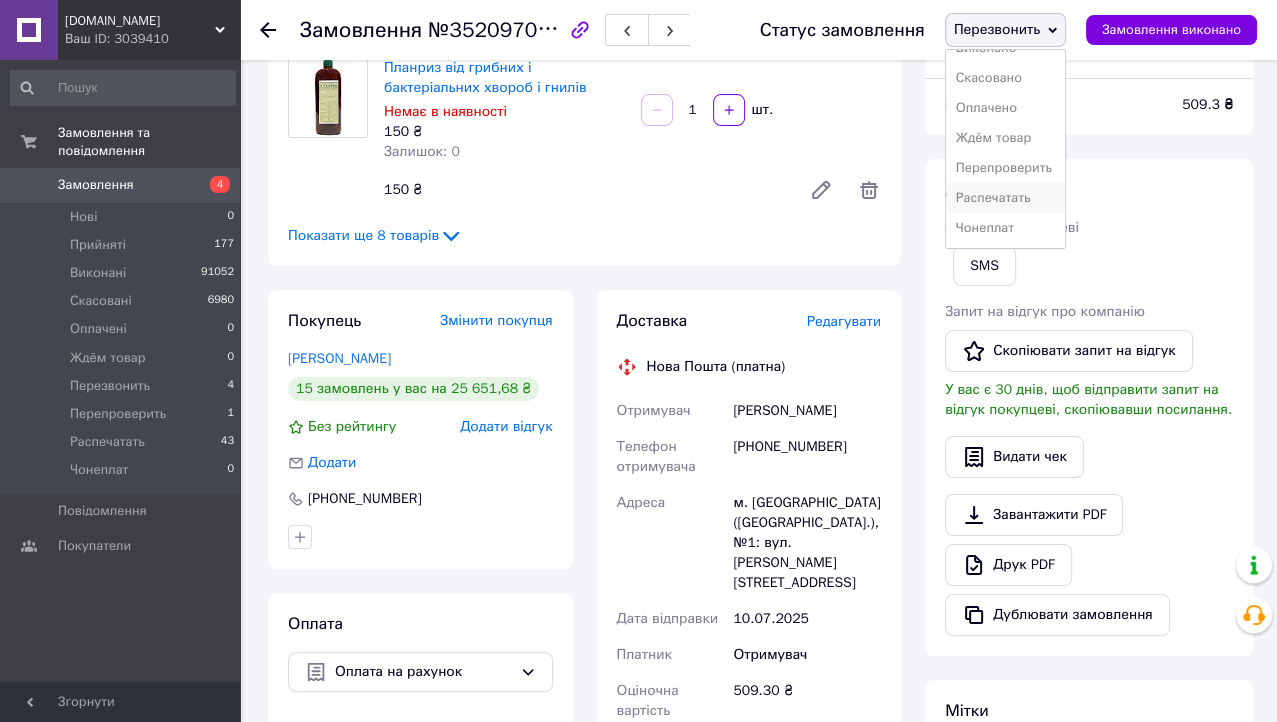 click on "Распечатать" at bounding box center [1005, 198] 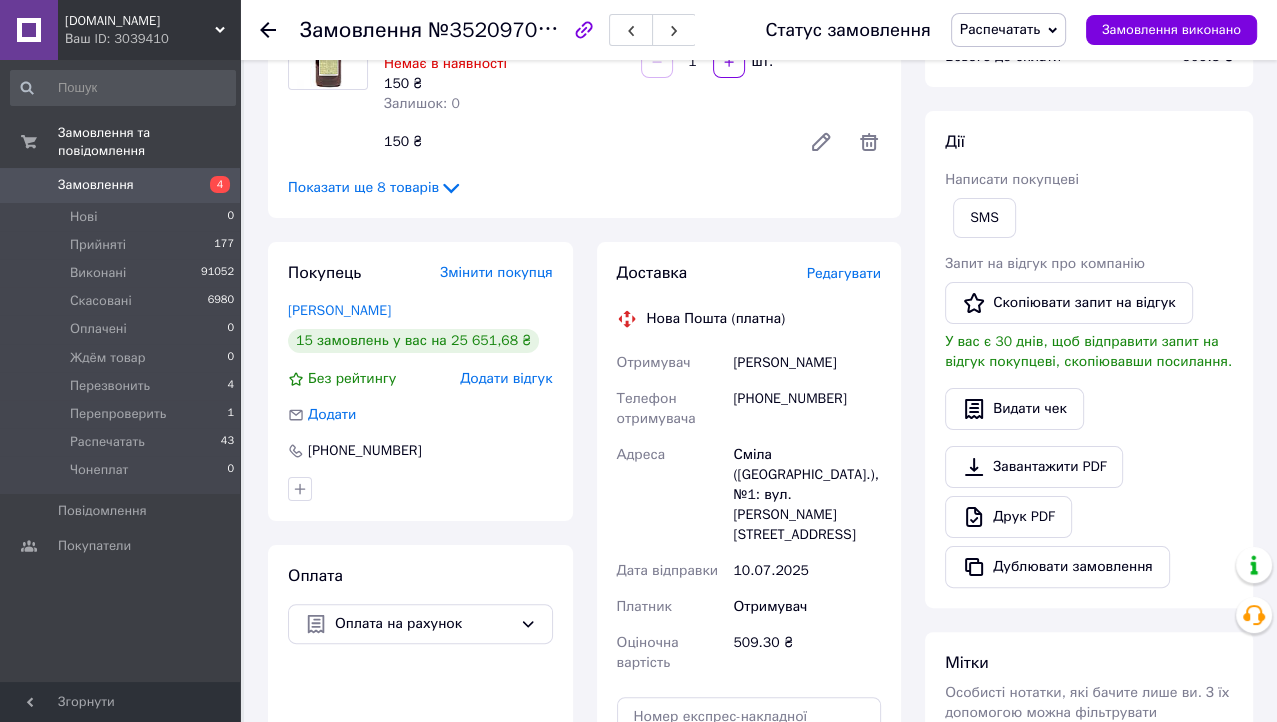 scroll, scrollTop: 108, scrollLeft: 0, axis: vertical 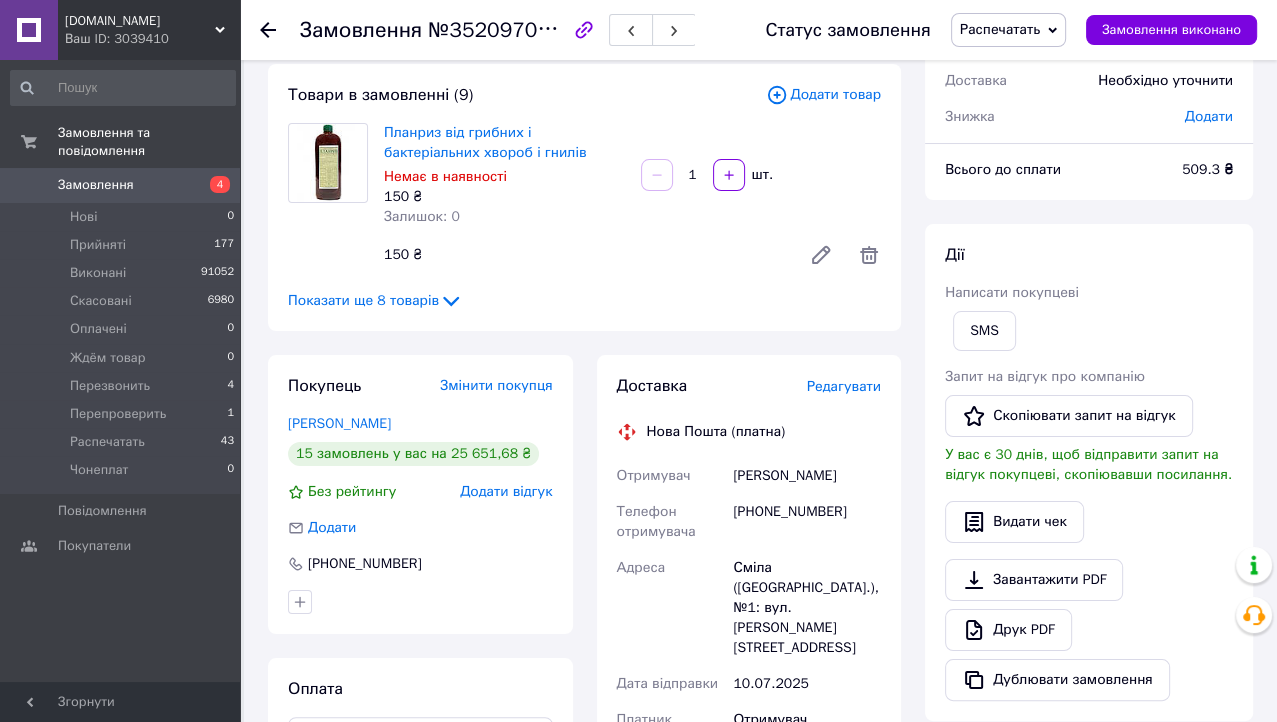click 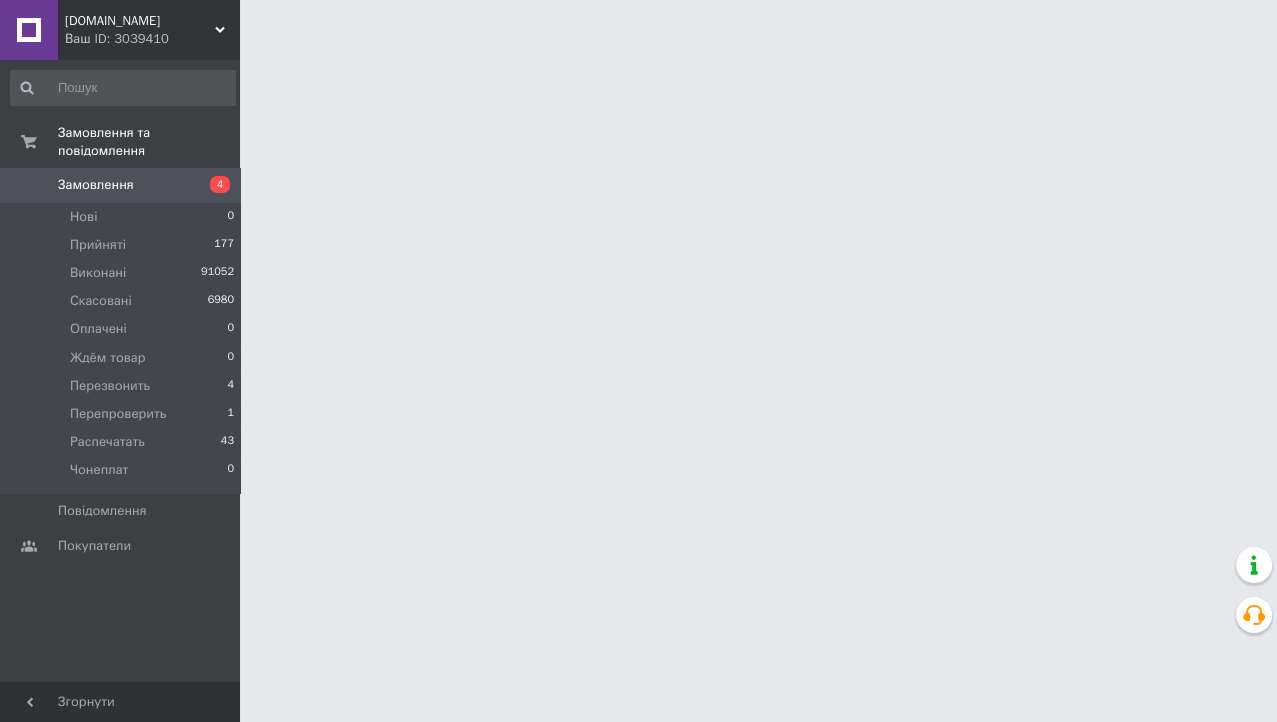 scroll, scrollTop: 0, scrollLeft: 0, axis: both 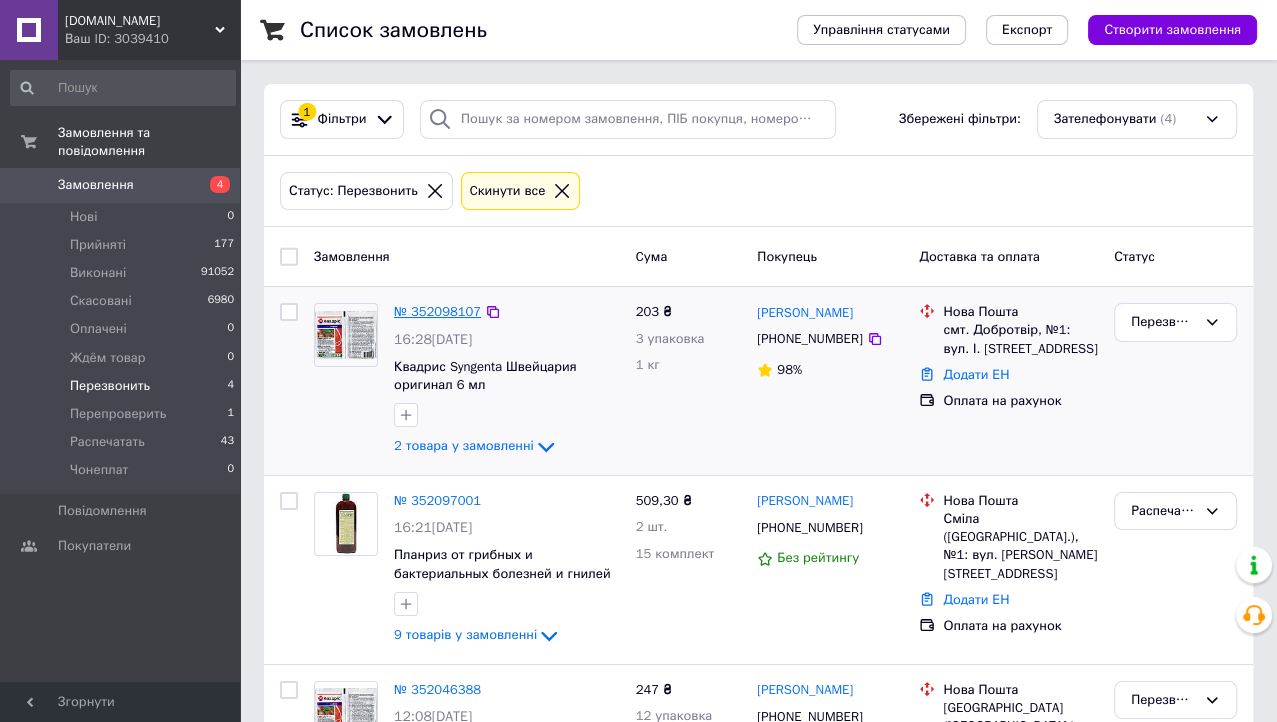 click on "№ 352098107" at bounding box center (437, 311) 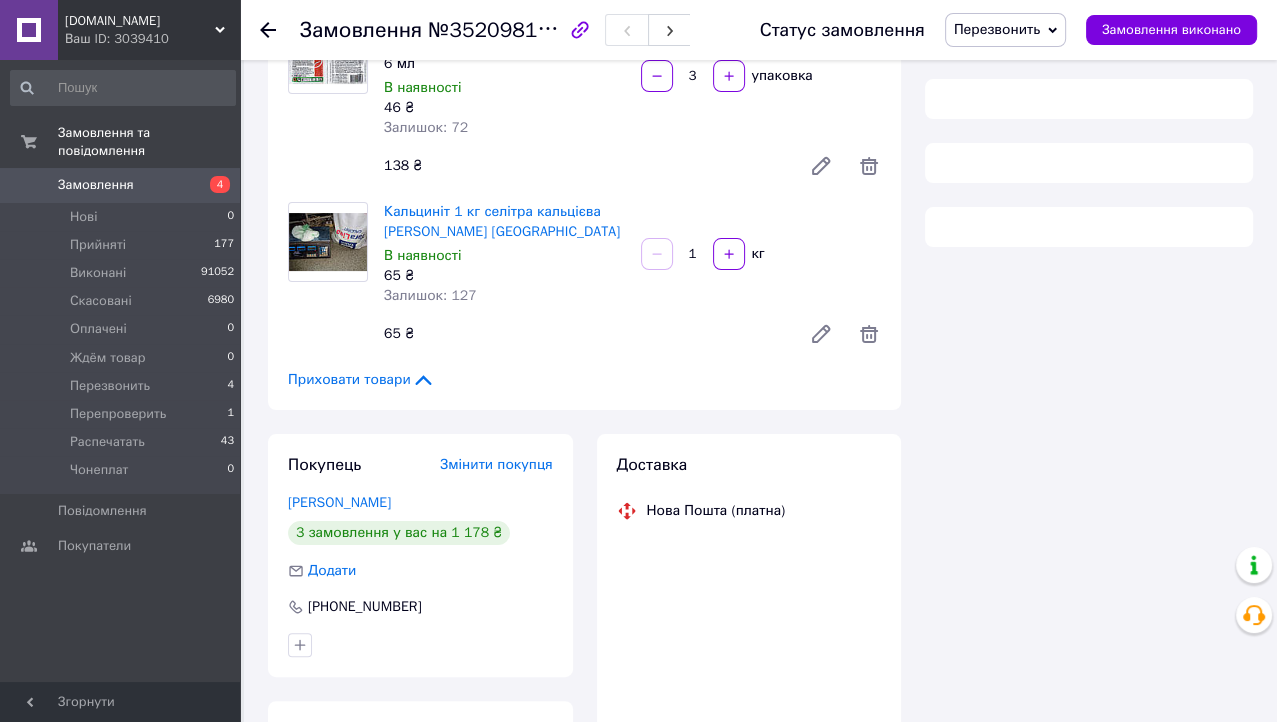 scroll, scrollTop: 328, scrollLeft: 0, axis: vertical 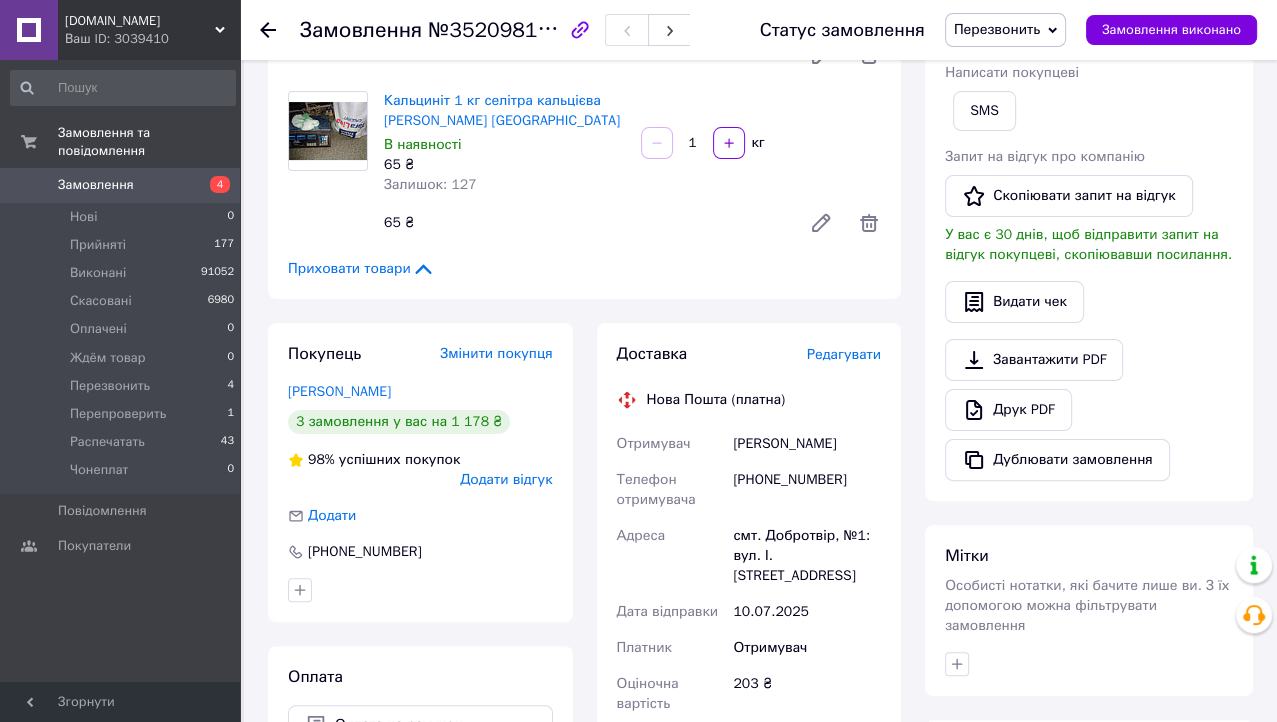 click on "[PHONE_NUMBER]" at bounding box center (807, 490) 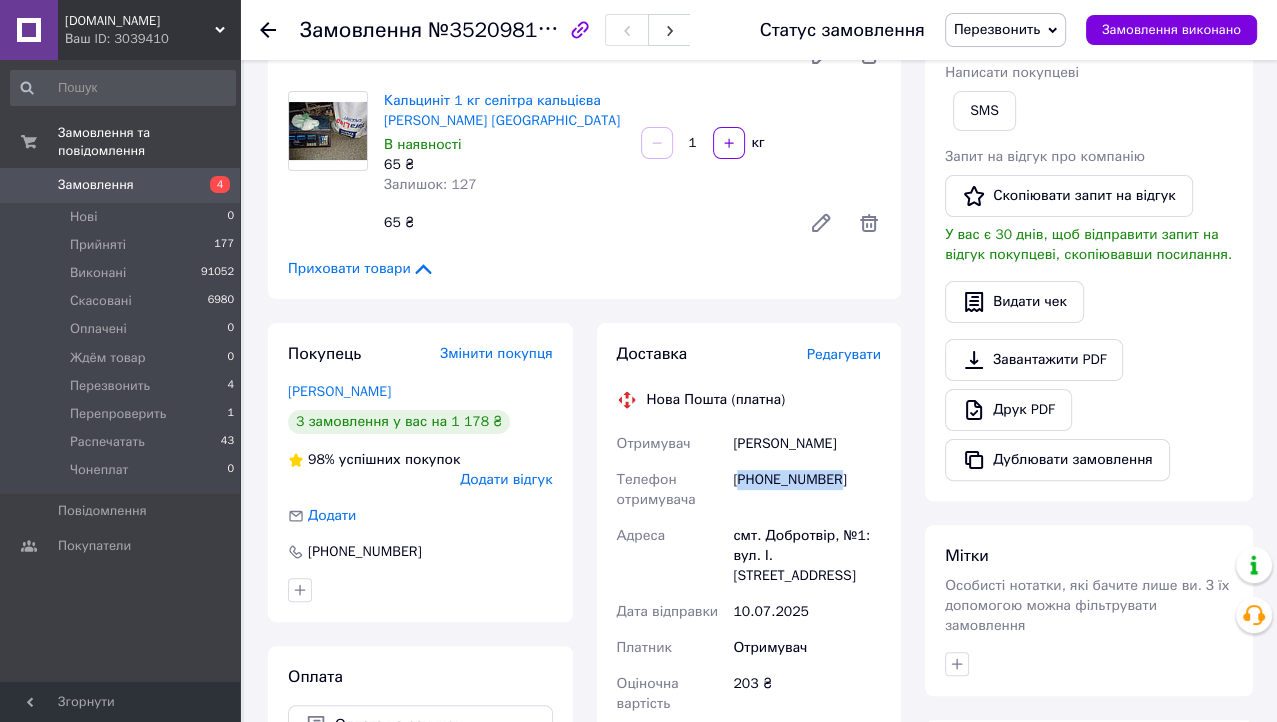 click on "[PHONE_NUMBER]" at bounding box center (807, 490) 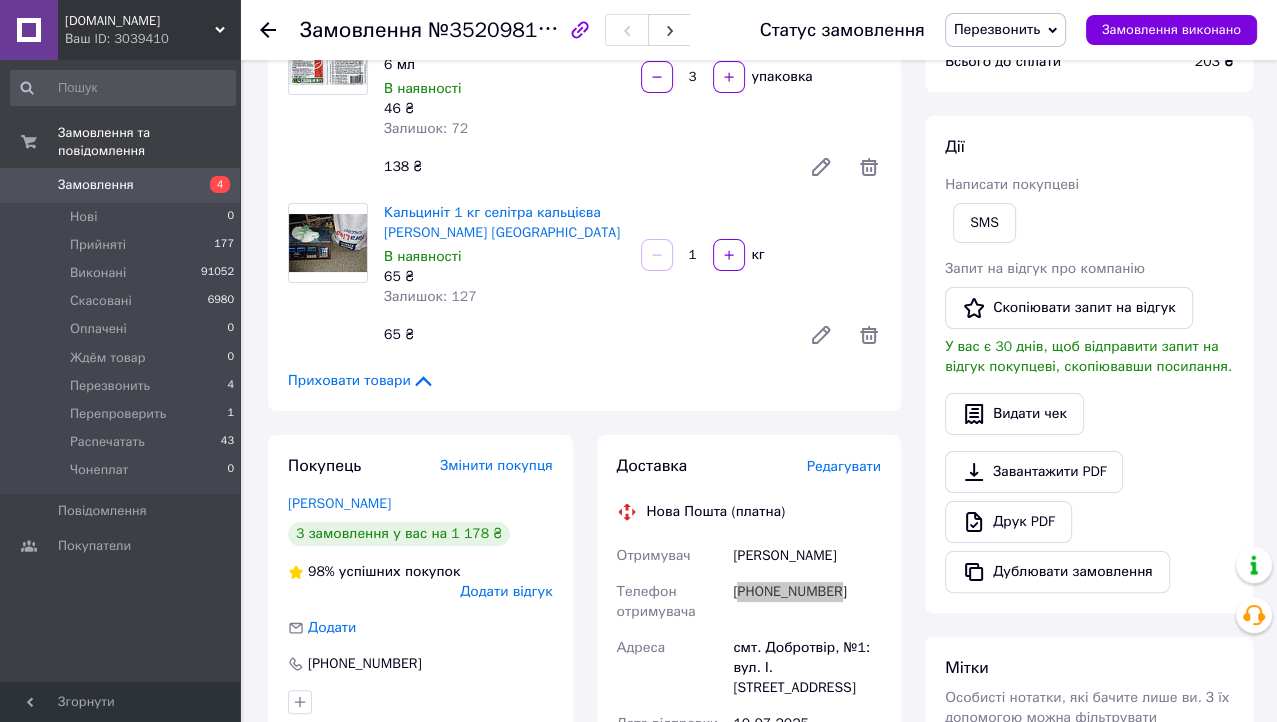 scroll, scrollTop: 161, scrollLeft: 0, axis: vertical 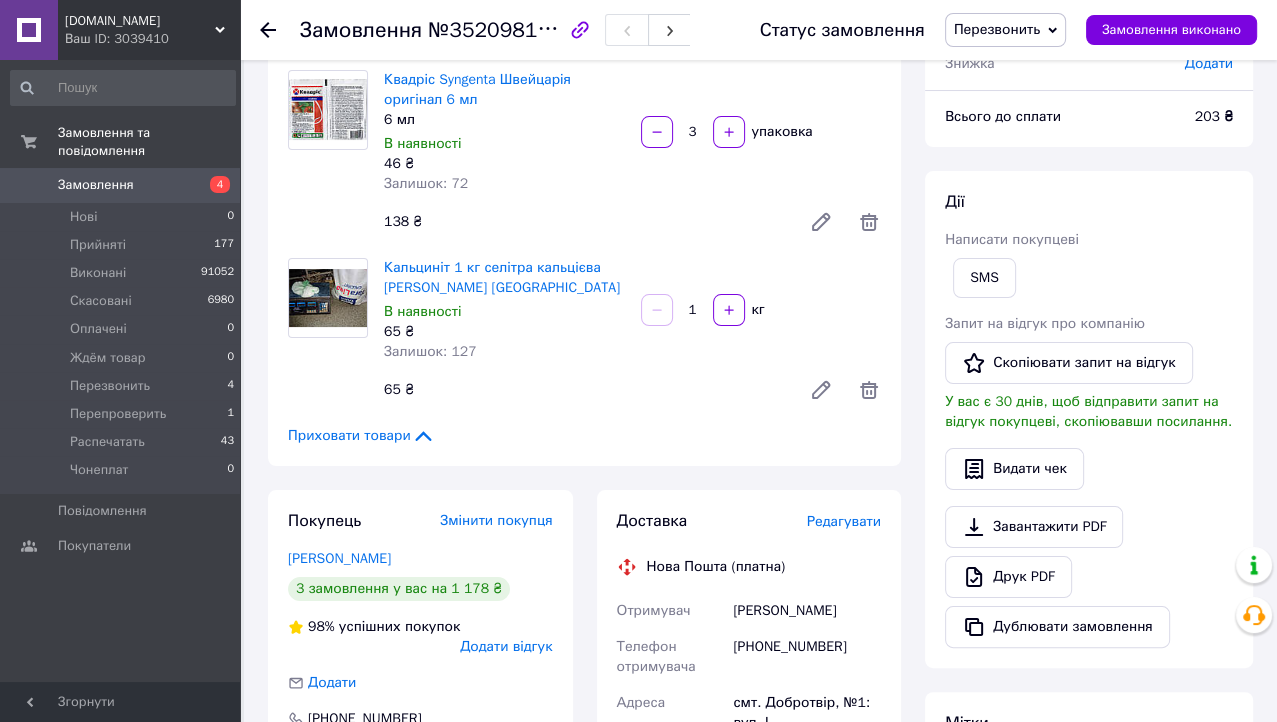 click on "203 ₴" at bounding box center [1214, 116] 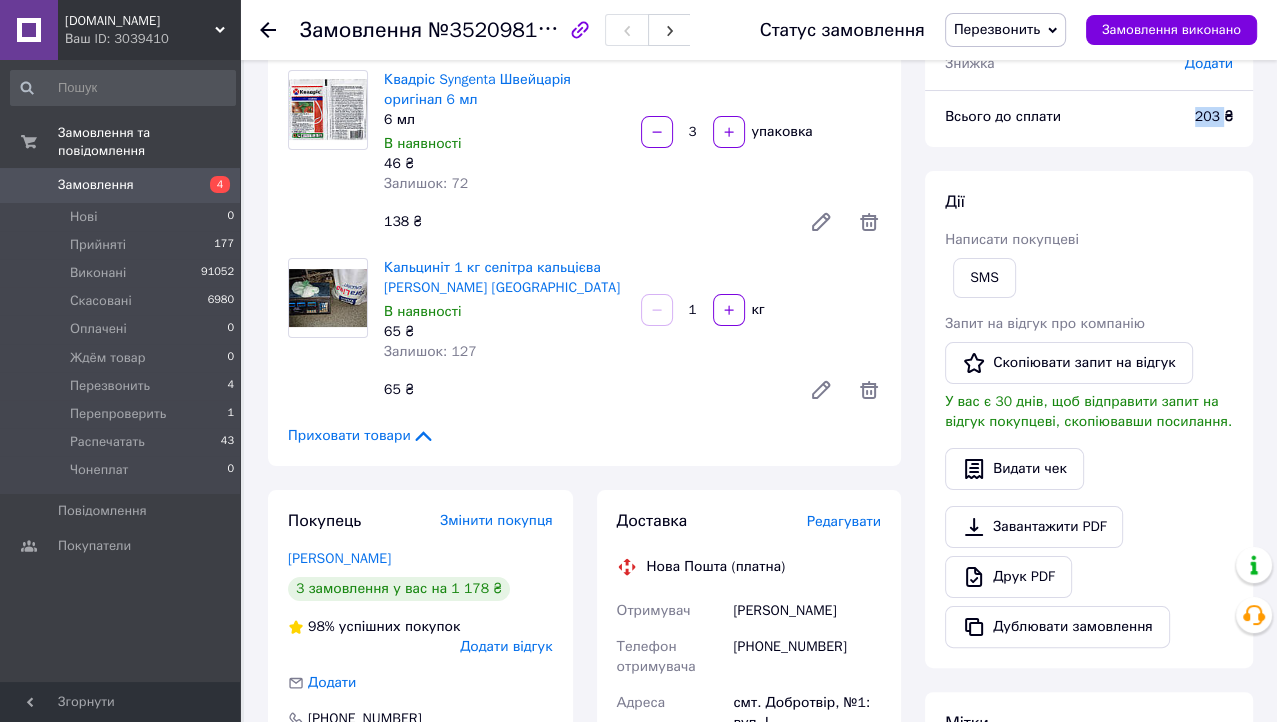 click on "203 ₴" at bounding box center [1214, 116] 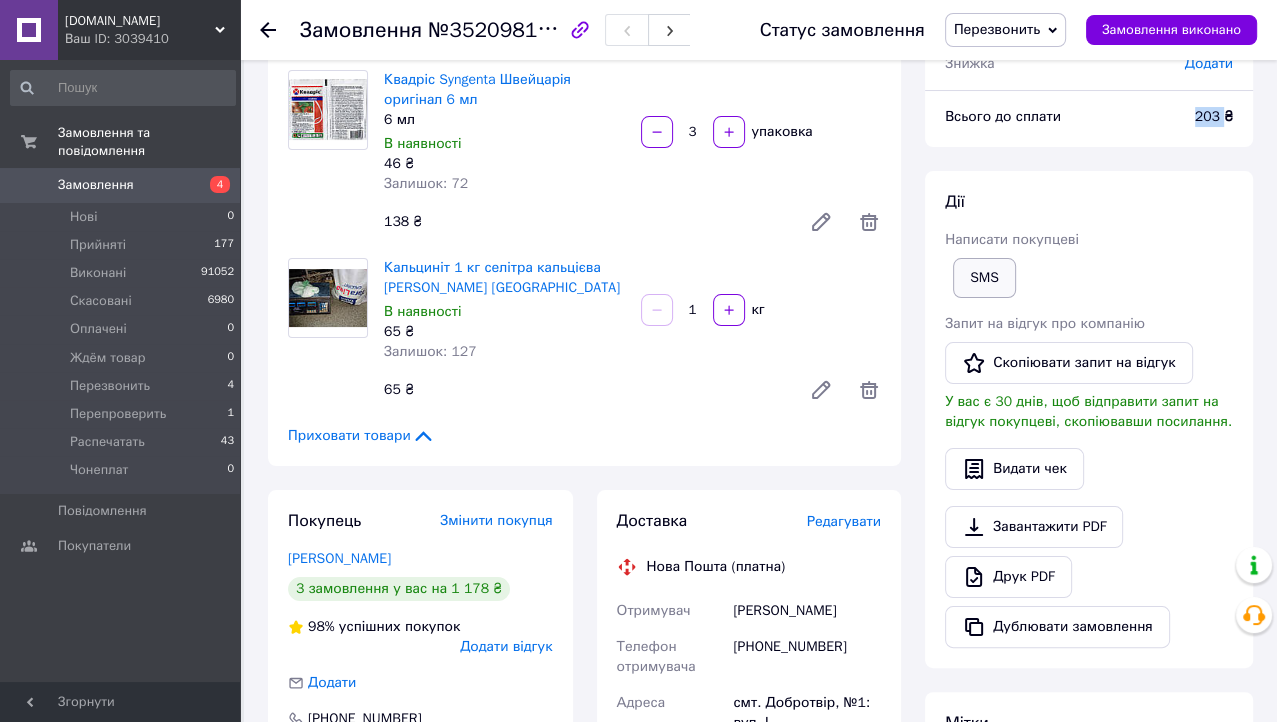 click on "SMS" at bounding box center (984, 278) 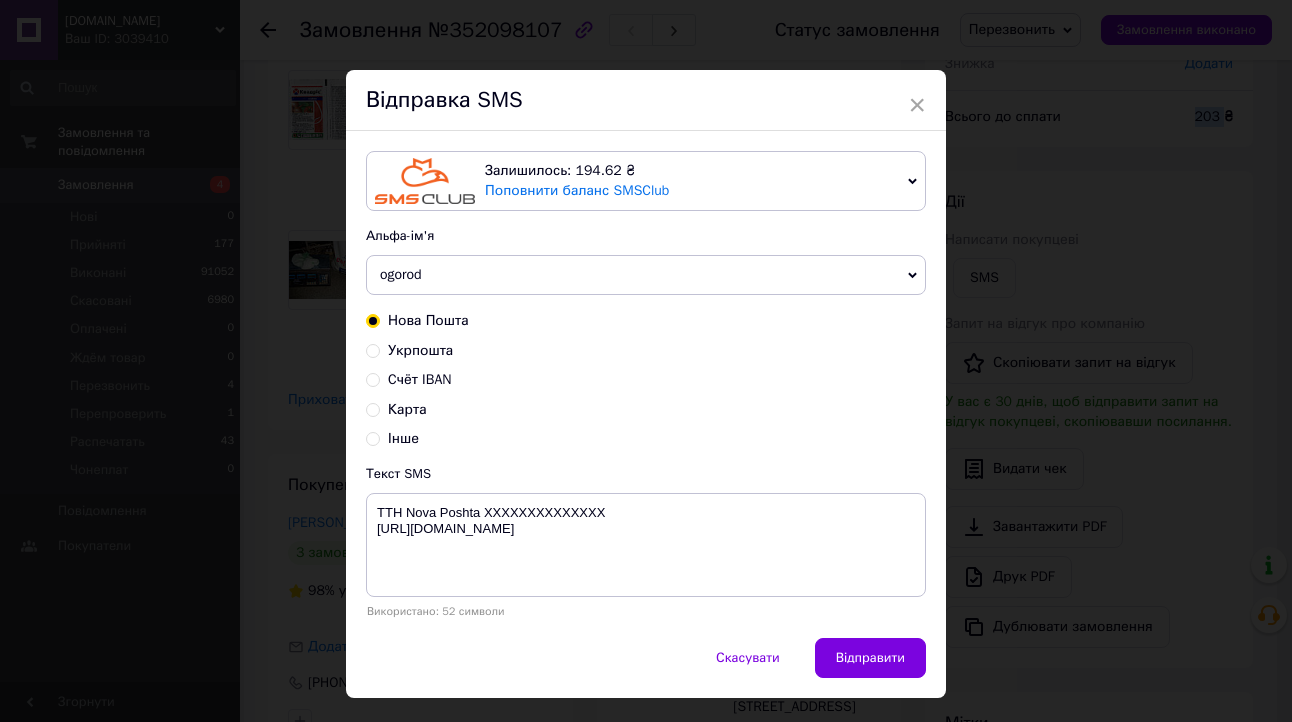 click on "Cчёт IBAN" at bounding box center (373, 378) 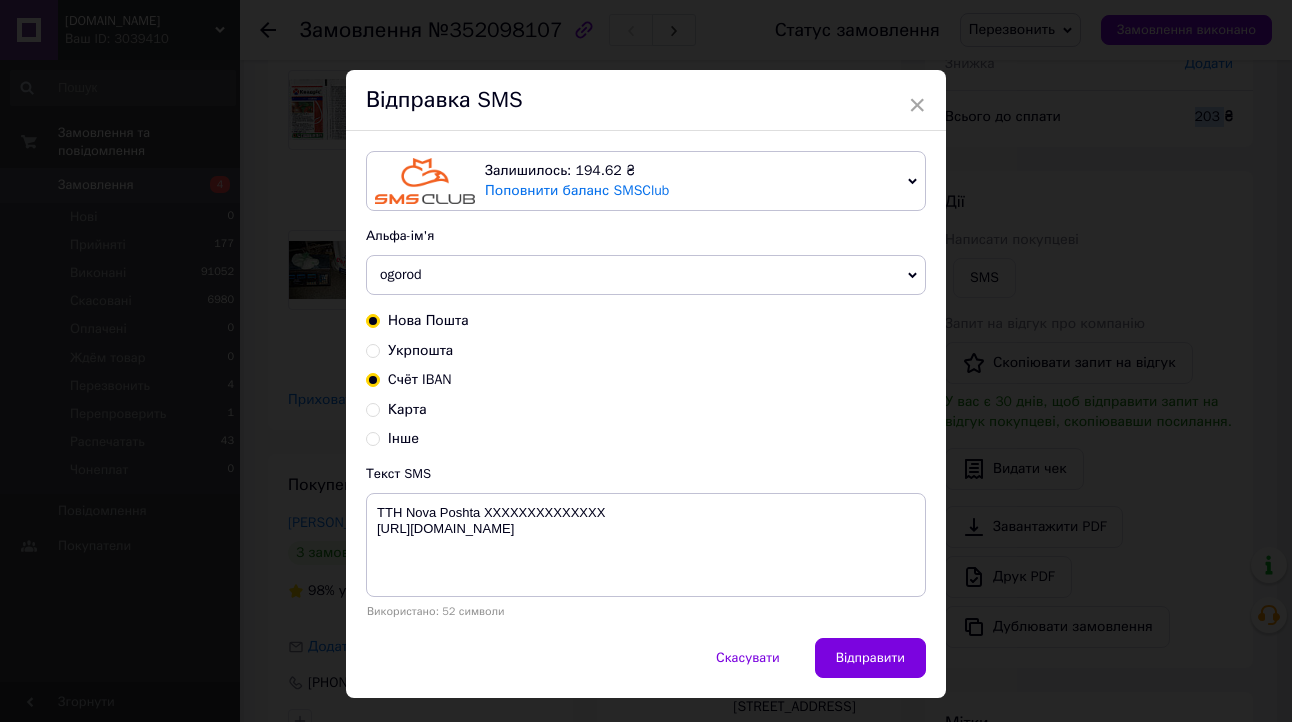 radio on "true" 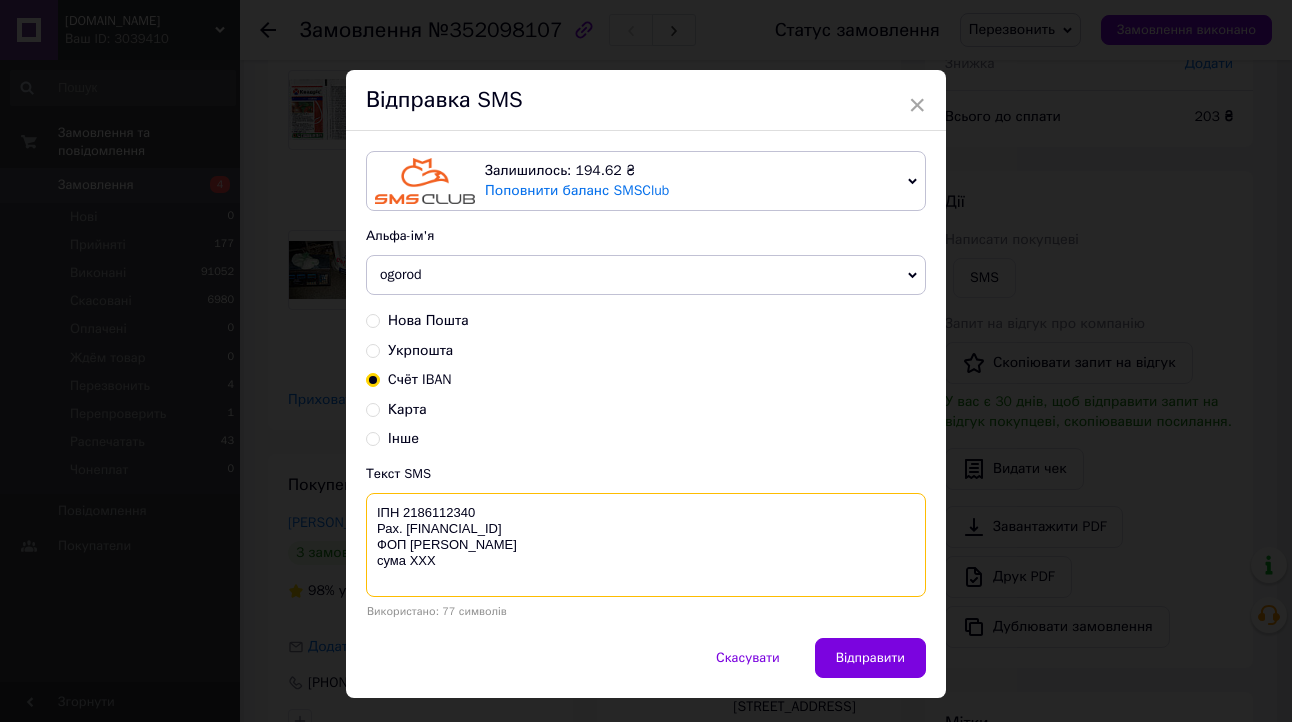 click on "ІПН 2186112340
Рах. UA463047950000026003053730419
ФОП Самойленко Т В
сума XXX" at bounding box center [646, 545] 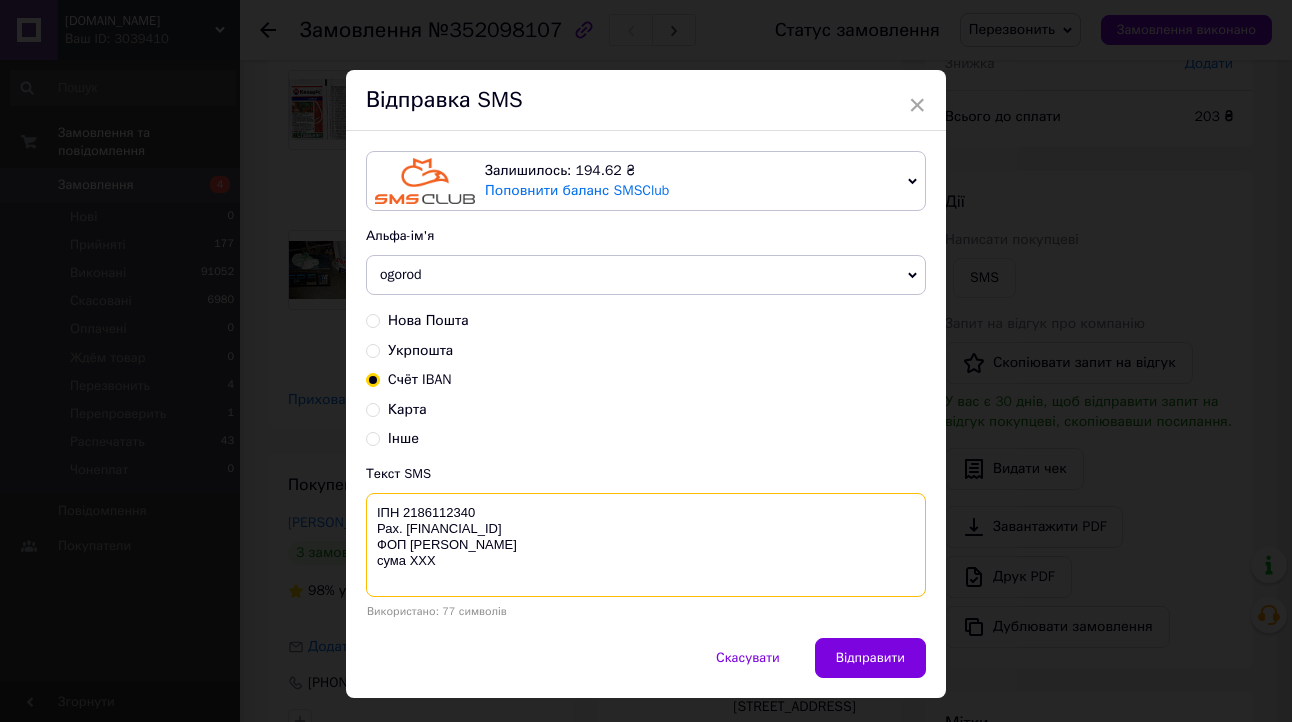 paste on "203" 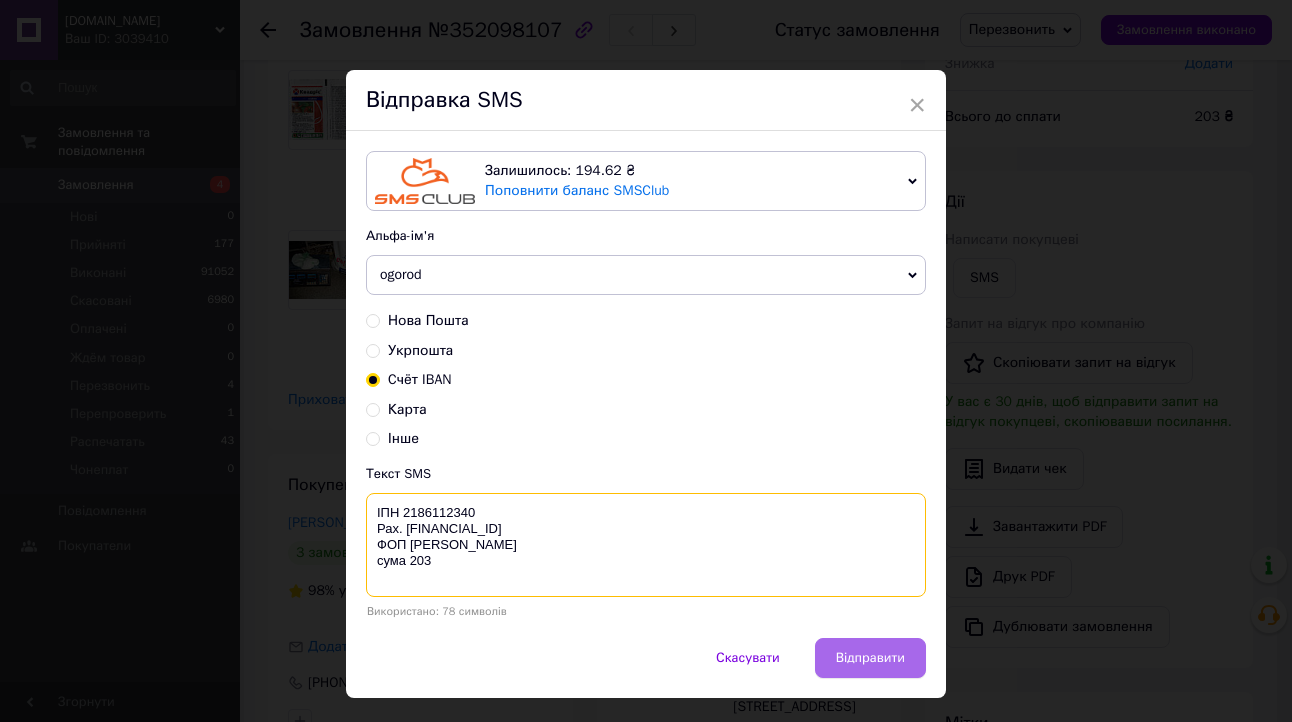 type on "ІПН 2186112340
Рах. UA463047950000026003053730419
ФОП Самойленко Т В
сума 203" 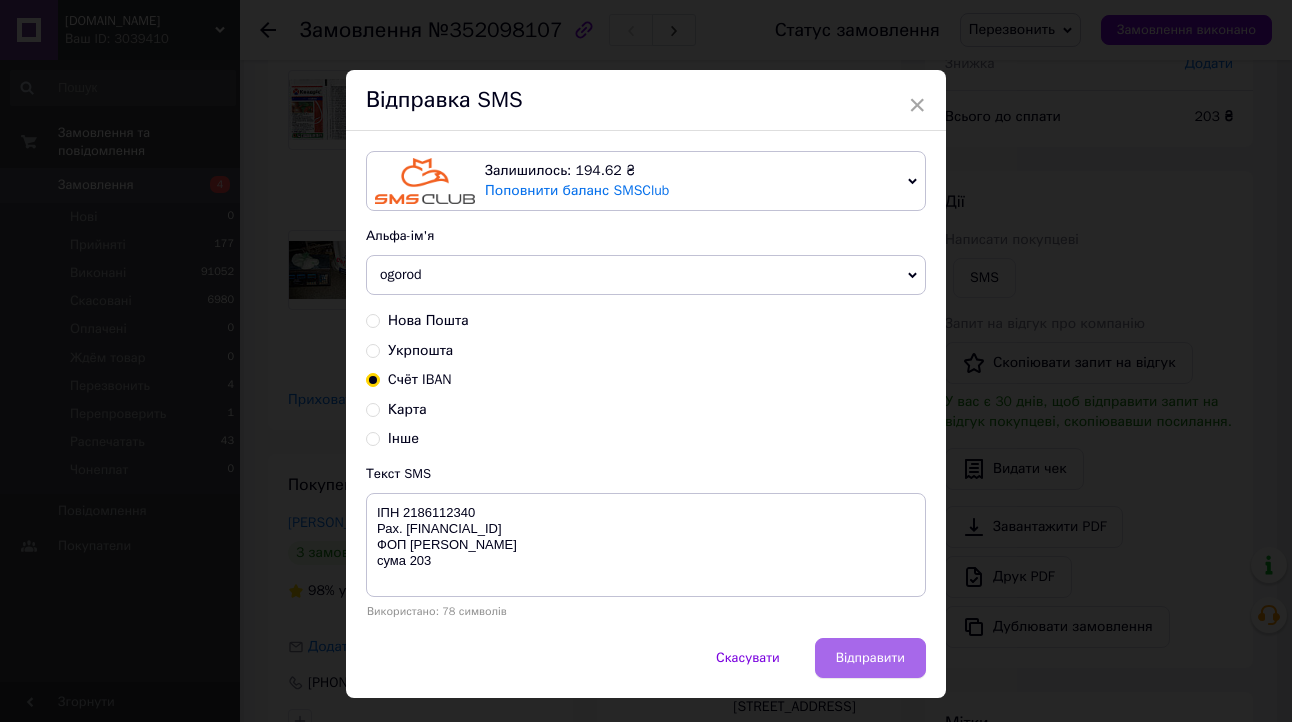 click on "Відправити" at bounding box center (870, 658) 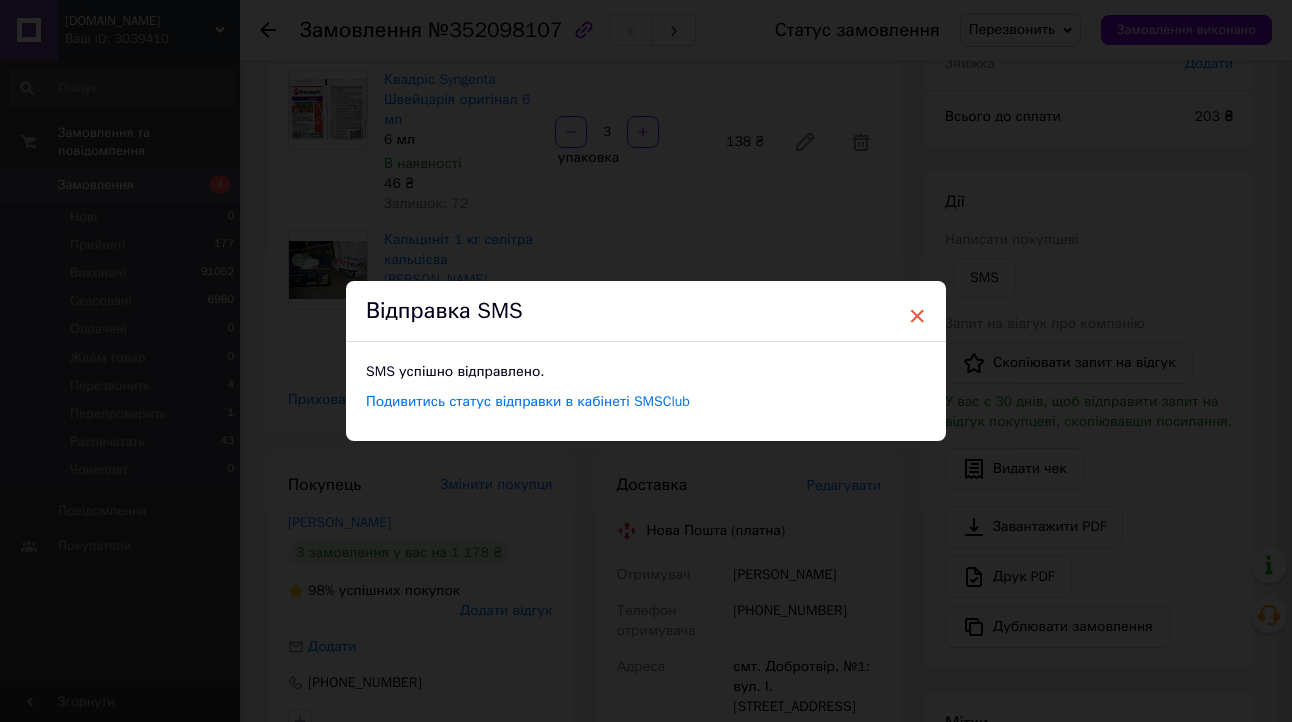 click on "×" at bounding box center [917, 316] 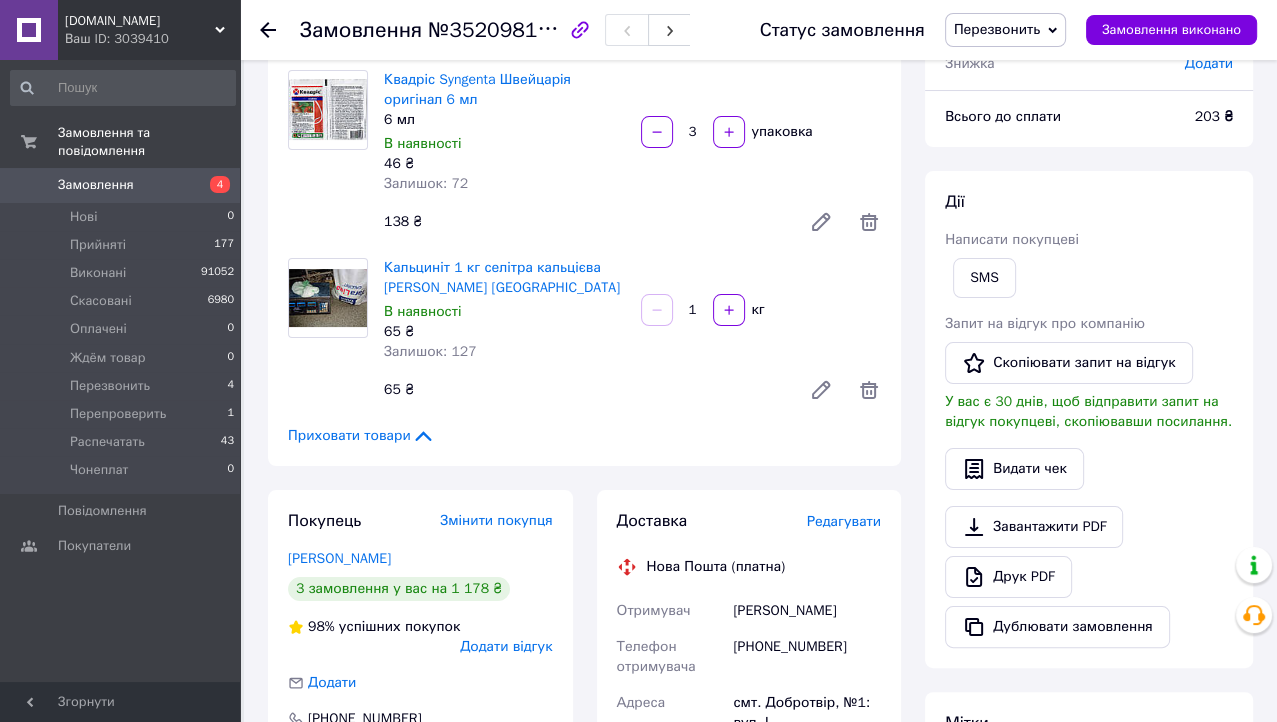 click on "Перезвонить" at bounding box center [997, 29] 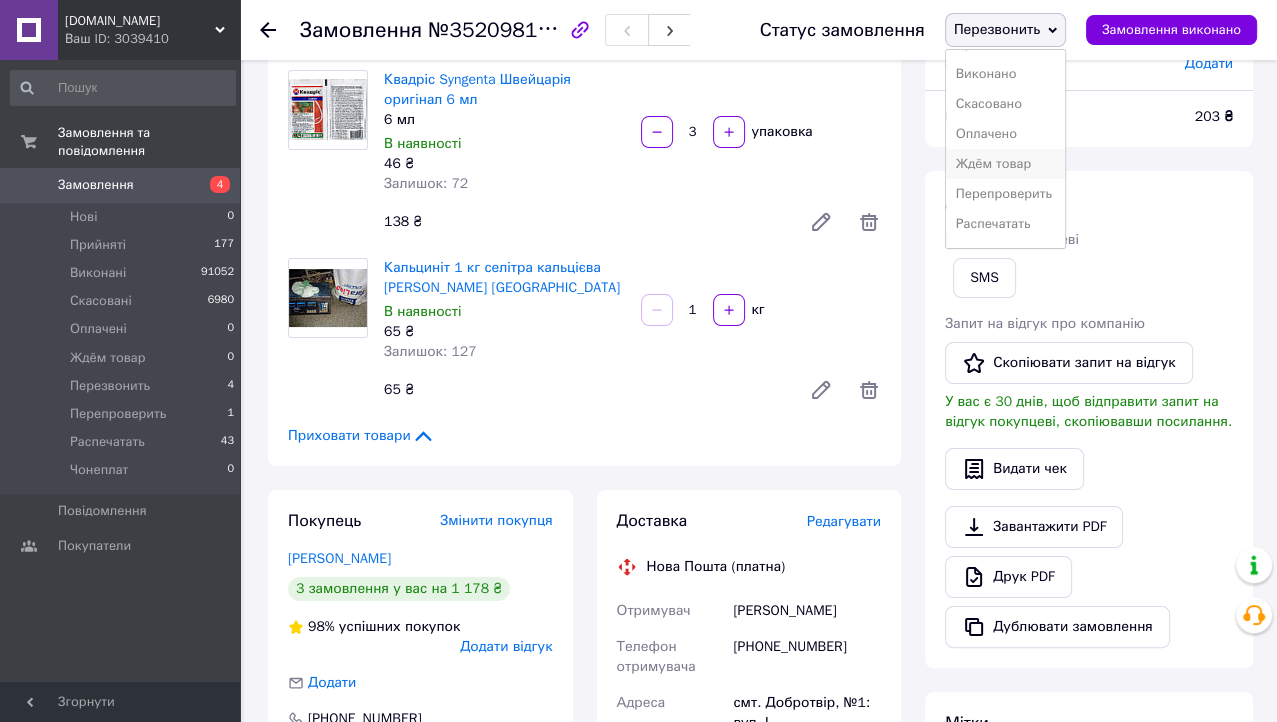 scroll, scrollTop: 52, scrollLeft: 0, axis: vertical 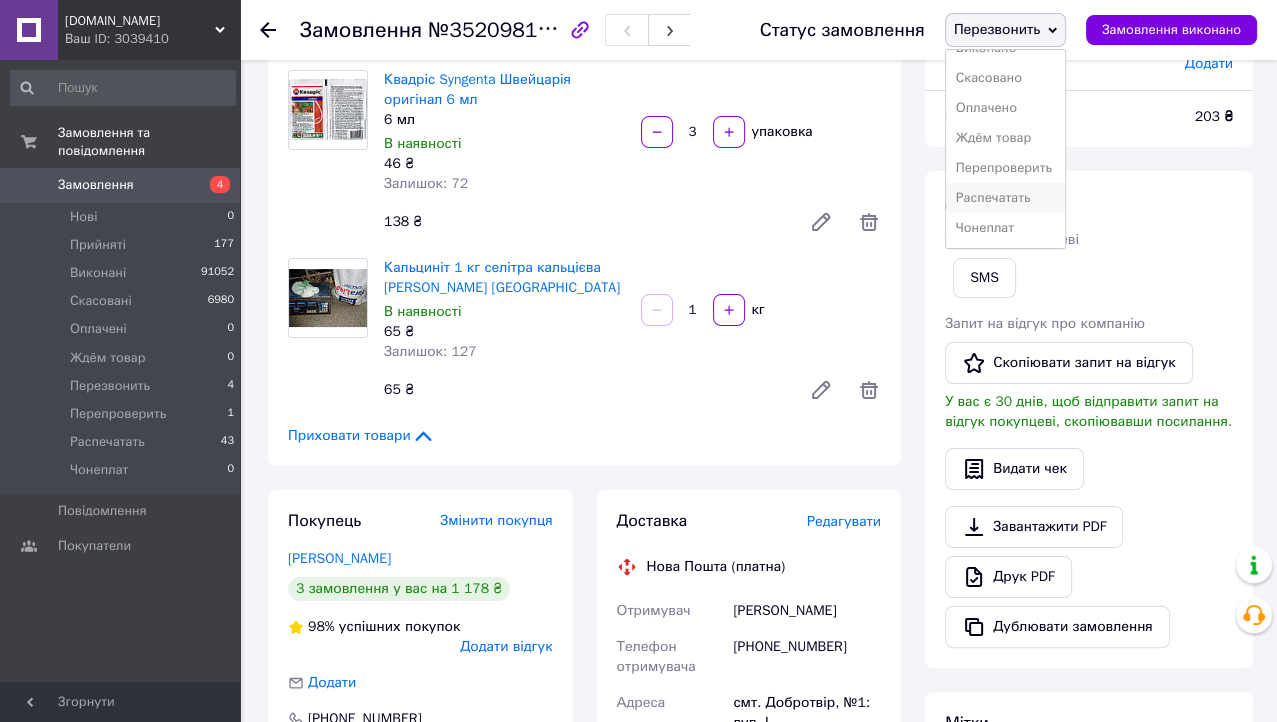 click on "Распечатать" at bounding box center (1005, 198) 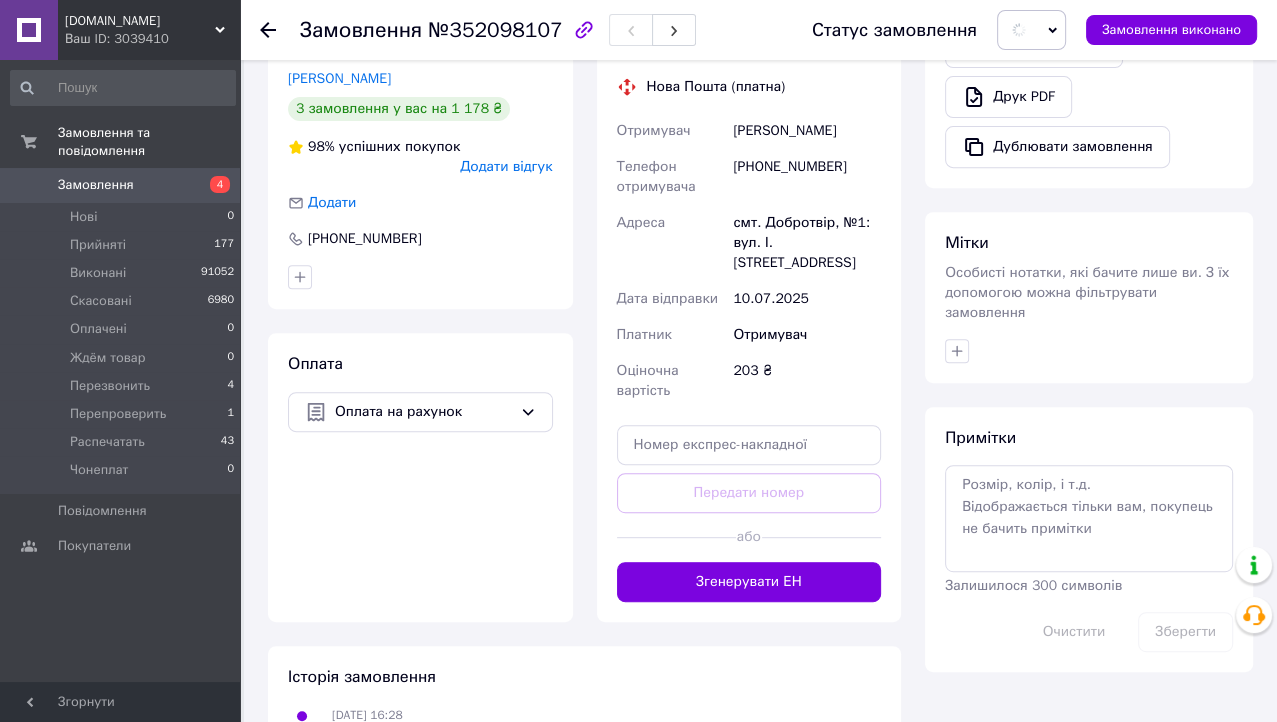 scroll, scrollTop: 660, scrollLeft: 0, axis: vertical 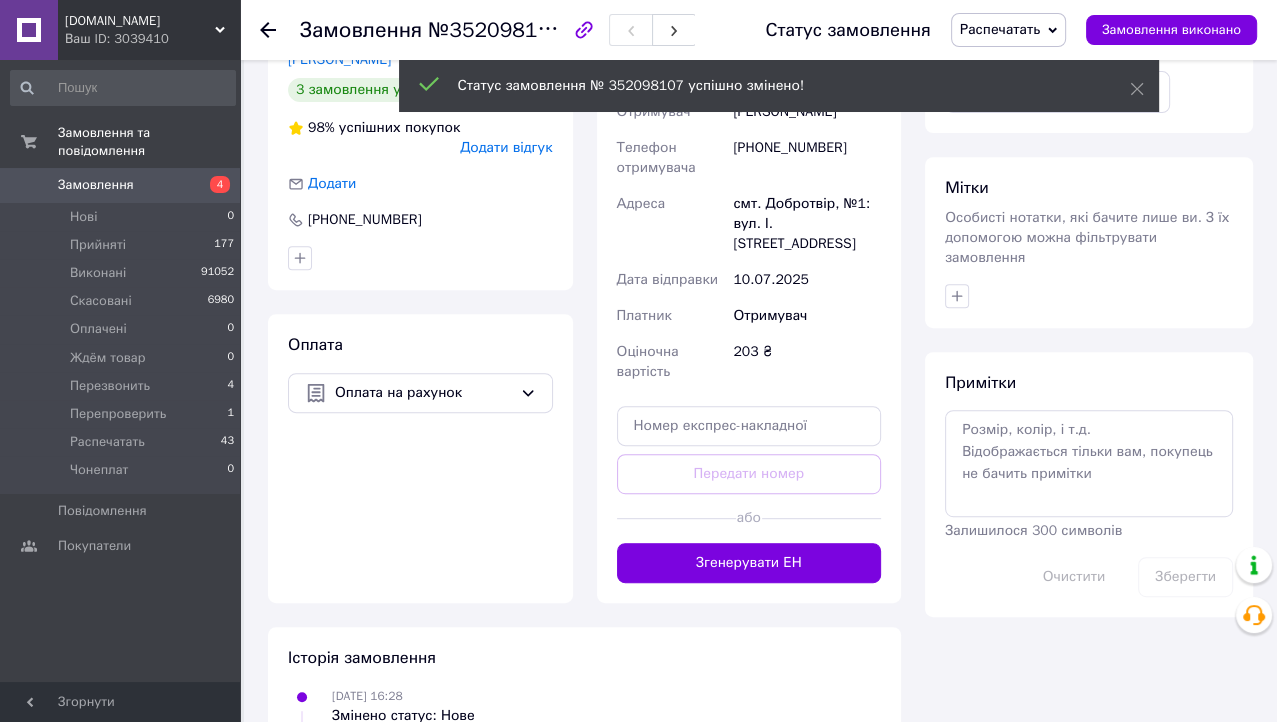 click 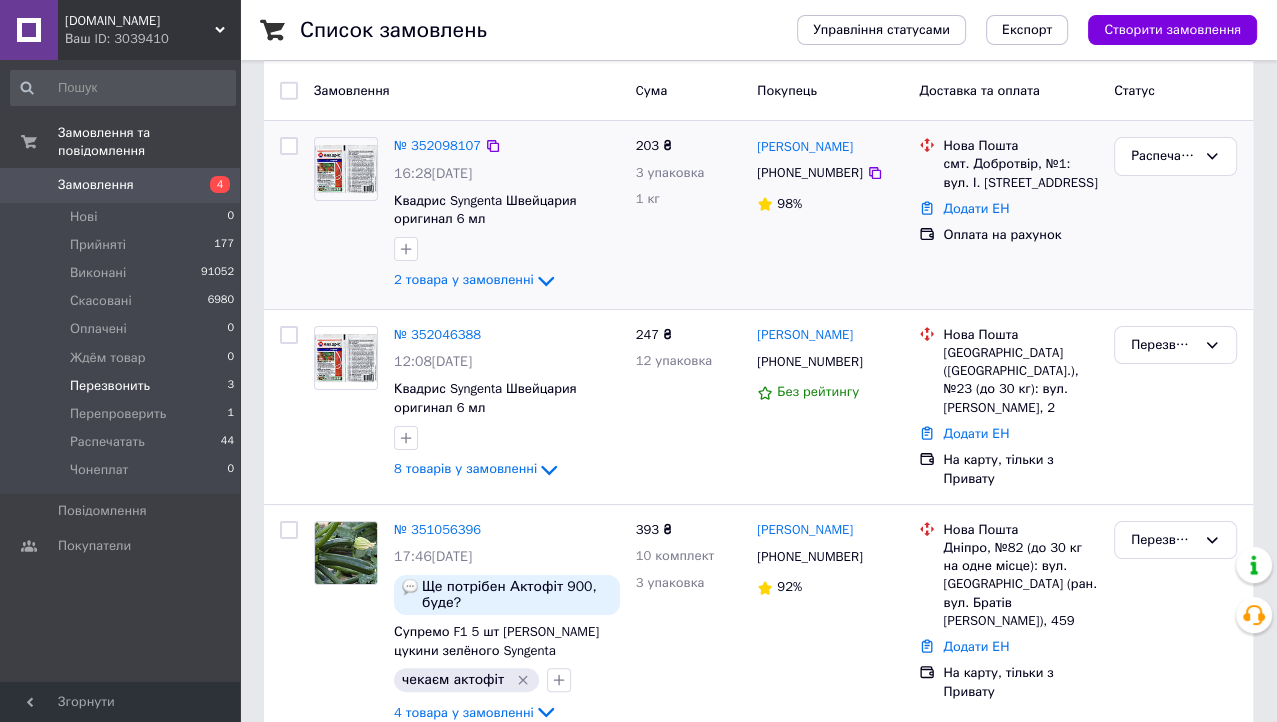 scroll, scrollTop: 200, scrollLeft: 0, axis: vertical 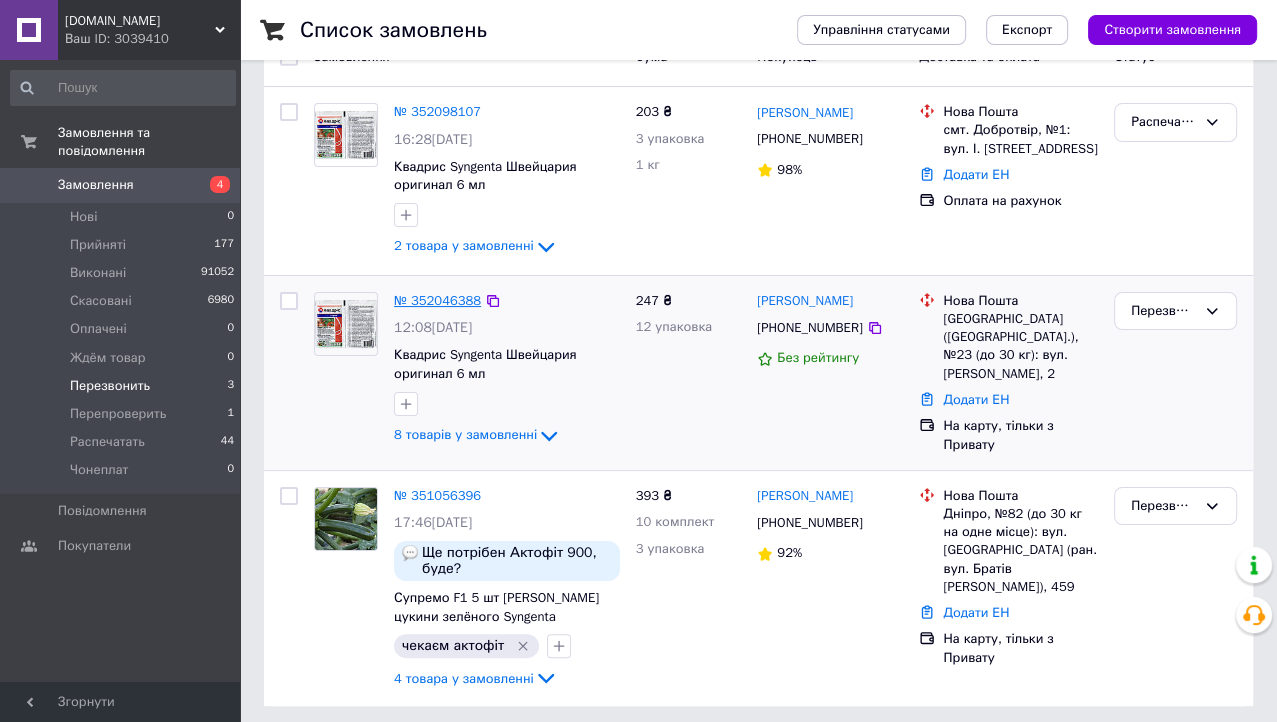 click on "№ 352046388" at bounding box center [437, 300] 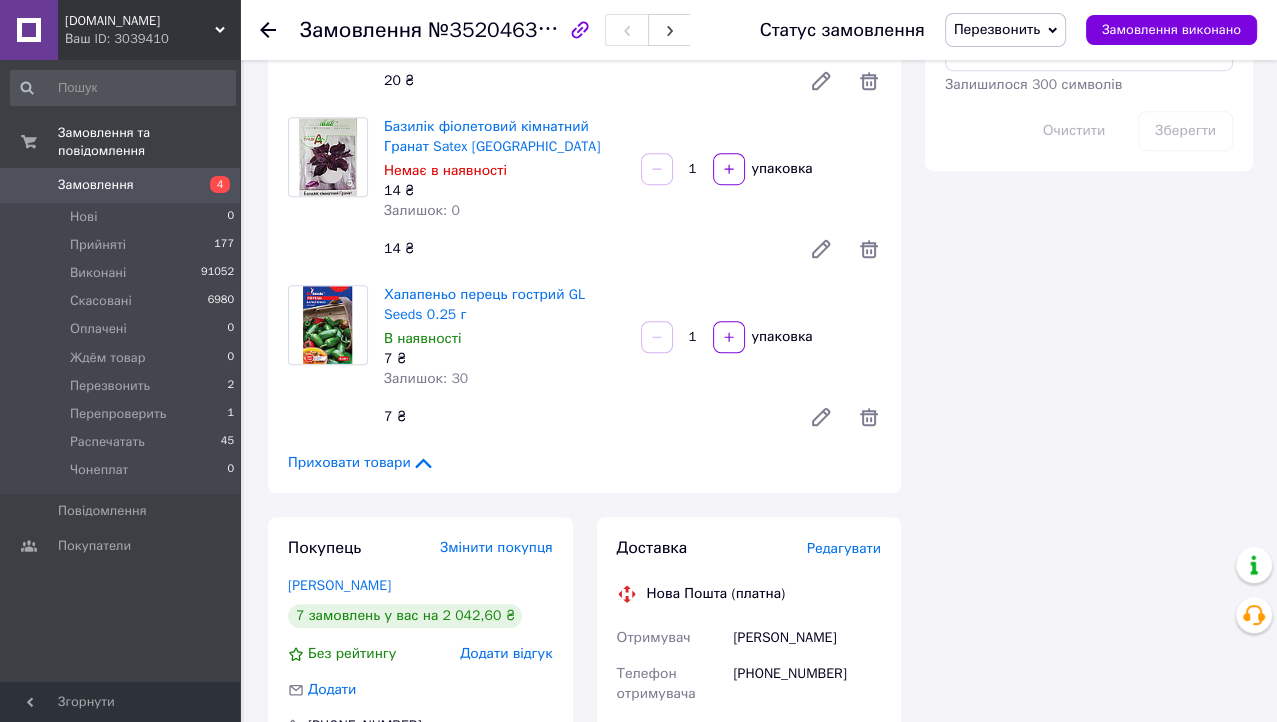 scroll, scrollTop: 1200, scrollLeft: 0, axis: vertical 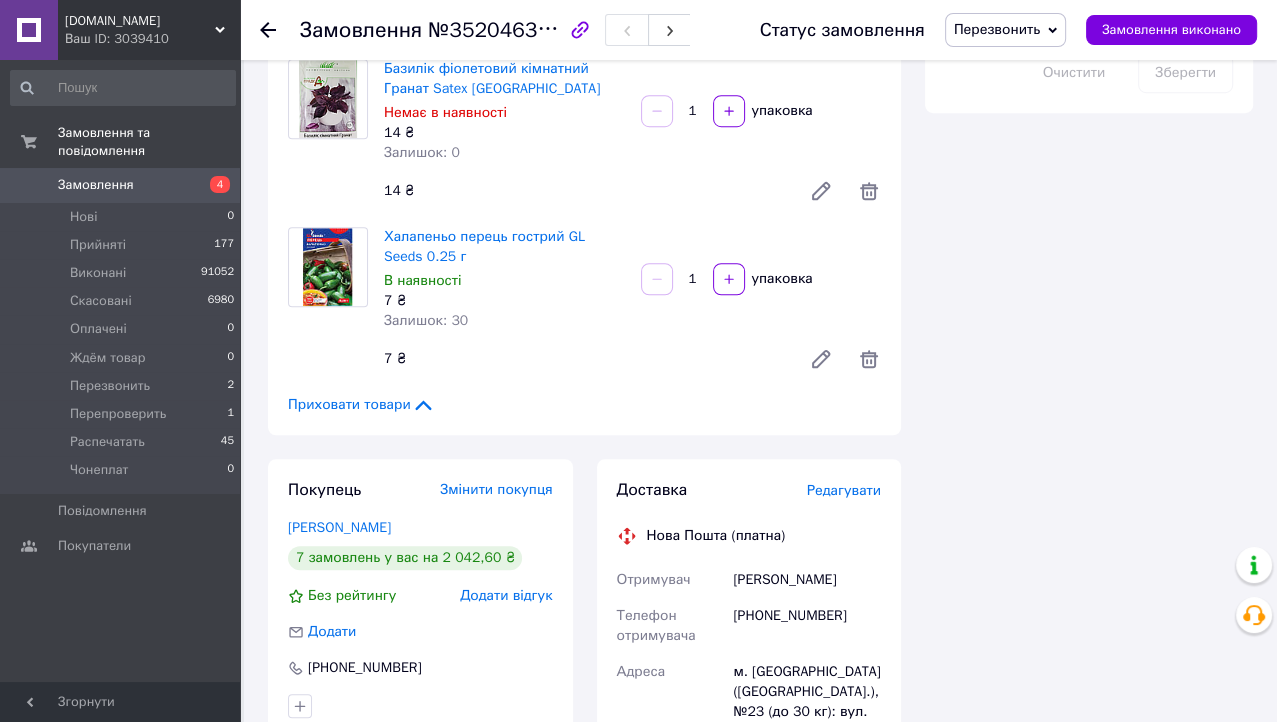 click on "Приховати товари" at bounding box center [361, 405] 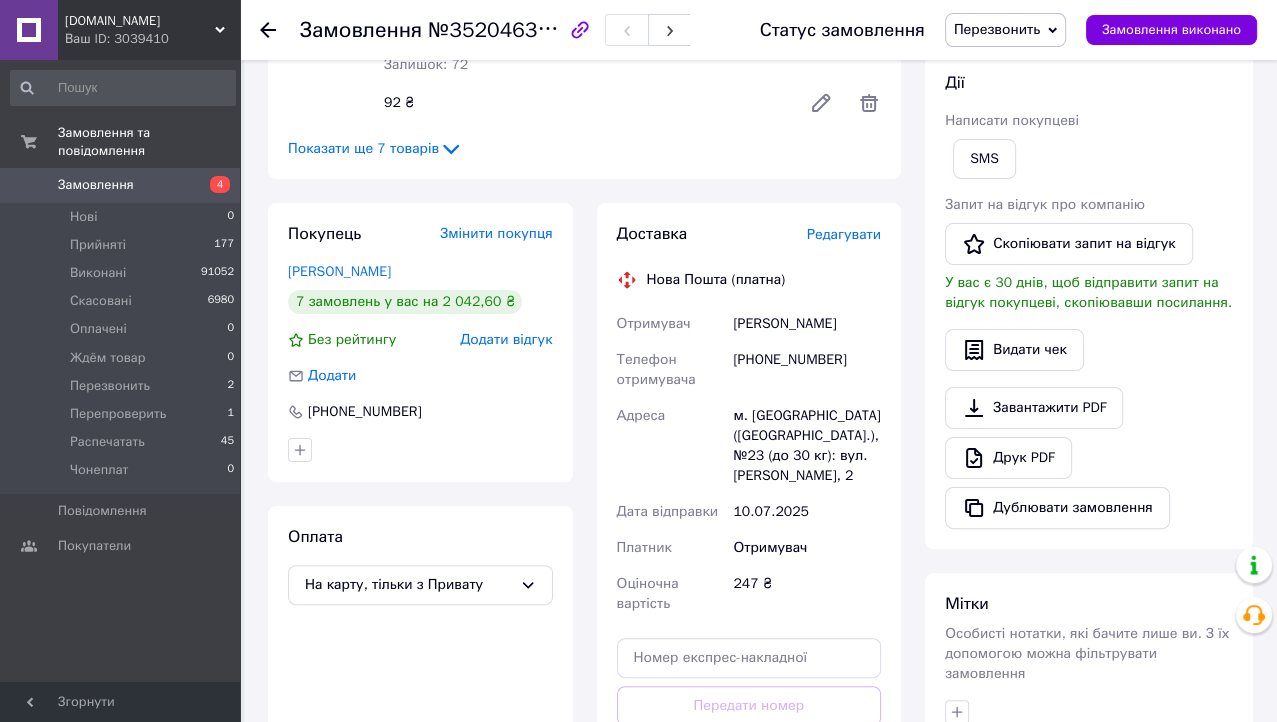 click on "[PHONE_NUMBER]" at bounding box center [807, 370] 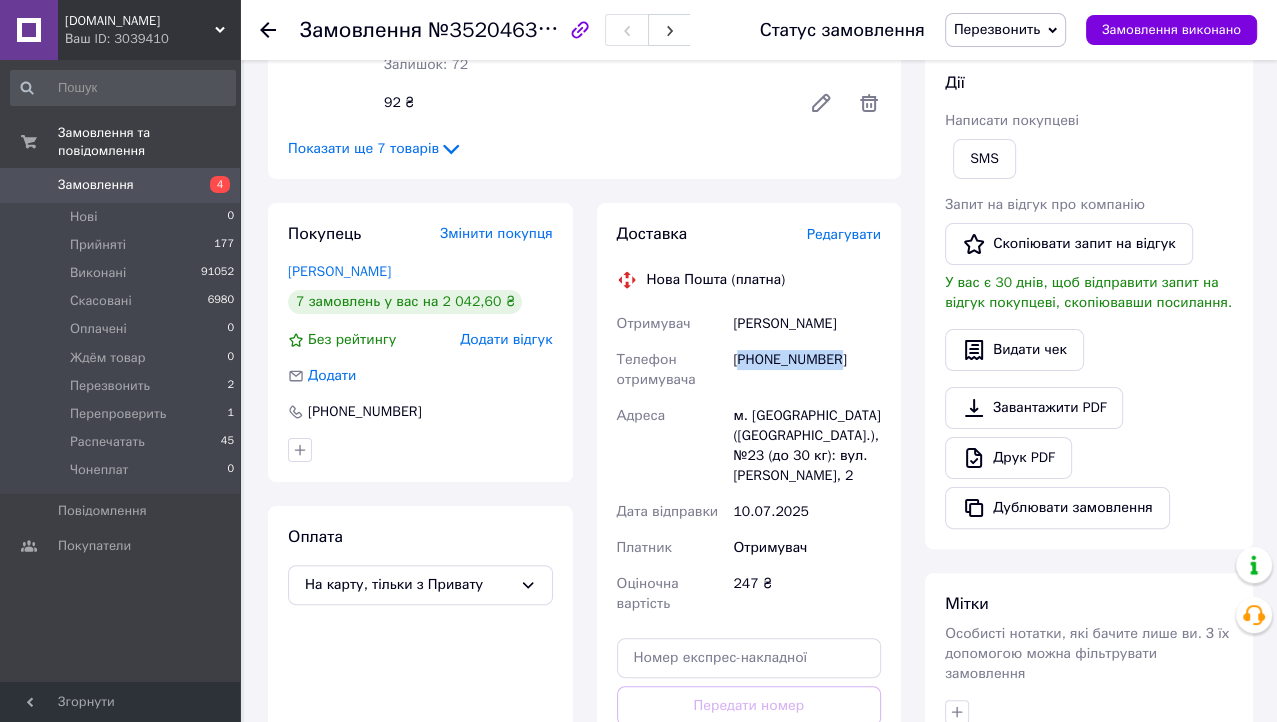 click on "[PHONE_NUMBER]" at bounding box center [807, 370] 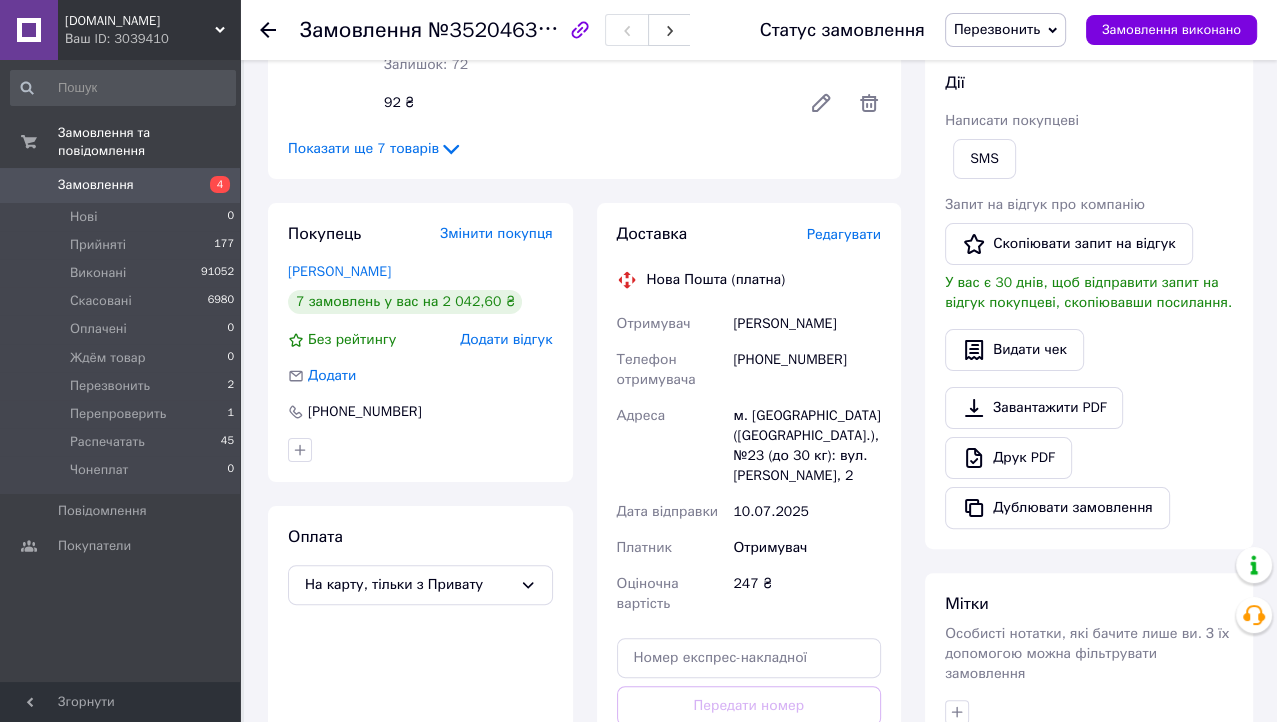 click 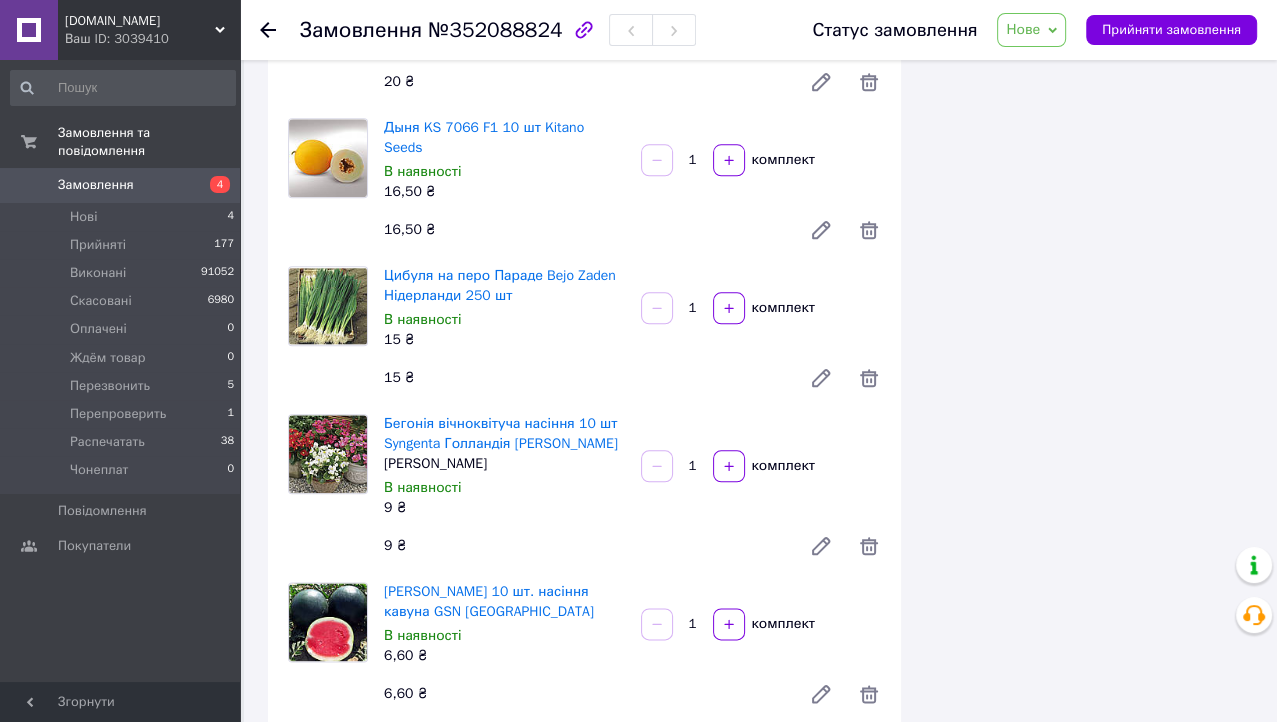 scroll, scrollTop: 2303, scrollLeft: 0, axis: vertical 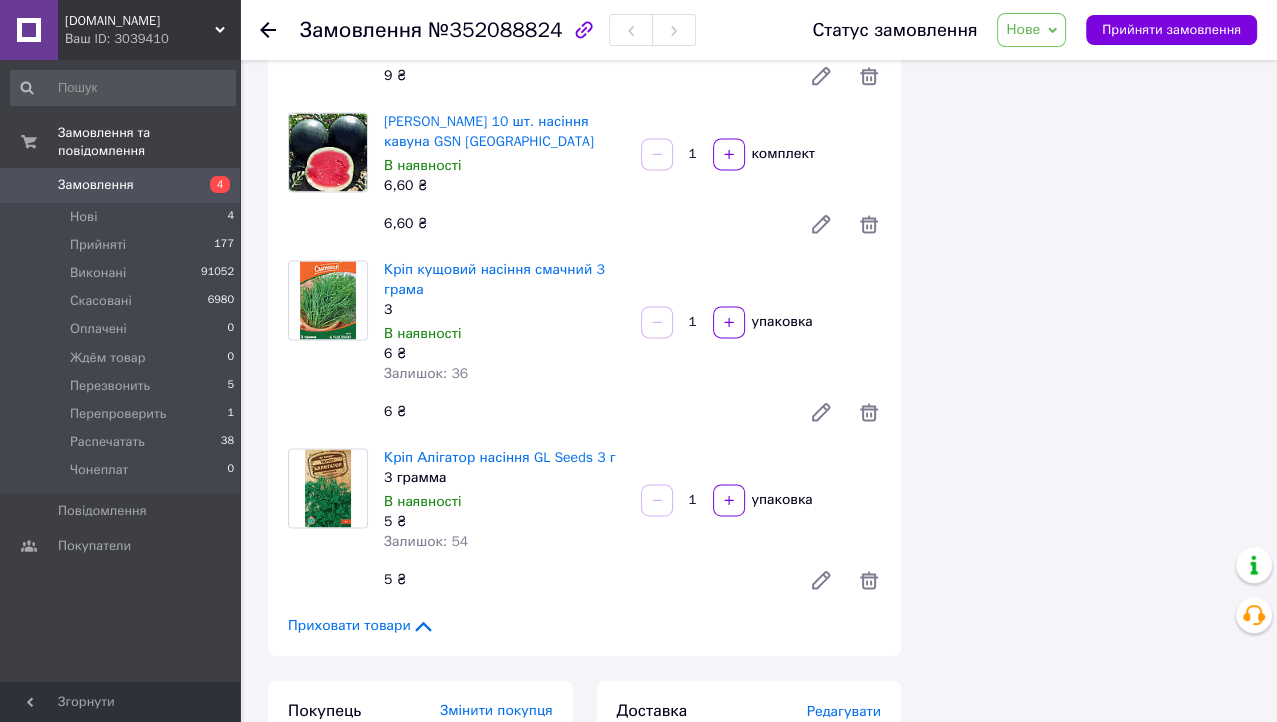 click on "[PHONE_NUMBER]" at bounding box center [807, 847] 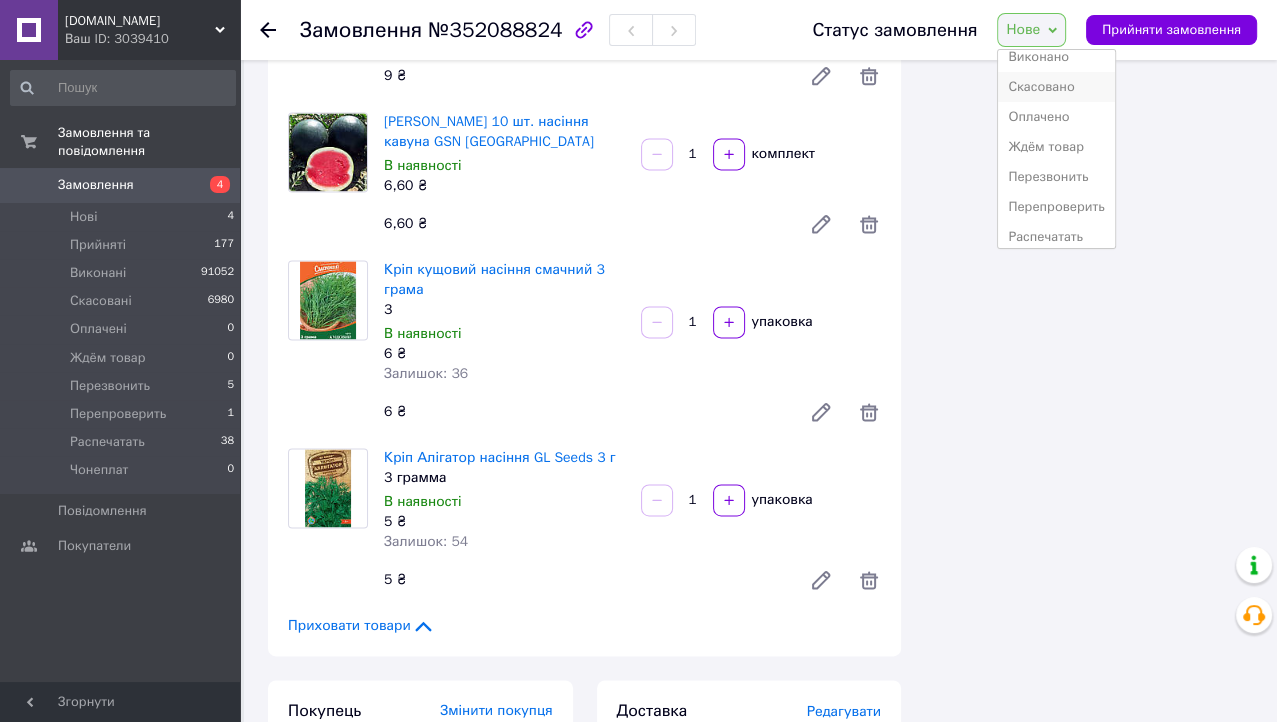 scroll, scrollTop: 81, scrollLeft: 0, axis: vertical 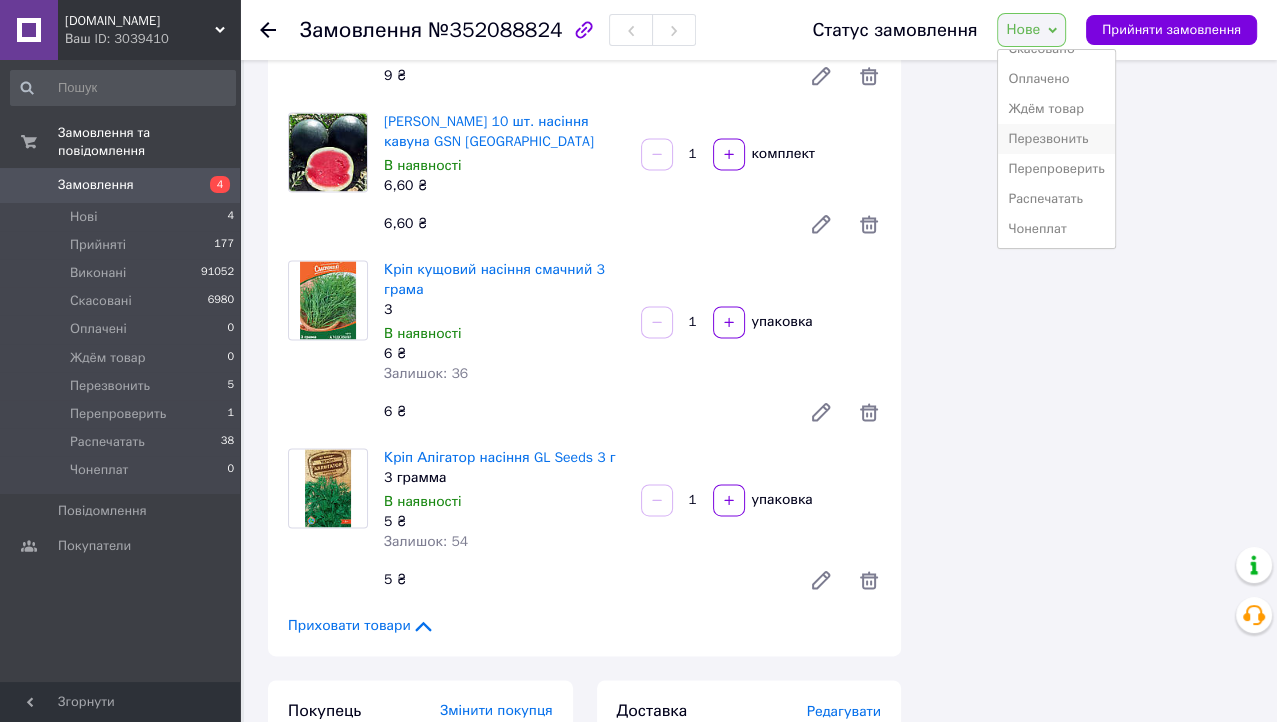 click on "Перезвонить" at bounding box center (1056, 139) 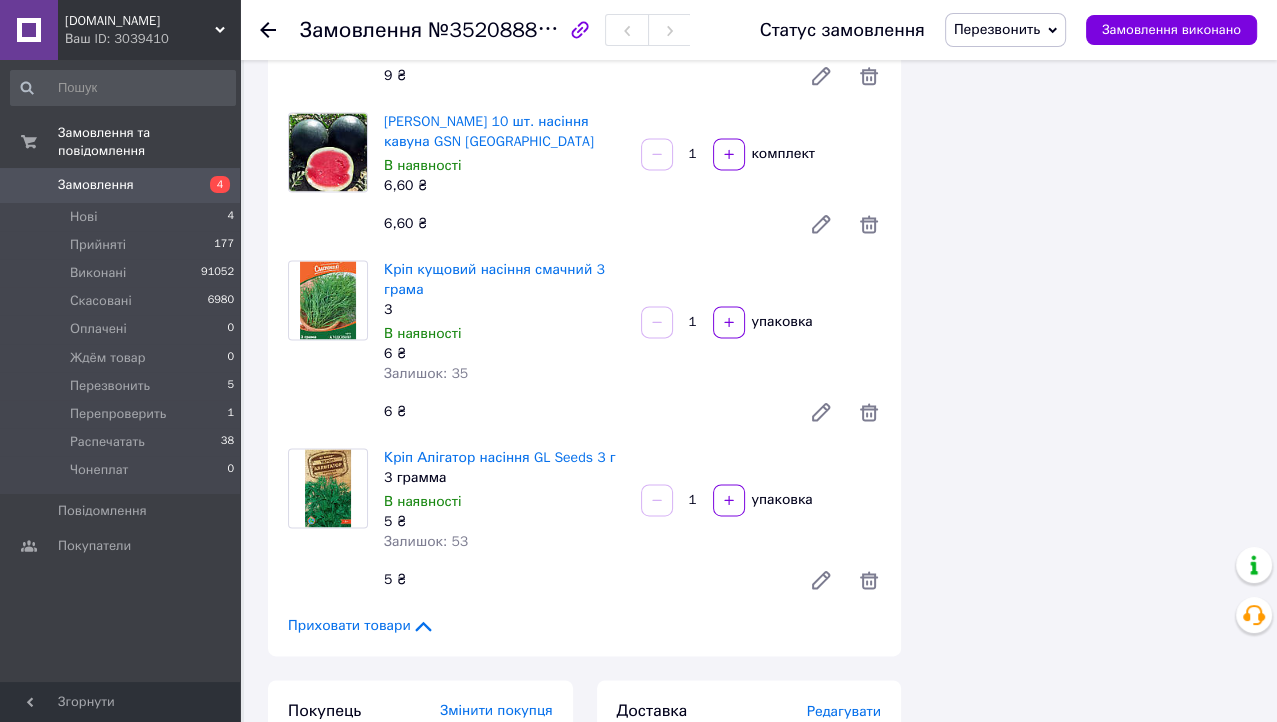 click on "Приховати товари" at bounding box center [361, 626] 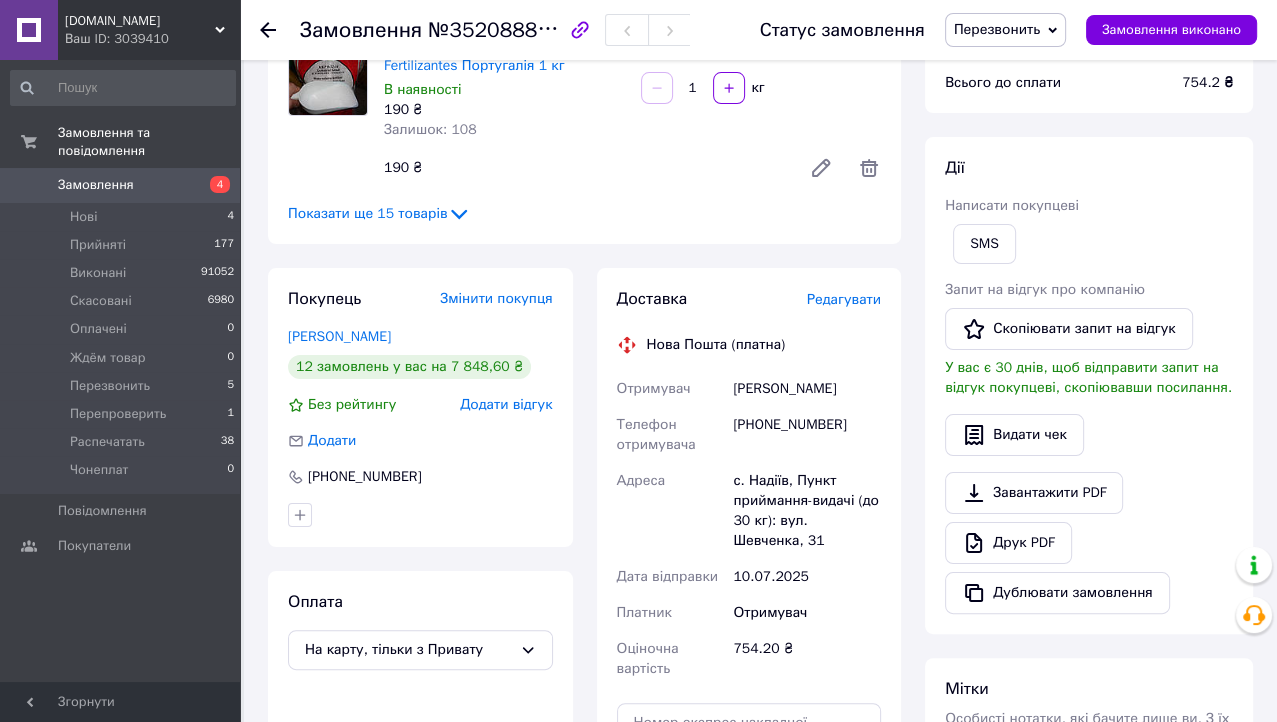 scroll, scrollTop: 156, scrollLeft: 0, axis: vertical 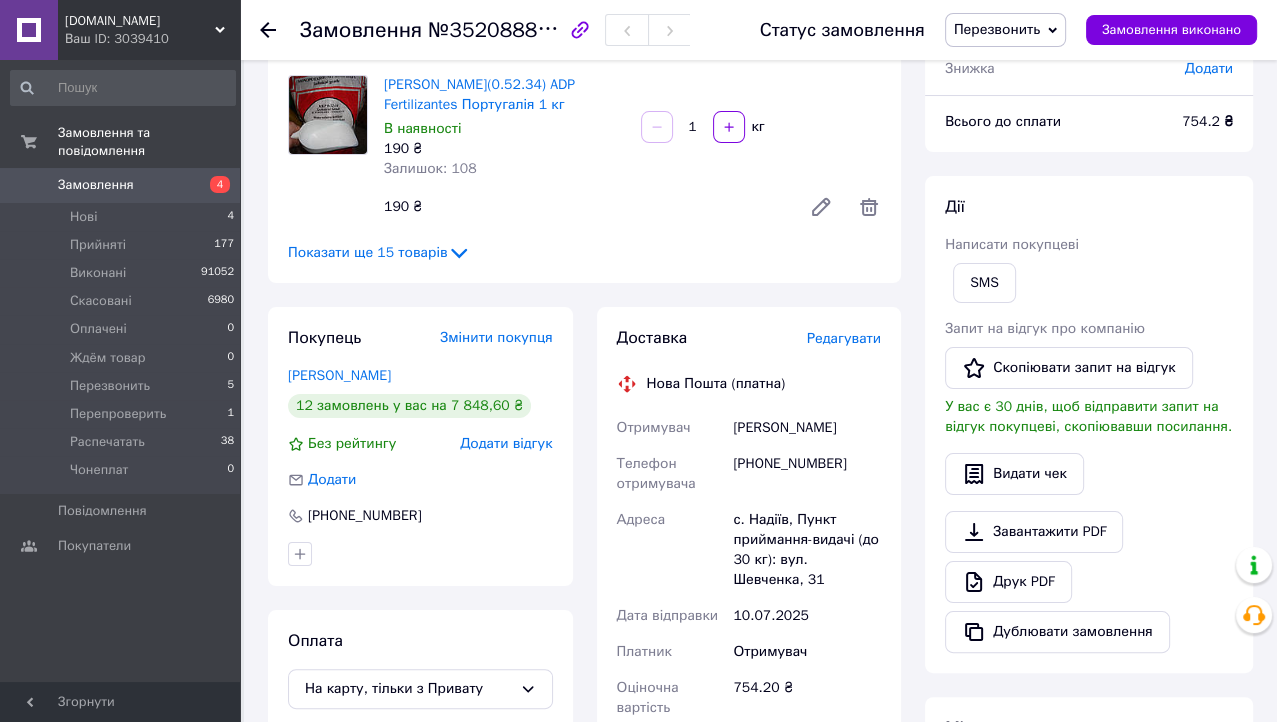 click on "754.2 ₴" at bounding box center [1207, 121] 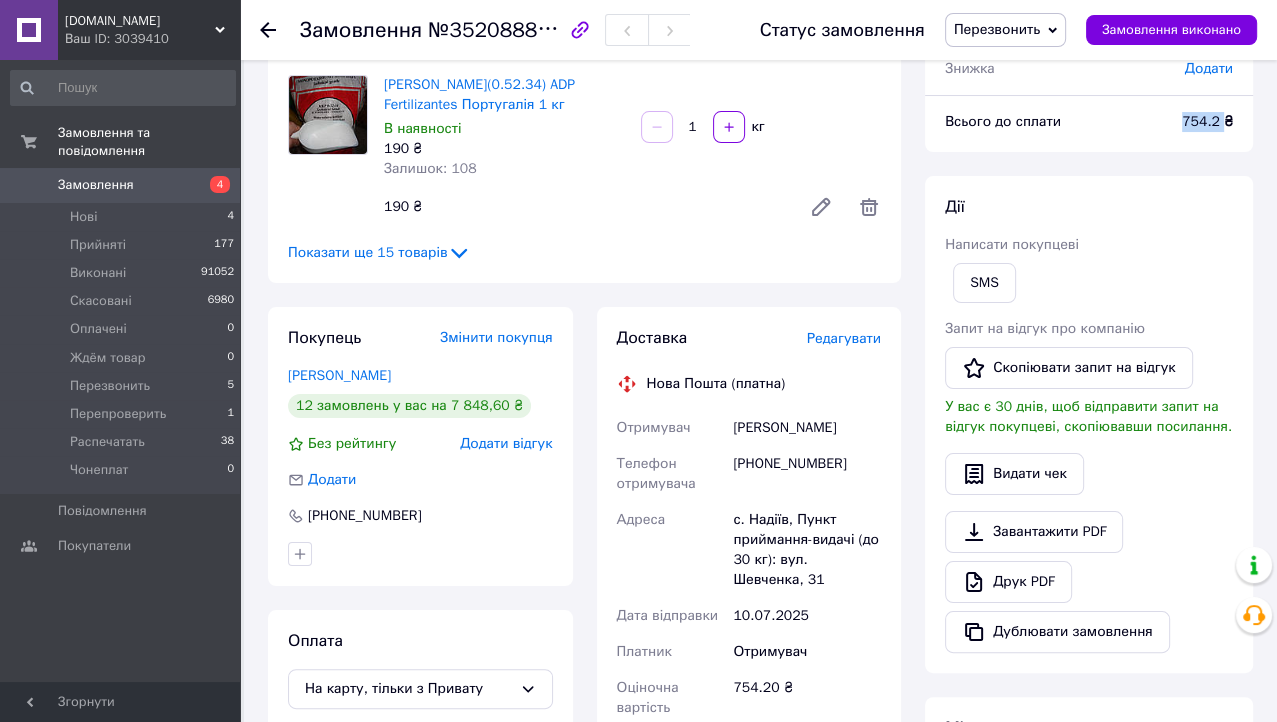 click on "754.2 ₴" at bounding box center [1207, 121] 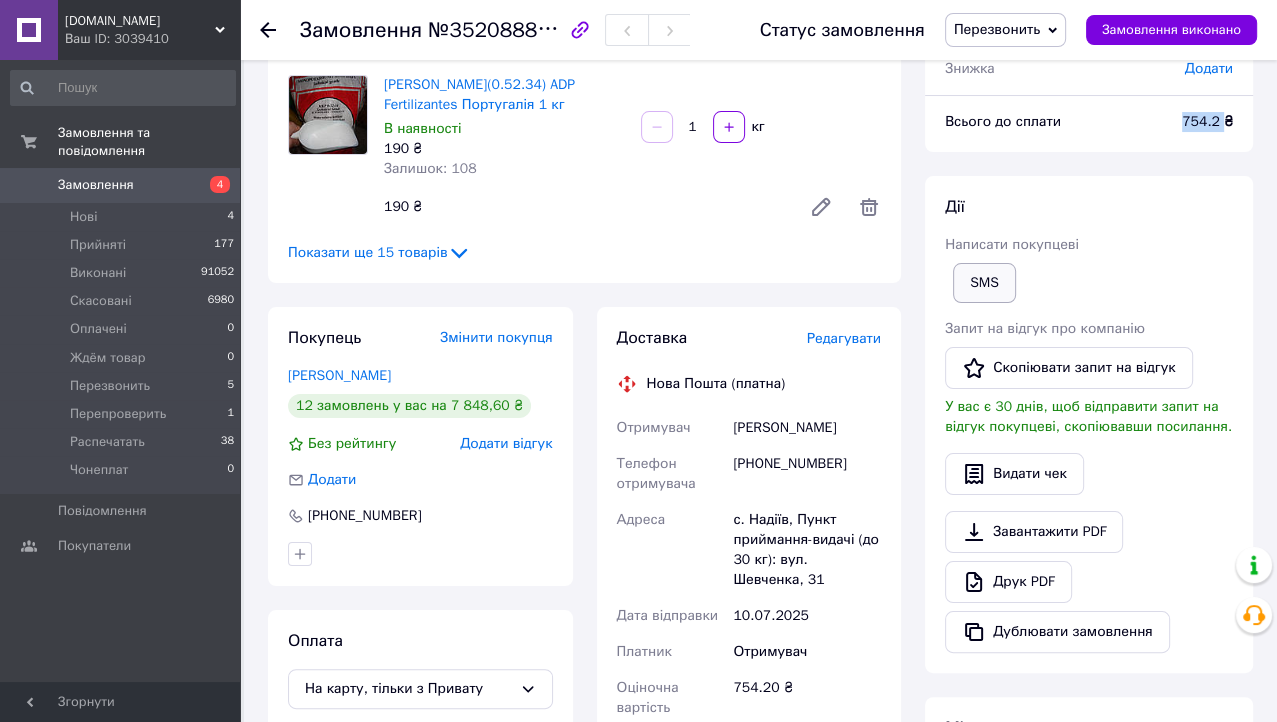 click on "SMS" at bounding box center [984, 283] 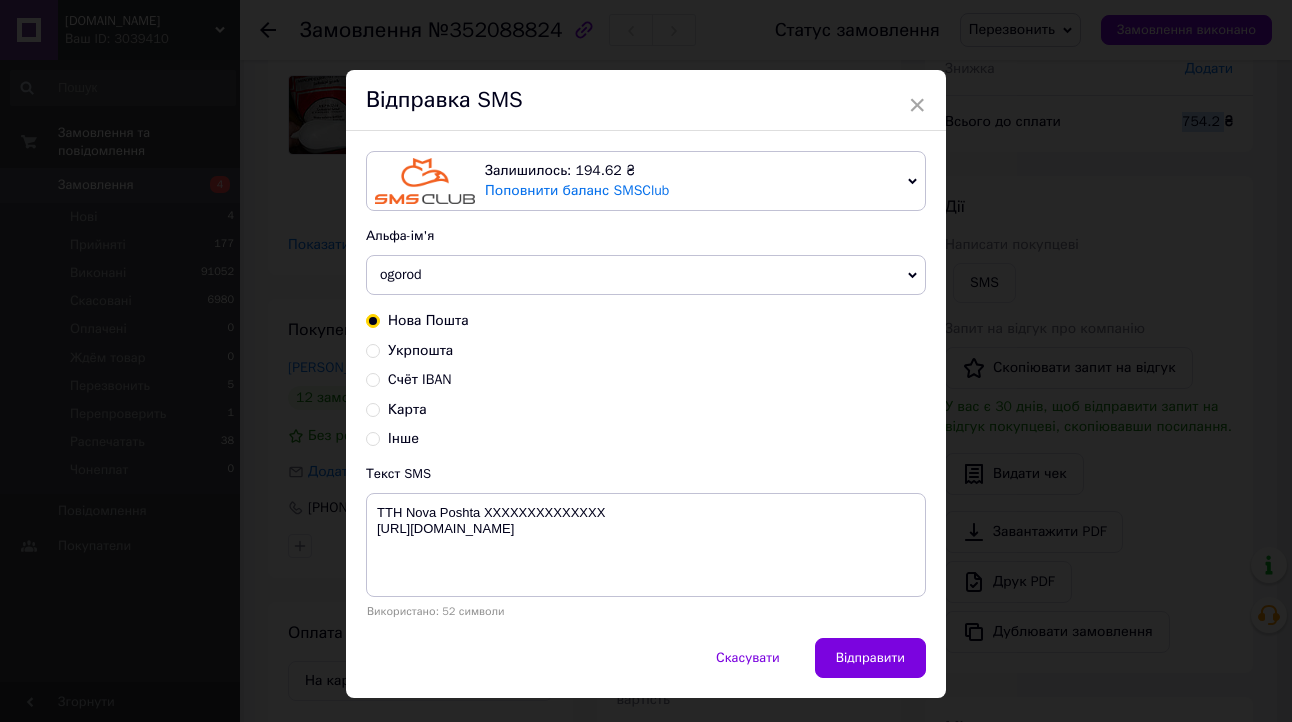 click on "Карта" at bounding box center [373, 408] 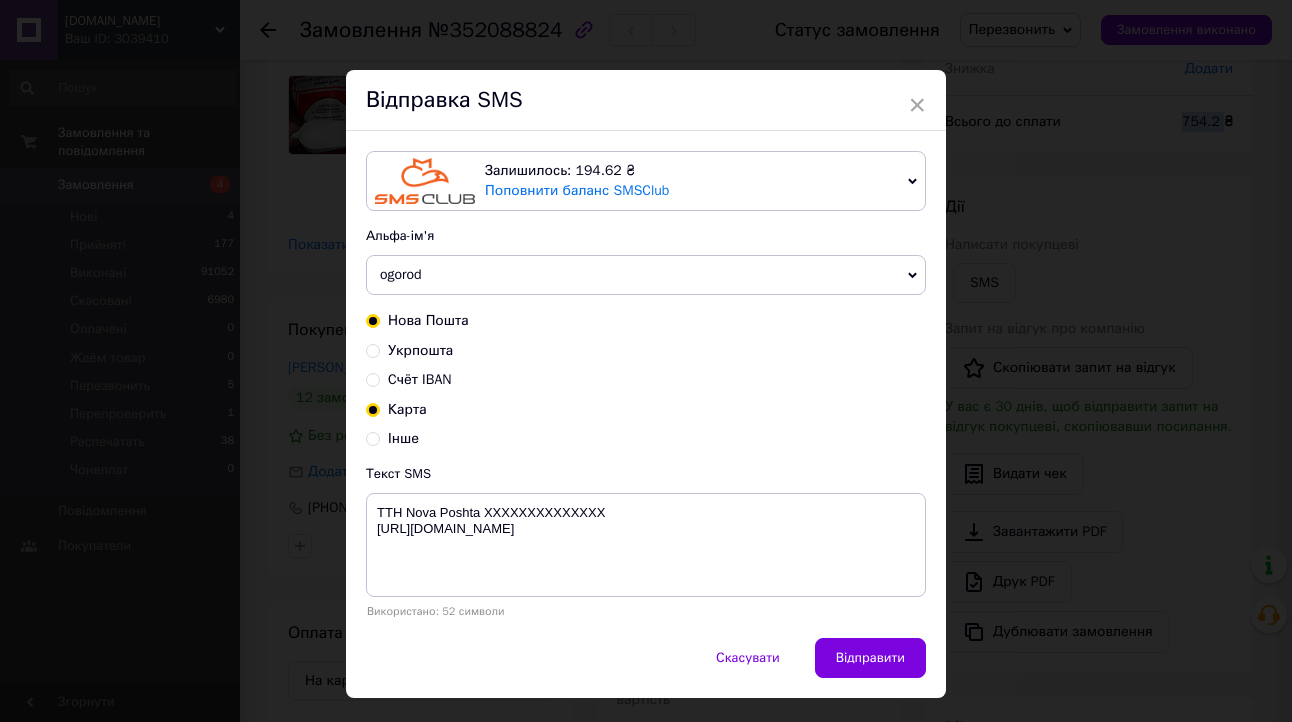 radio on "true" 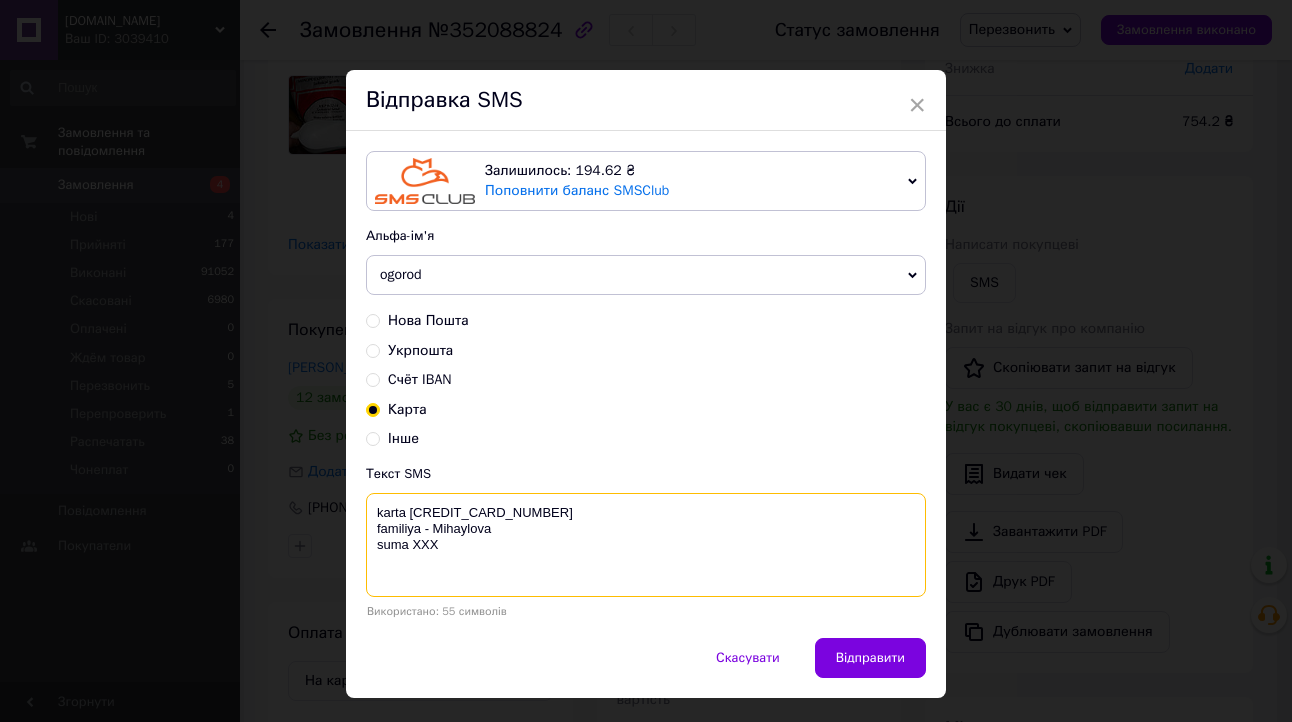click on "karta 5169 3351 0165 8363
familiya - Mihaylova
suma XXX" at bounding box center [646, 545] 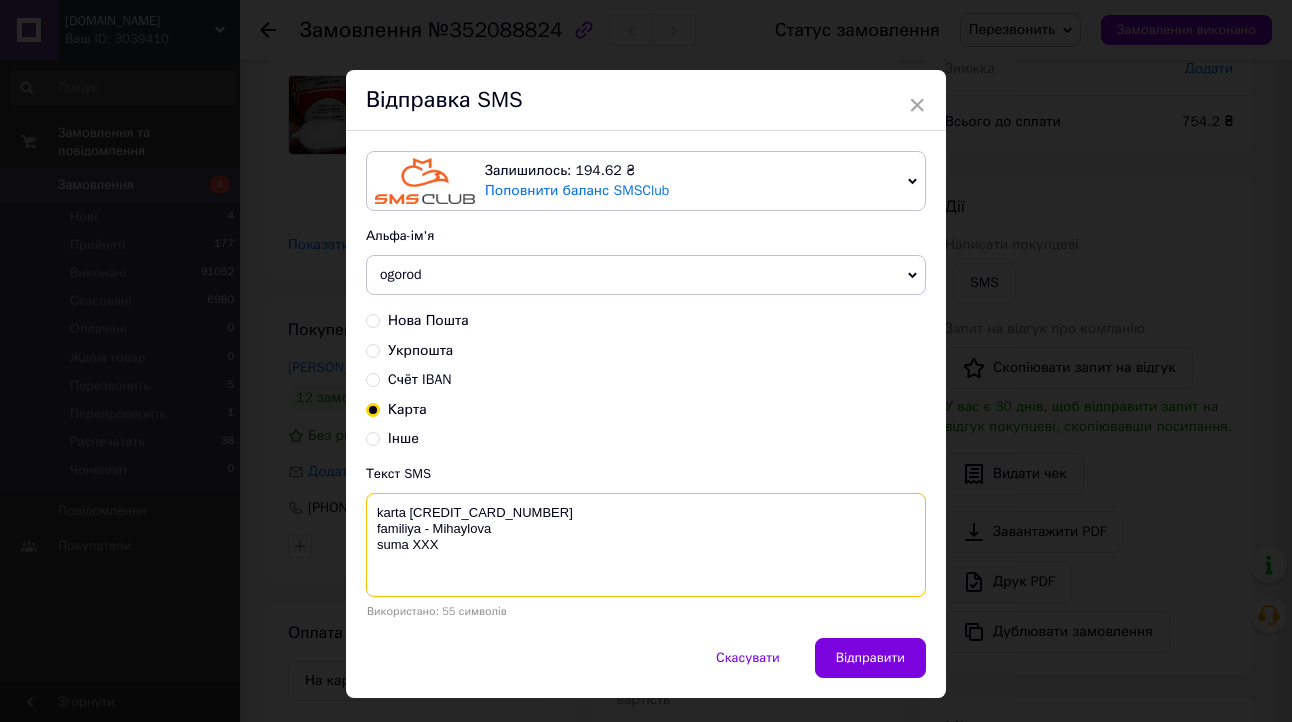 paste on "754.2" 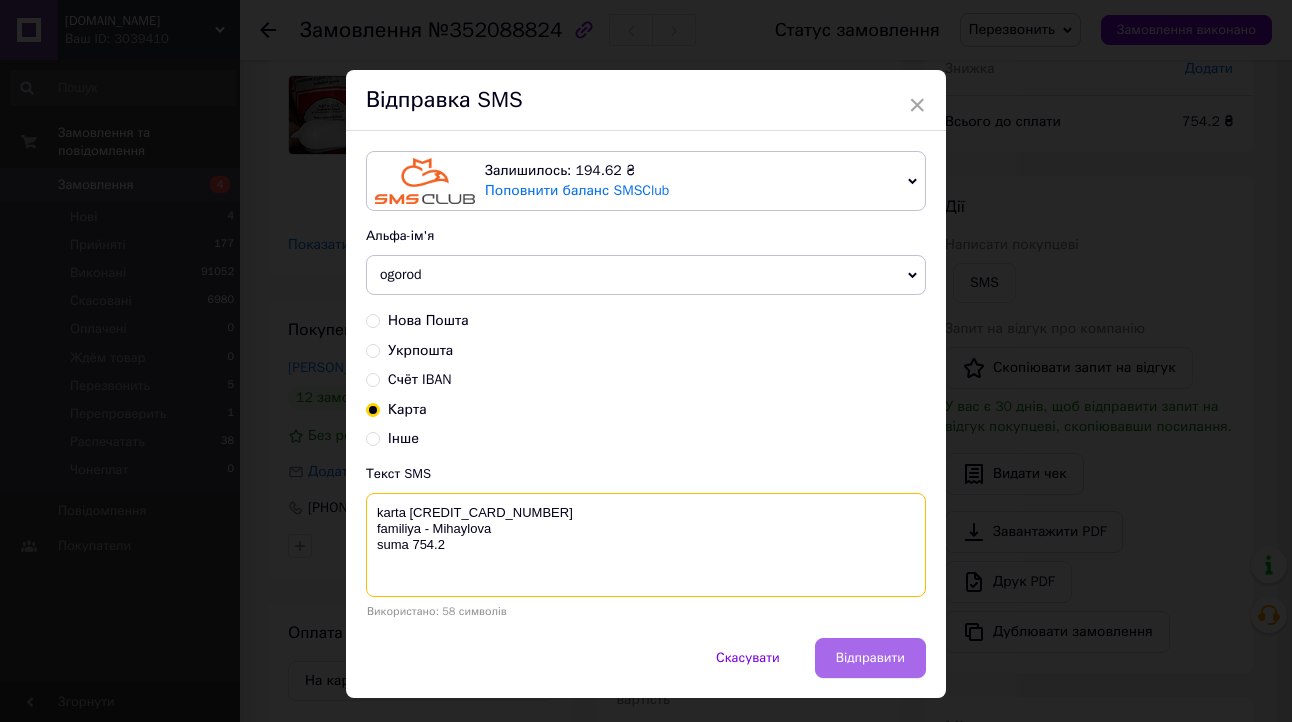 type on "karta 5169 3351 0165 8363
familiya - Mihaylova
suma 754.2" 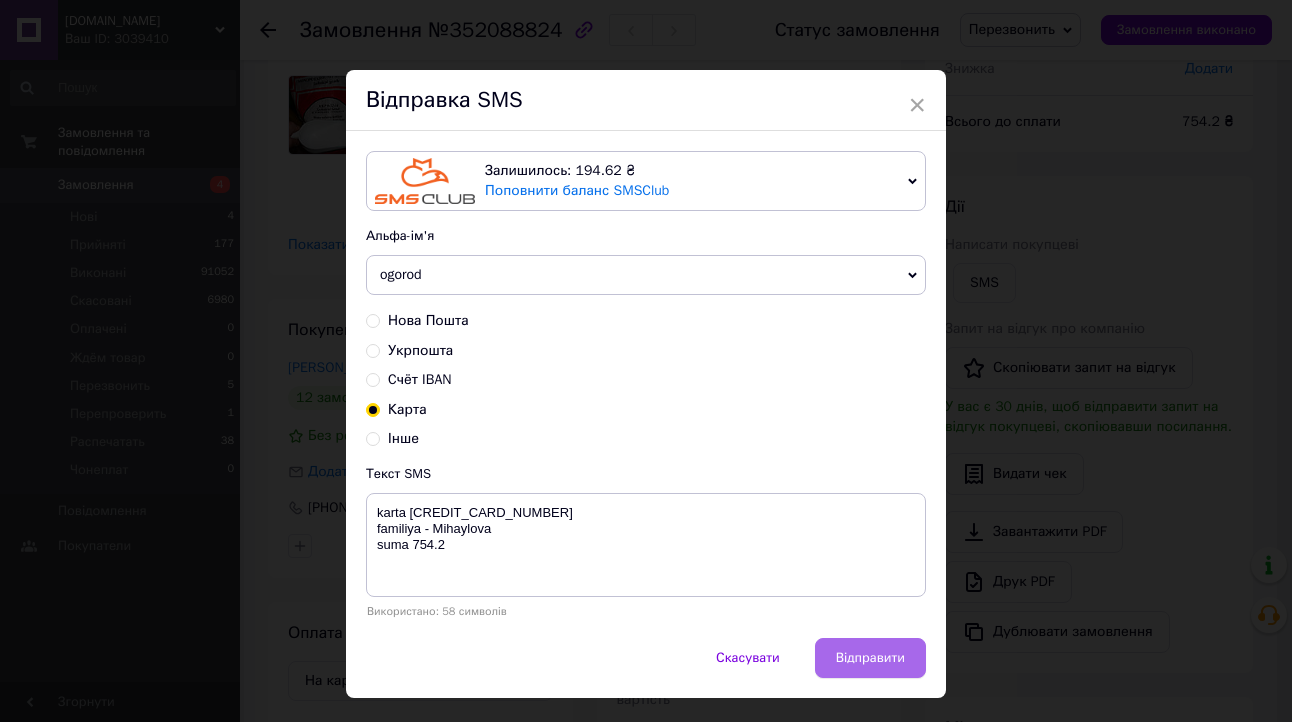 click on "Відправити" at bounding box center [870, 658] 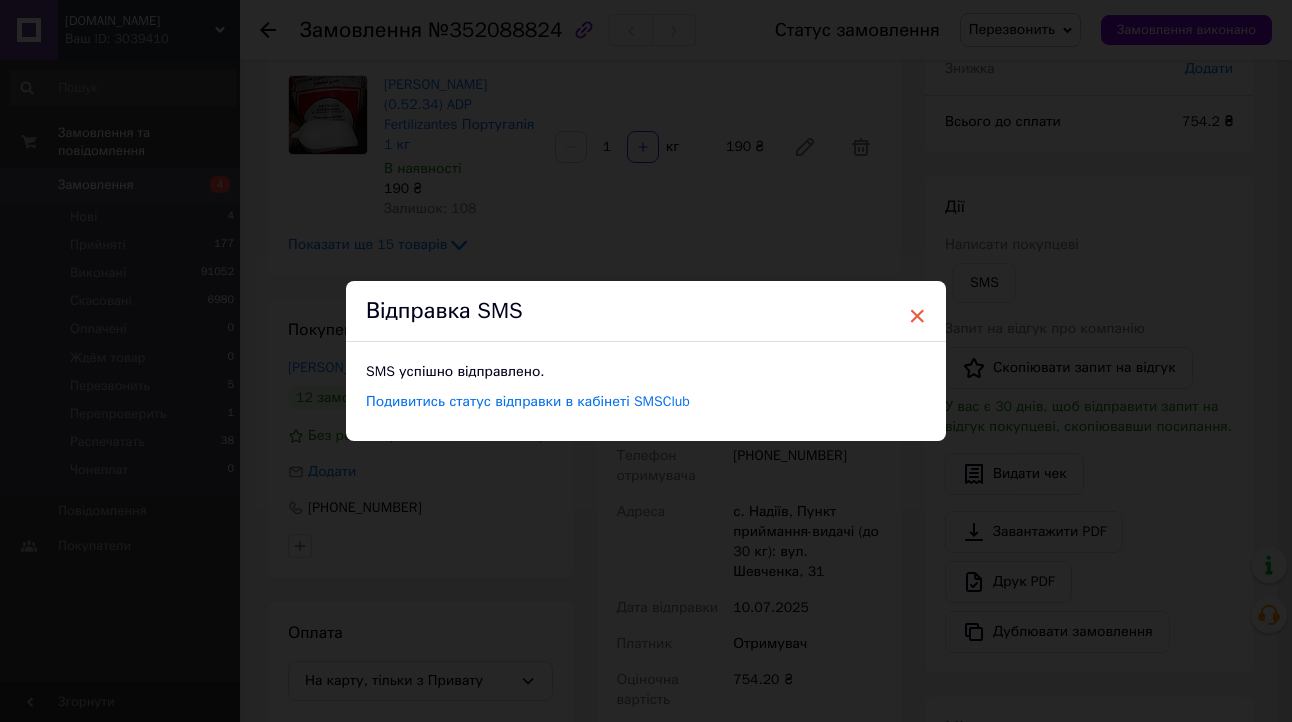 click on "×" at bounding box center [917, 316] 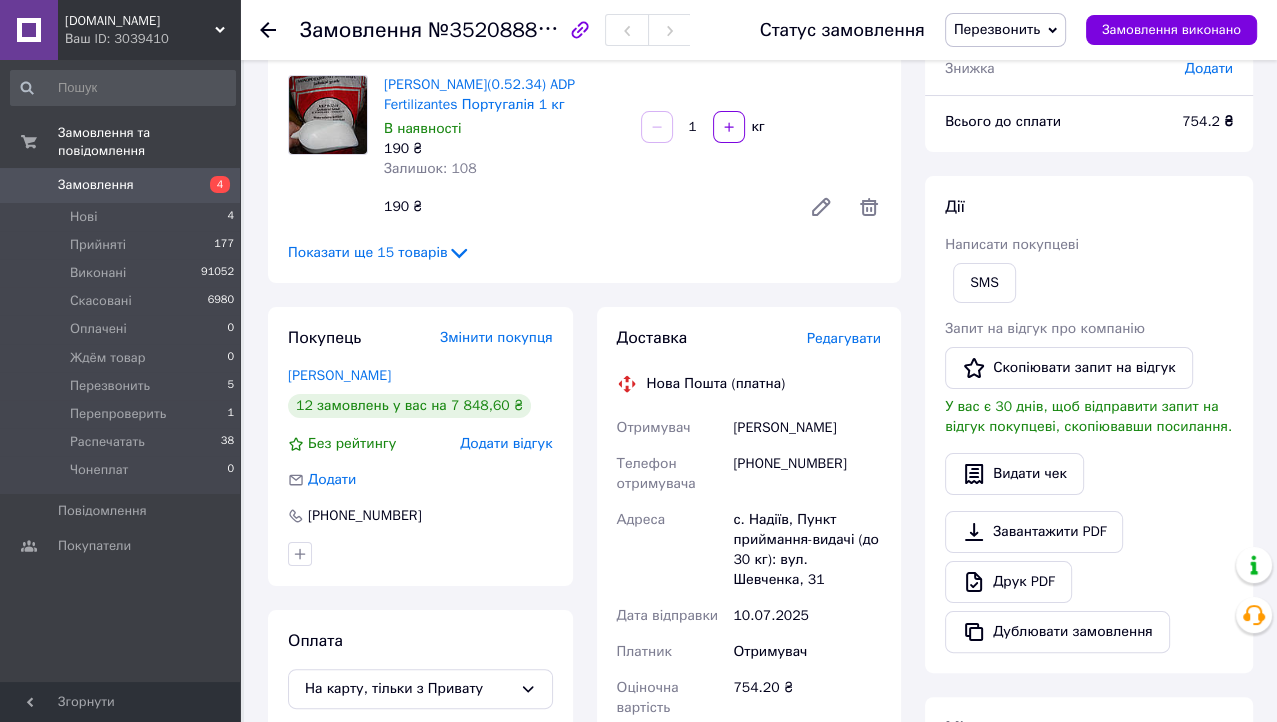 click on "Перезвонить" at bounding box center (997, 29) 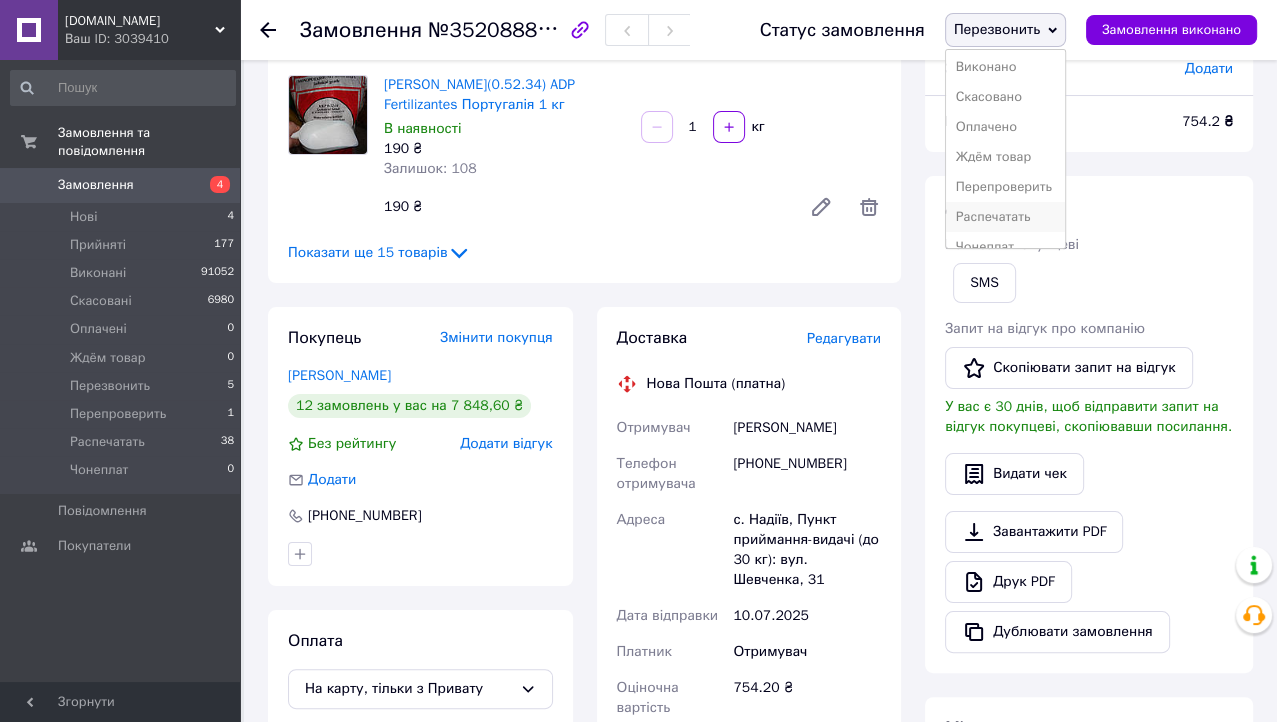 scroll, scrollTop: 52, scrollLeft: 0, axis: vertical 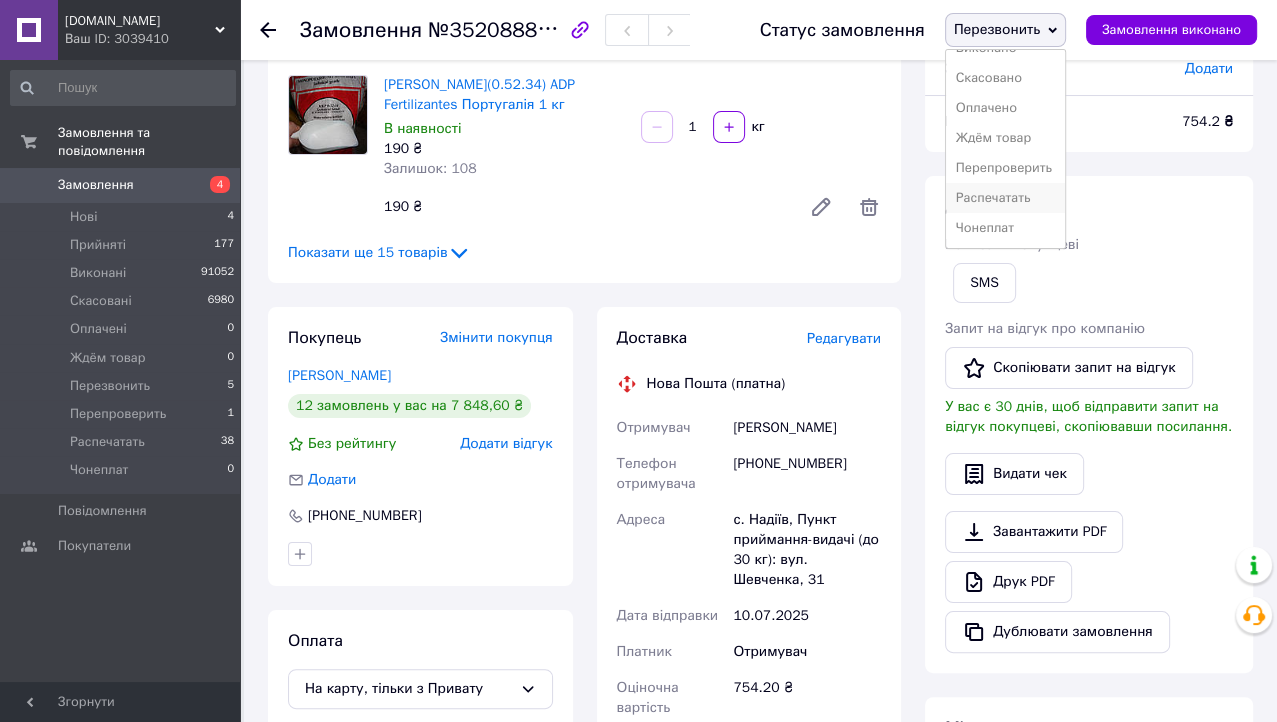 click on "Распечатать" at bounding box center [1005, 198] 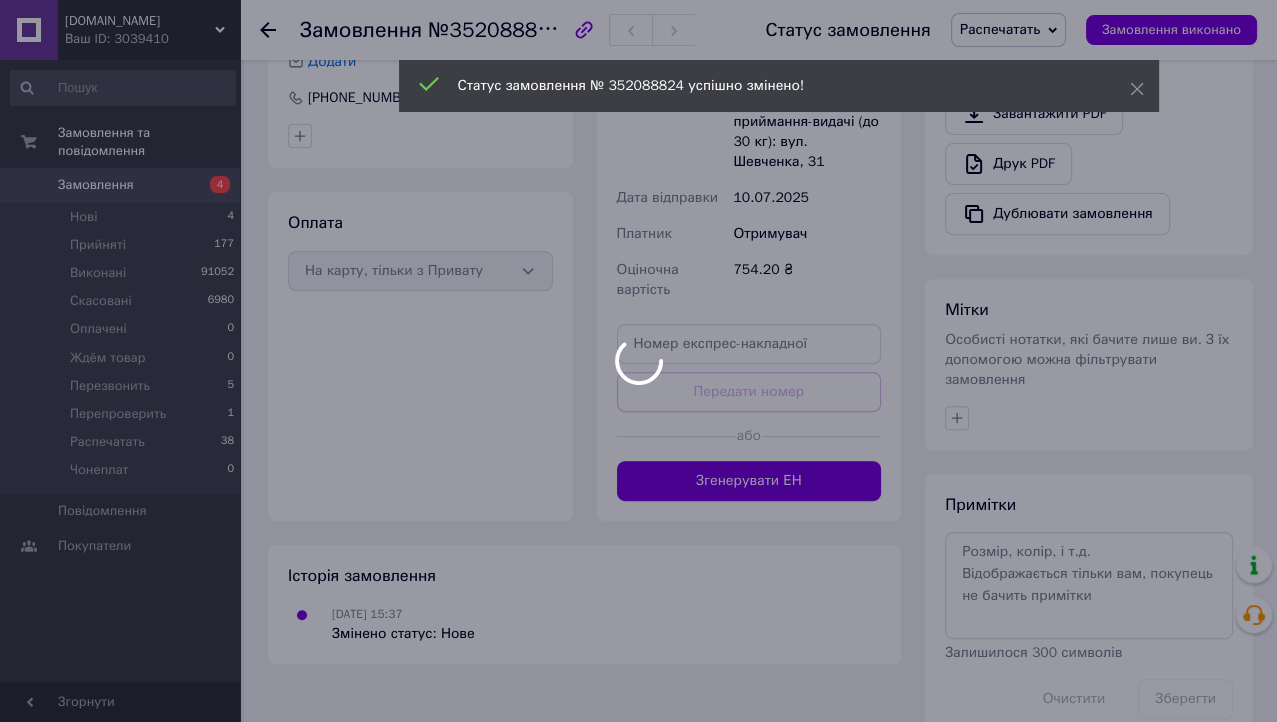 scroll, scrollTop: 592, scrollLeft: 0, axis: vertical 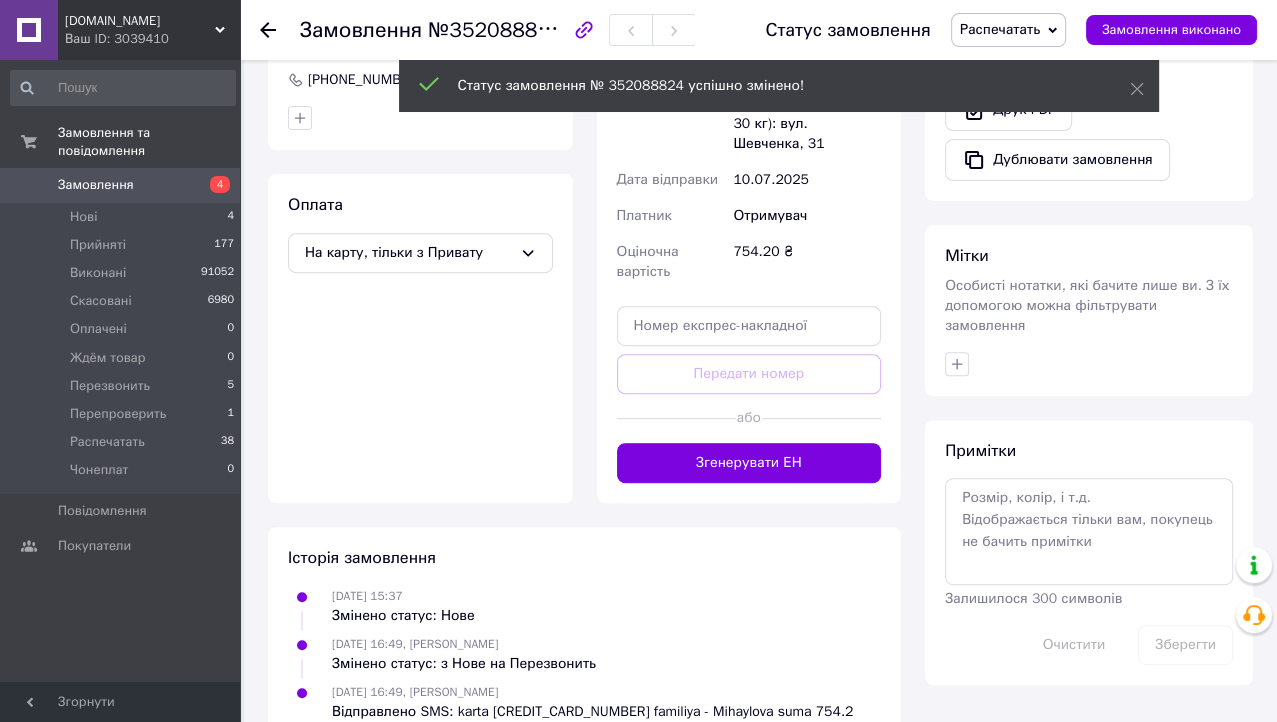 click 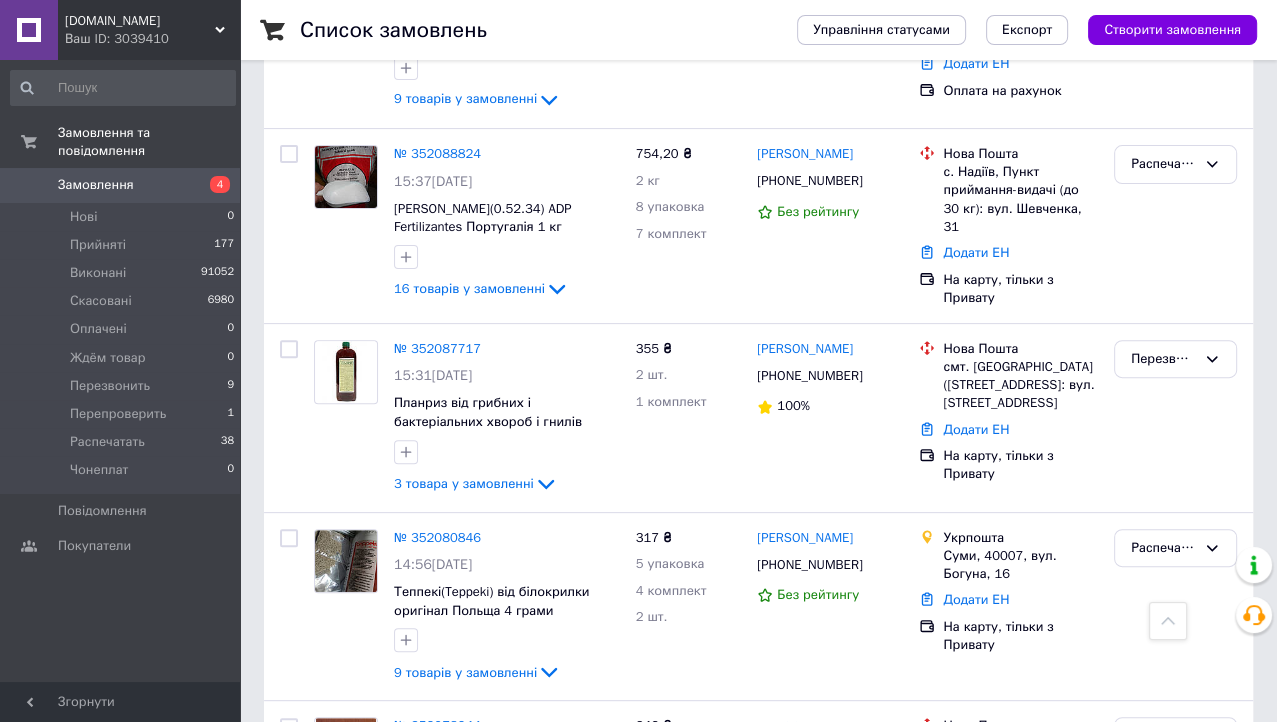 scroll, scrollTop: 500, scrollLeft: 0, axis: vertical 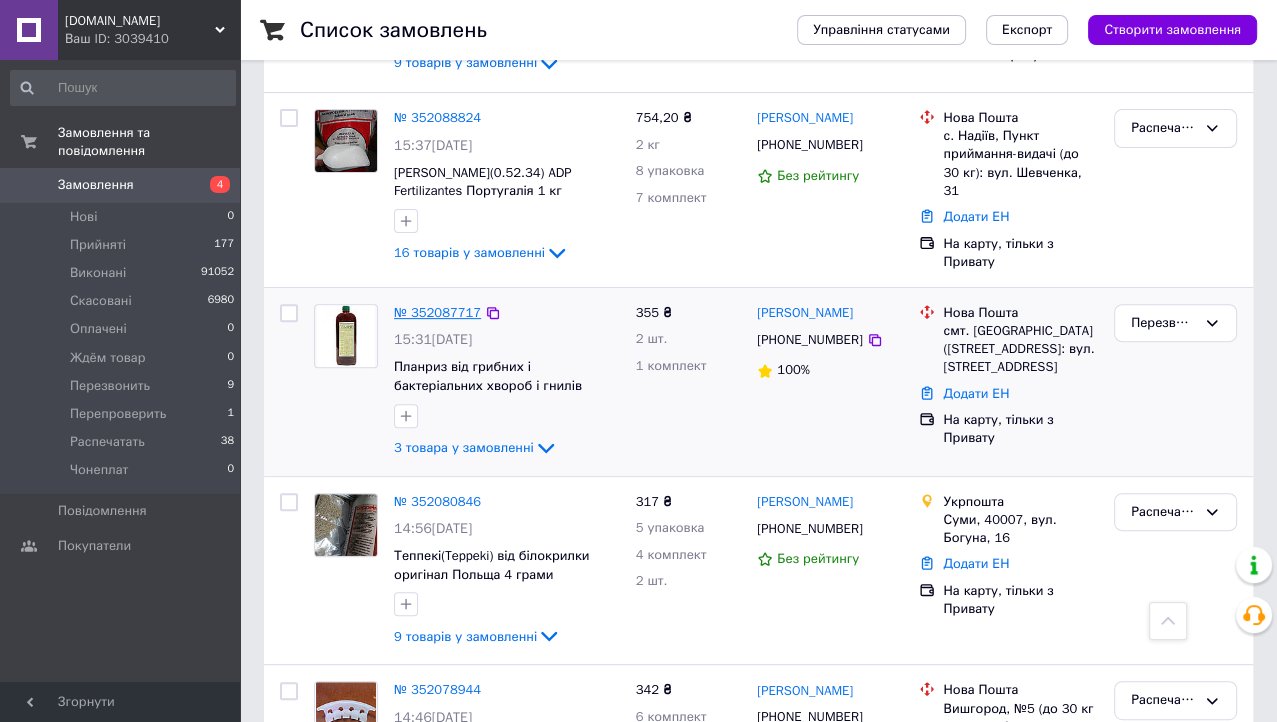 click on "№ 352087717" at bounding box center (437, 312) 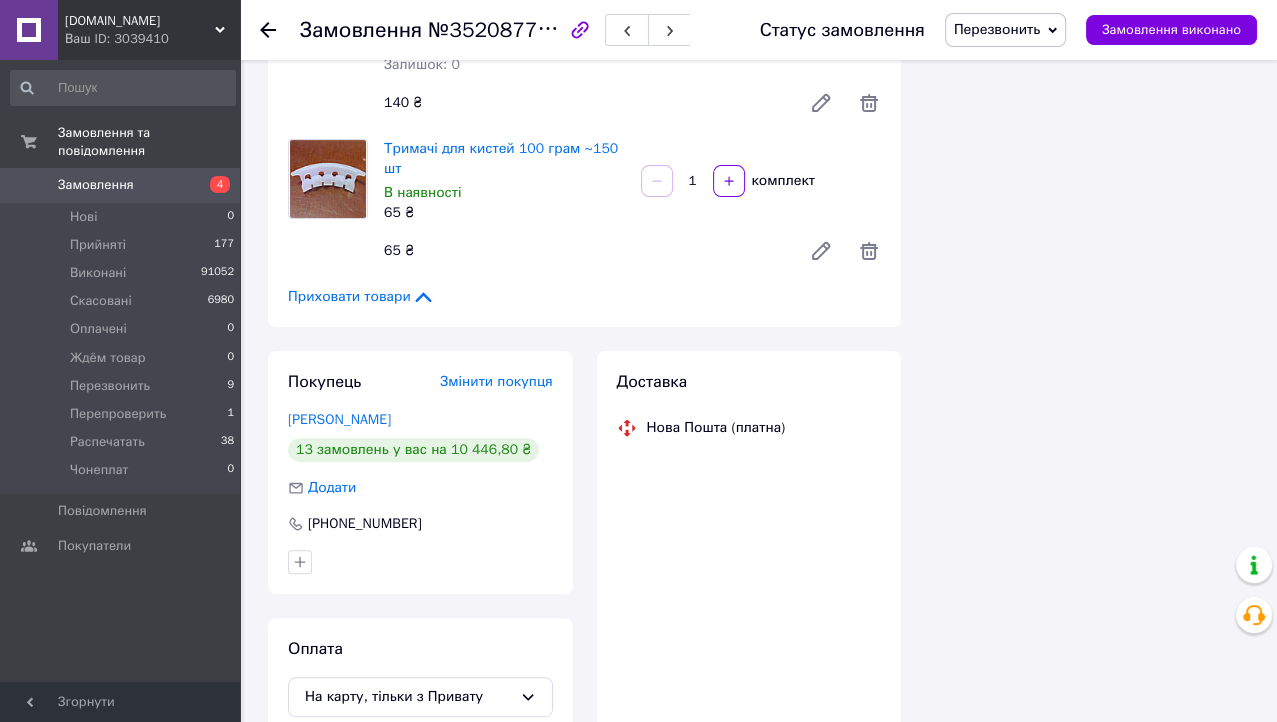 scroll, scrollTop: 500, scrollLeft: 0, axis: vertical 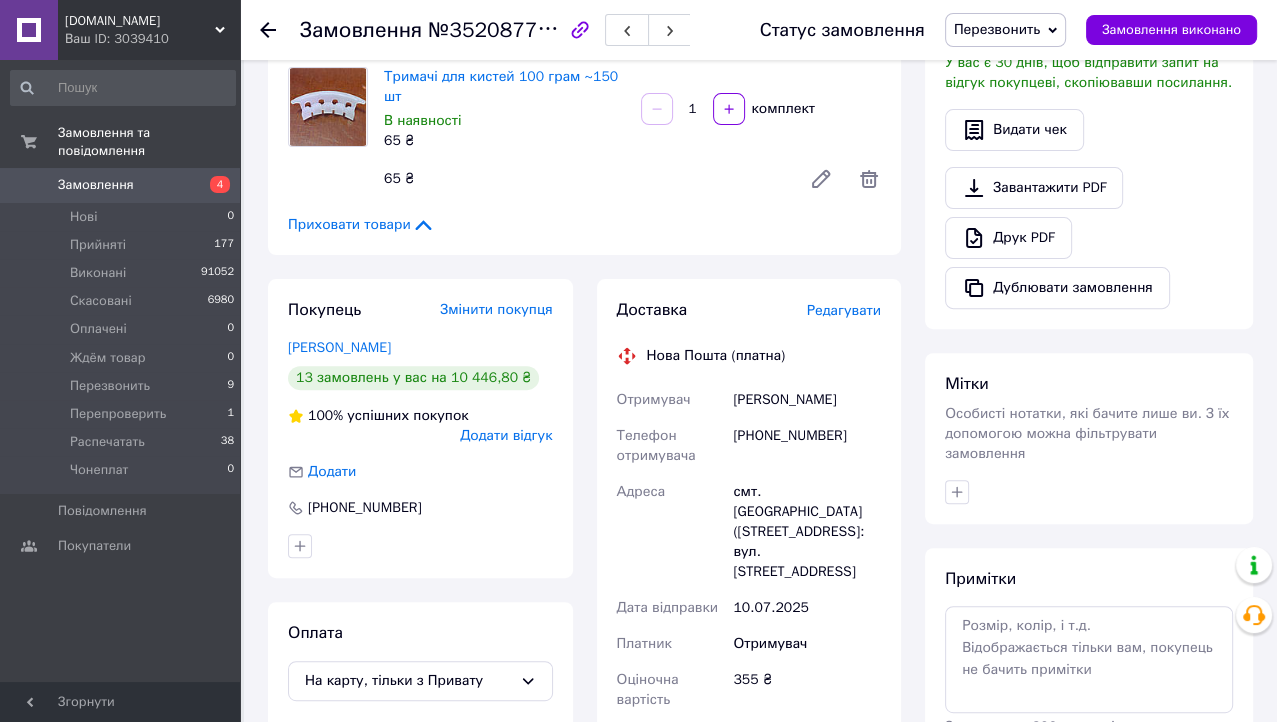 click on "[PHONE_NUMBER]" at bounding box center (807, 446) 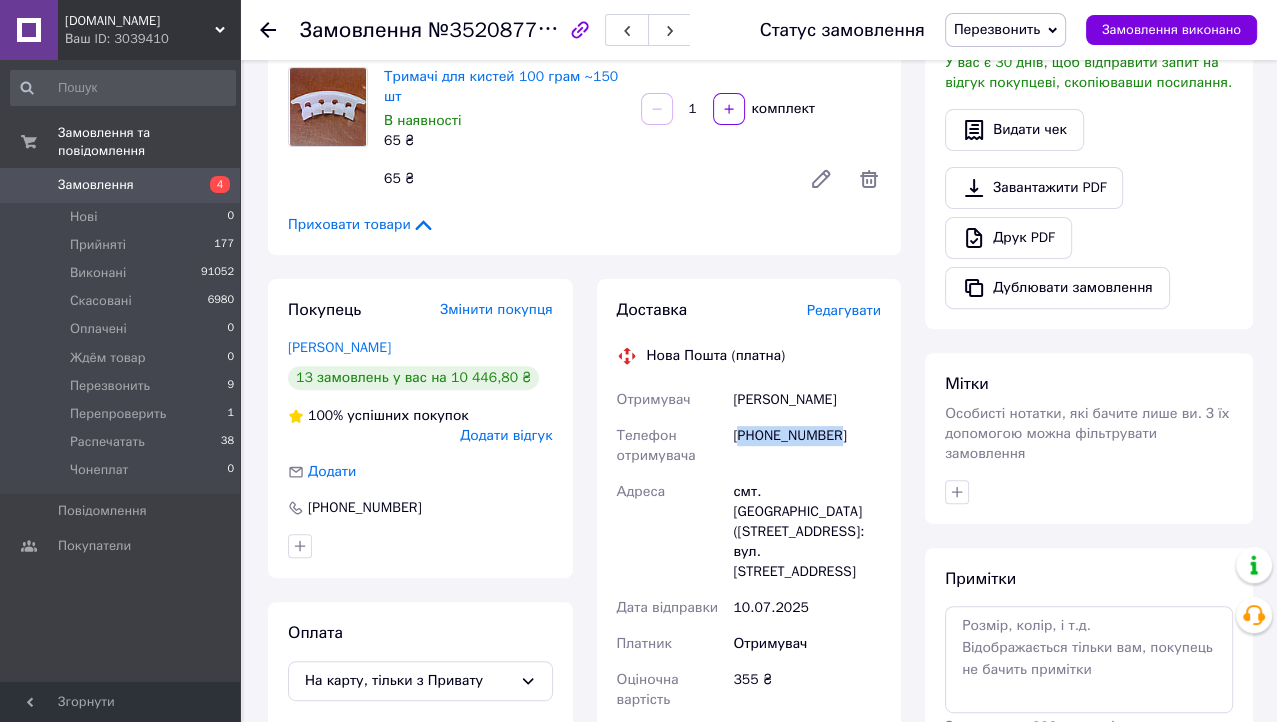 click on "[PHONE_NUMBER]" at bounding box center [807, 446] 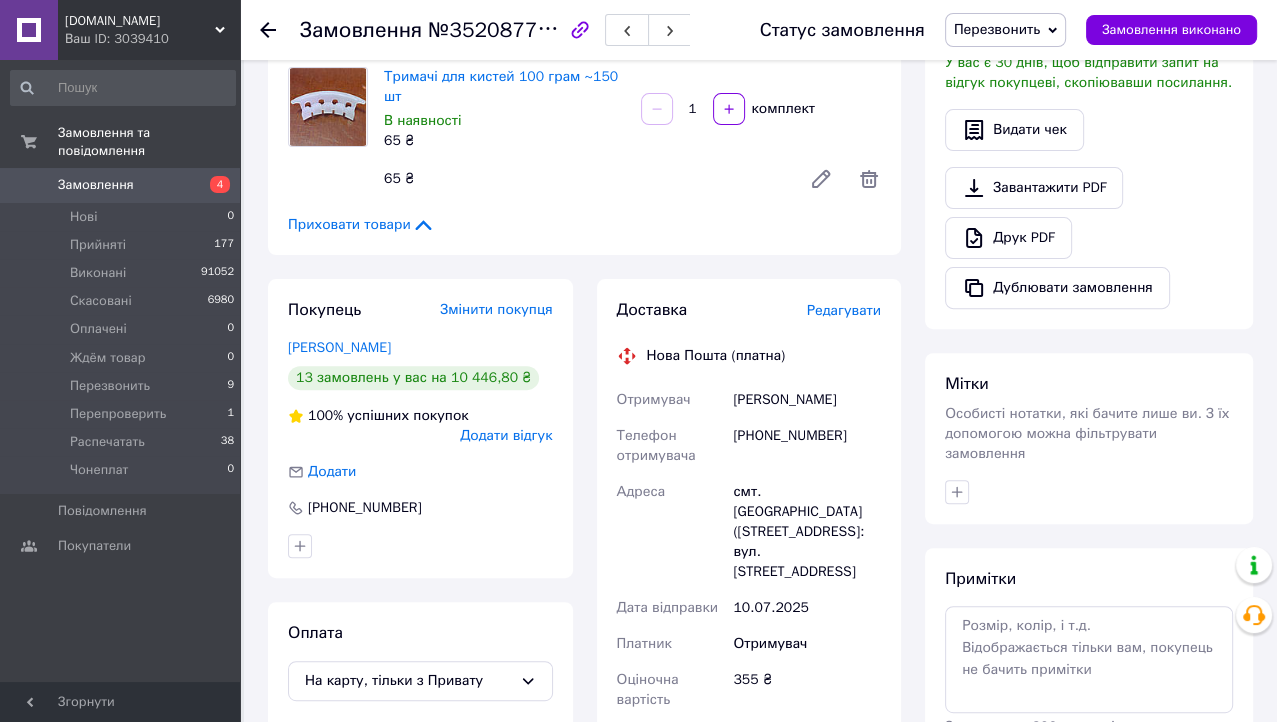 click on "Приховати товари" at bounding box center (361, 225) 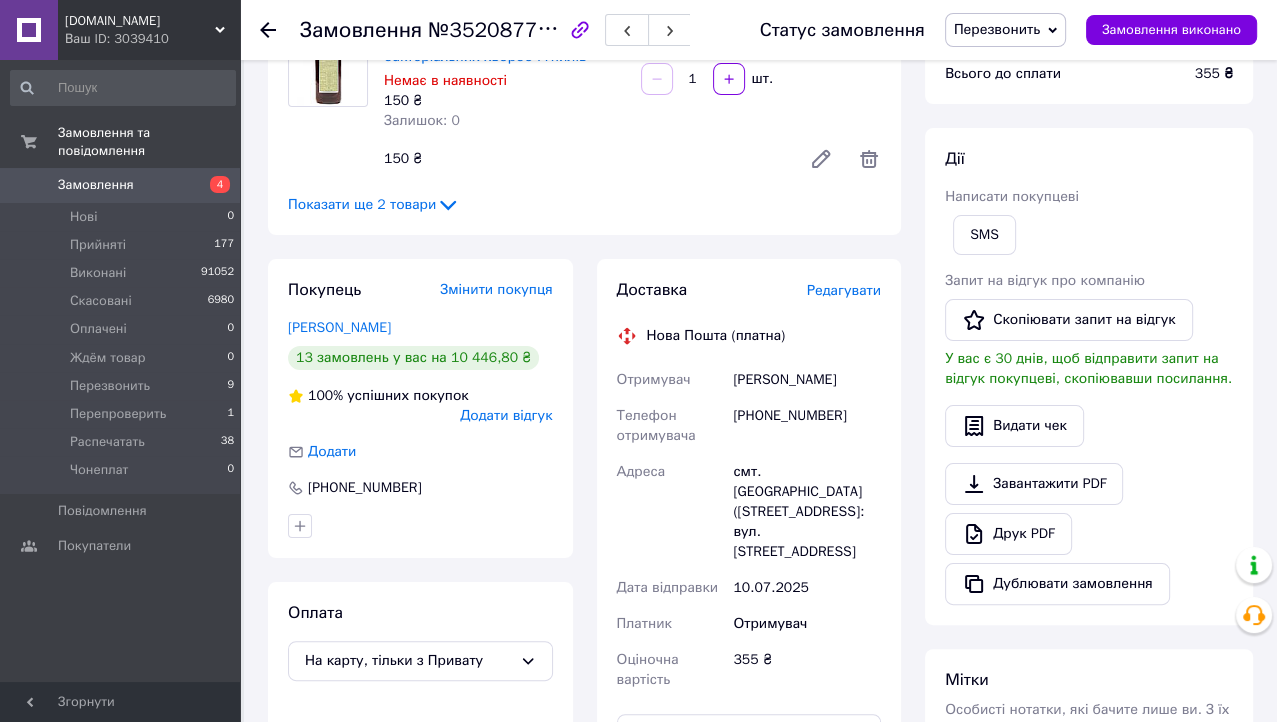 scroll, scrollTop: 166, scrollLeft: 0, axis: vertical 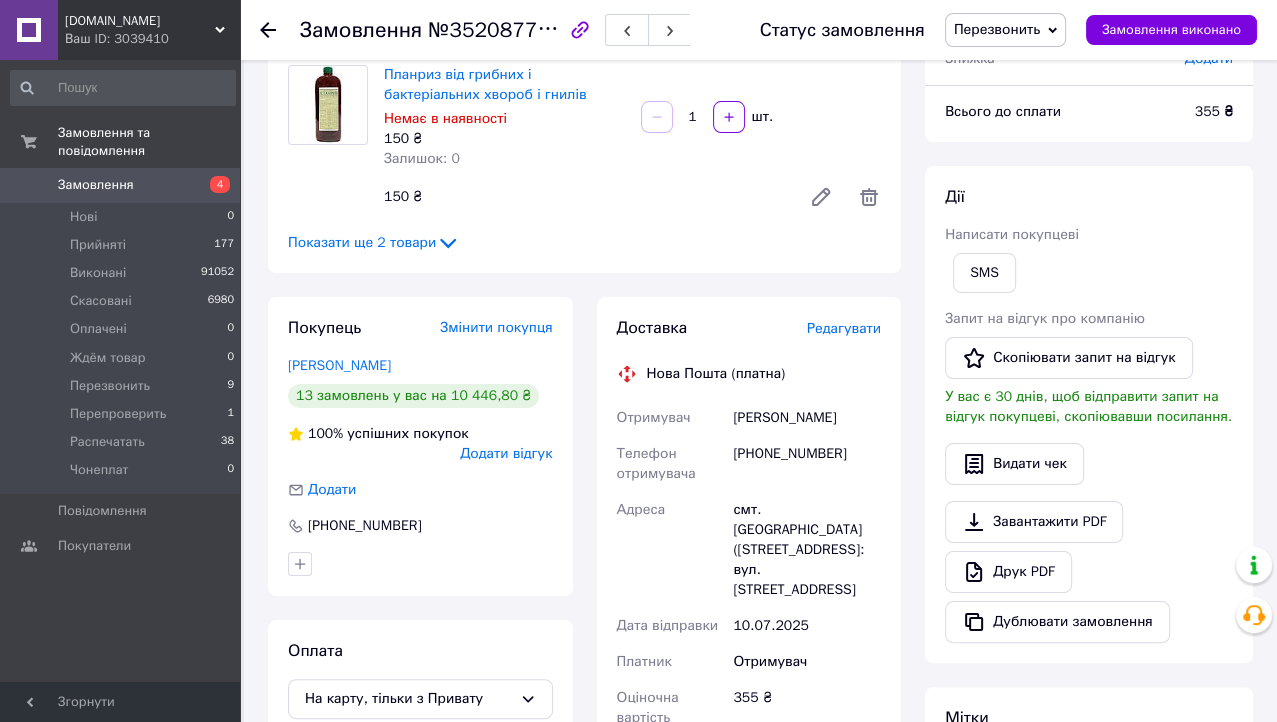click on "355 ₴" at bounding box center (1214, 111) 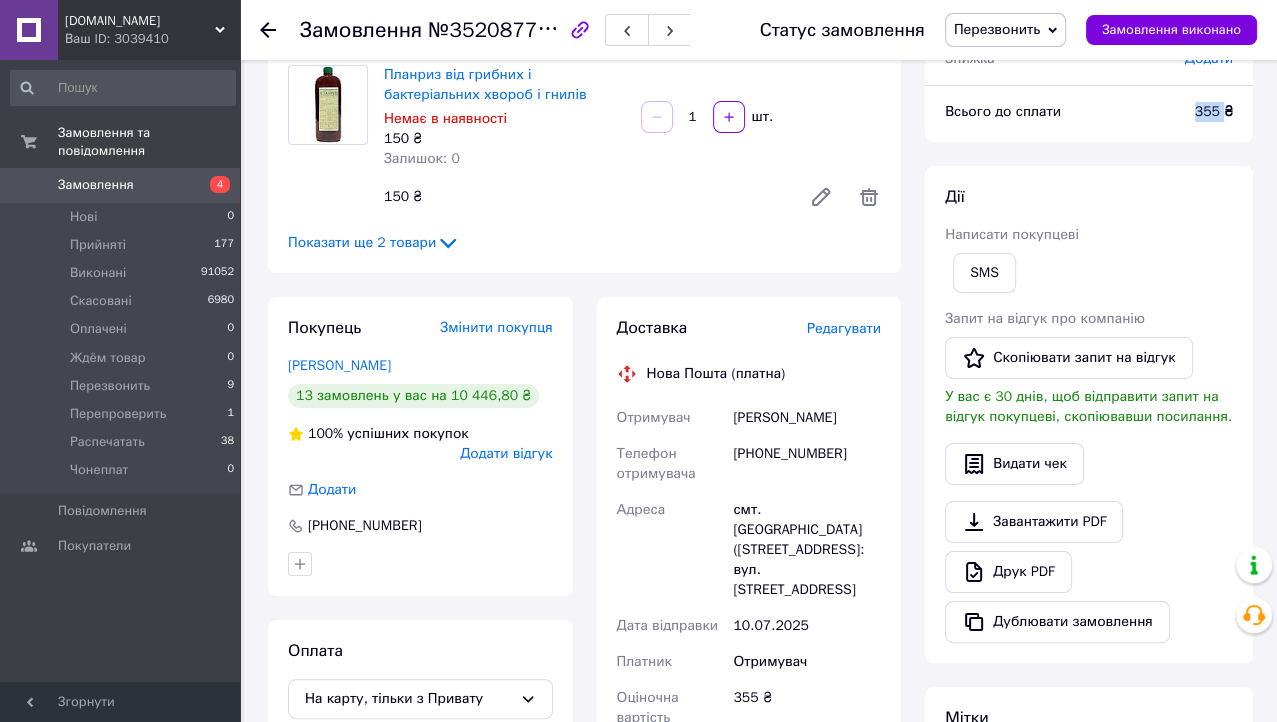 click on "355 ₴" at bounding box center (1214, 111) 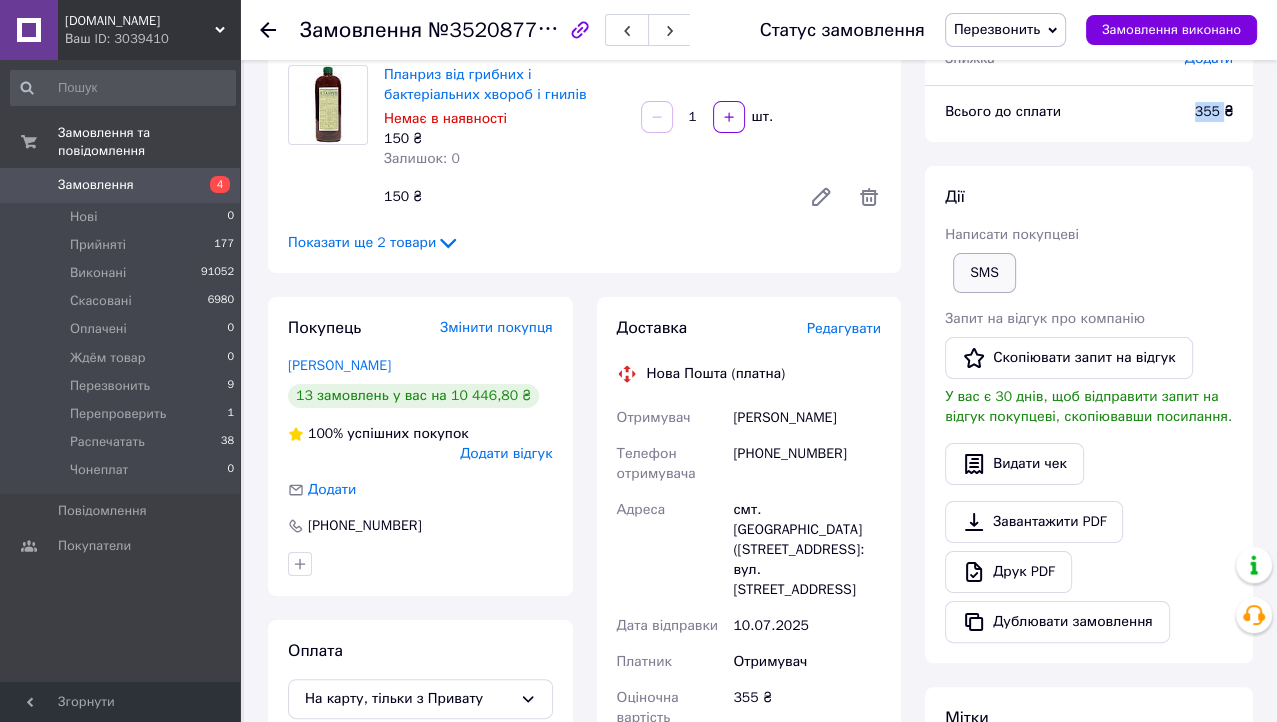 click on "SMS" at bounding box center (984, 273) 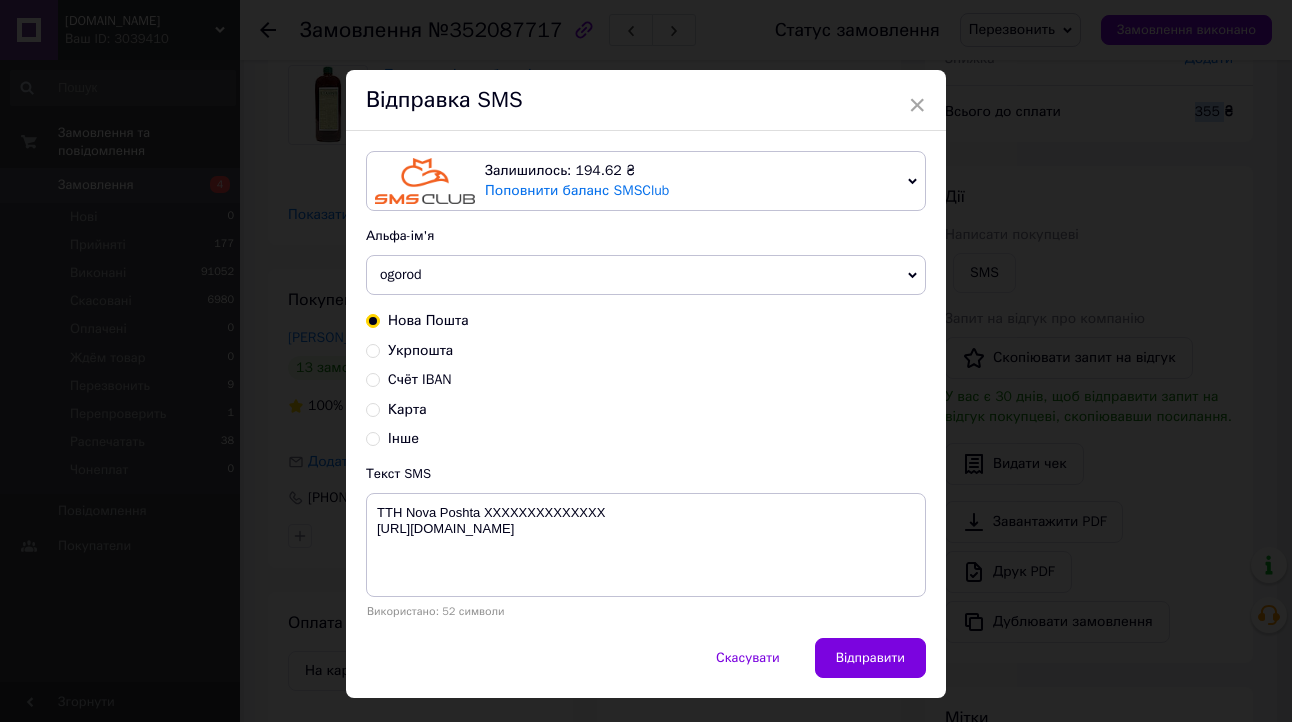 click on "Карта" at bounding box center (373, 408) 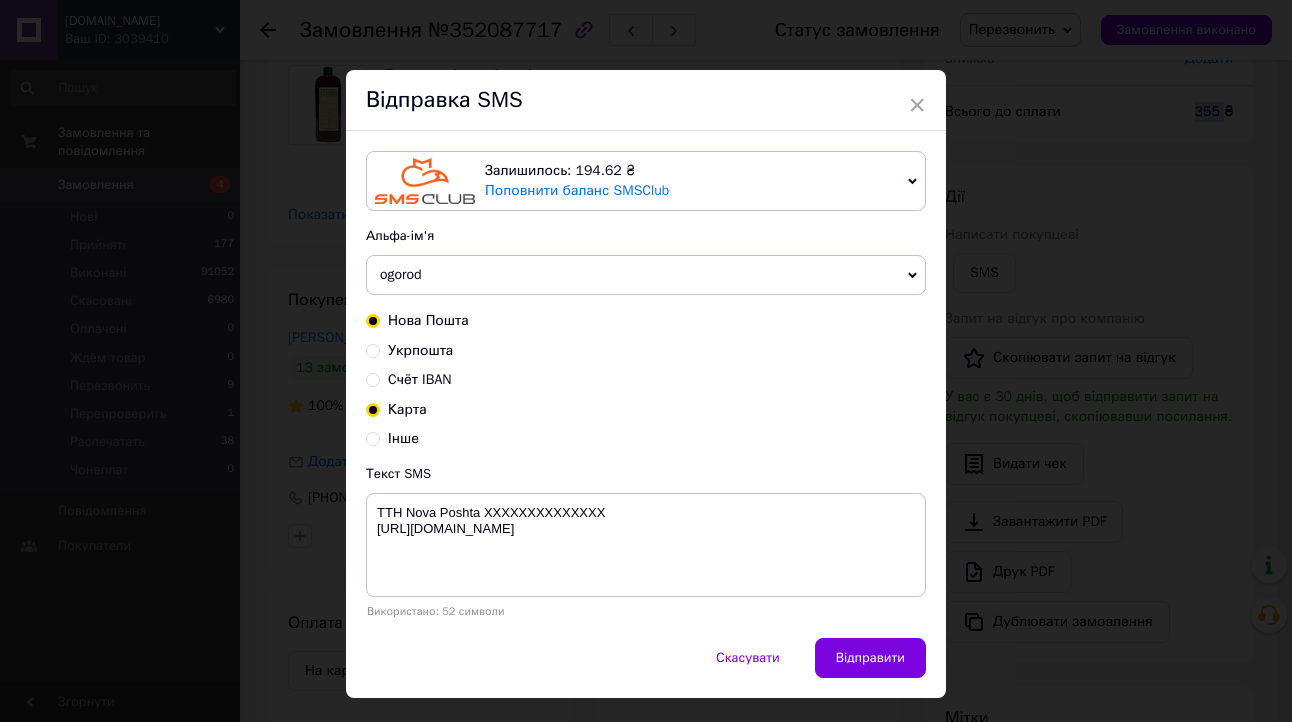 radio on "true" 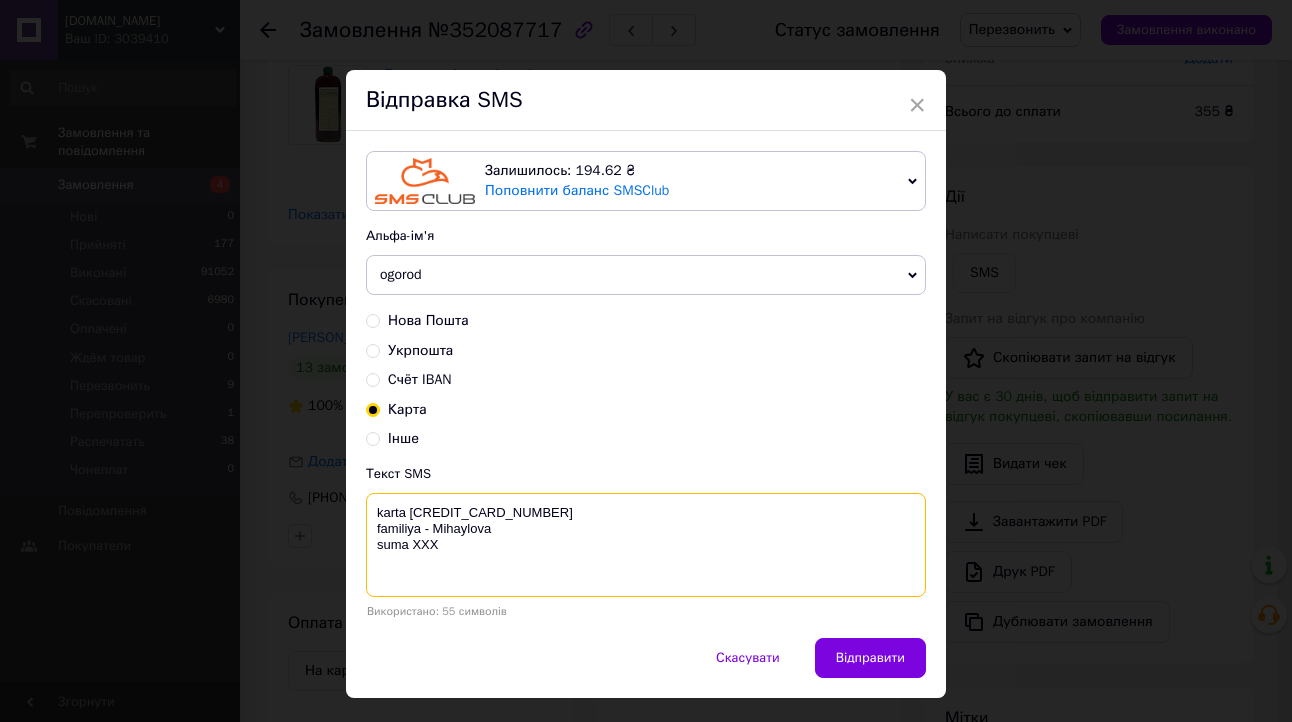 click on "karta 5169 3351 0165 8363
familiya - Mihaylova
suma XXX" at bounding box center [646, 545] 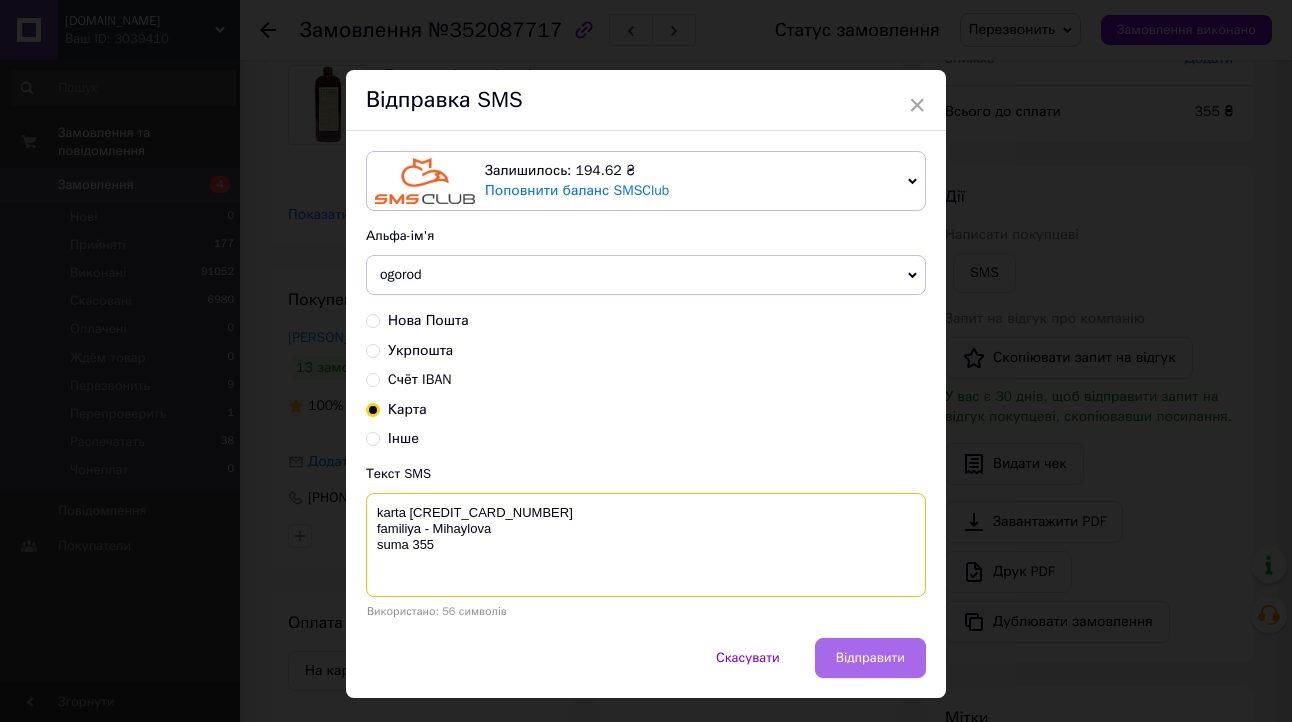 type on "karta 5169 3351 0165 8363
familiya - Mihaylova
suma 355" 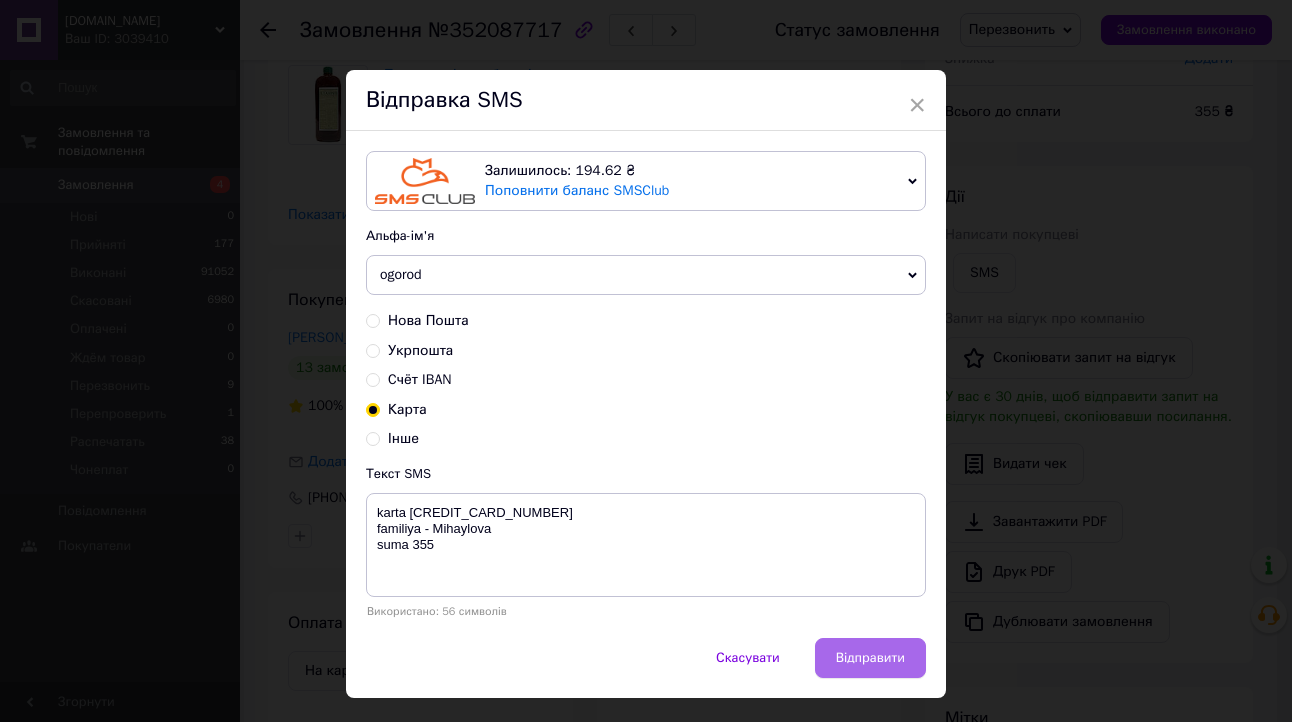 click on "Відправити" at bounding box center [870, 658] 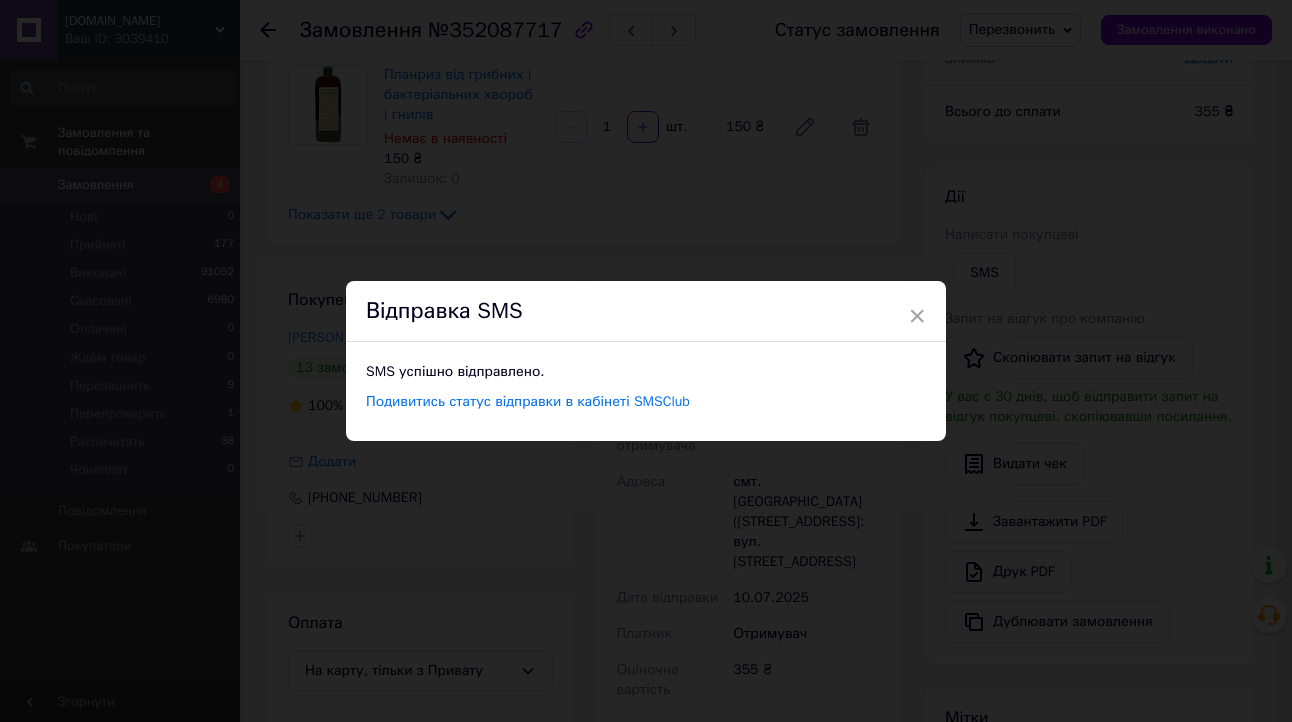 click on "×" at bounding box center (917, 316) 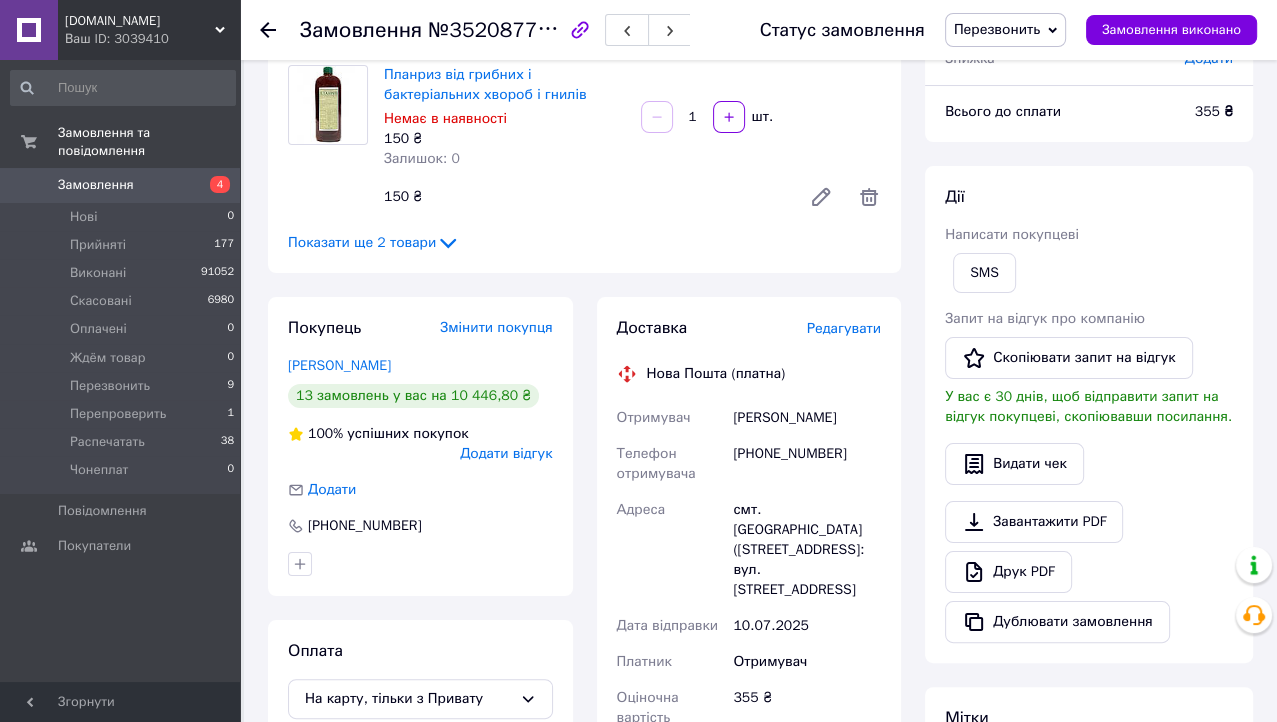 click on "Перезвонить" at bounding box center (997, 29) 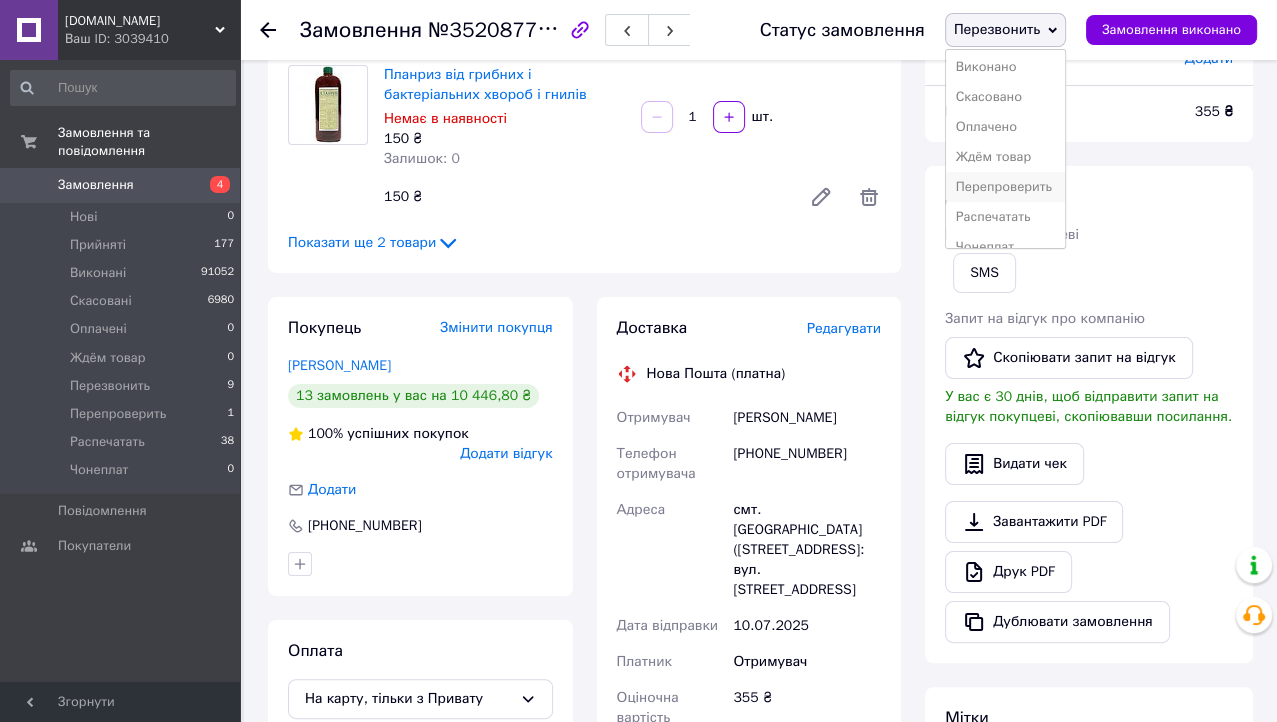 scroll, scrollTop: 52, scrollLeft: 0, axis: vertical 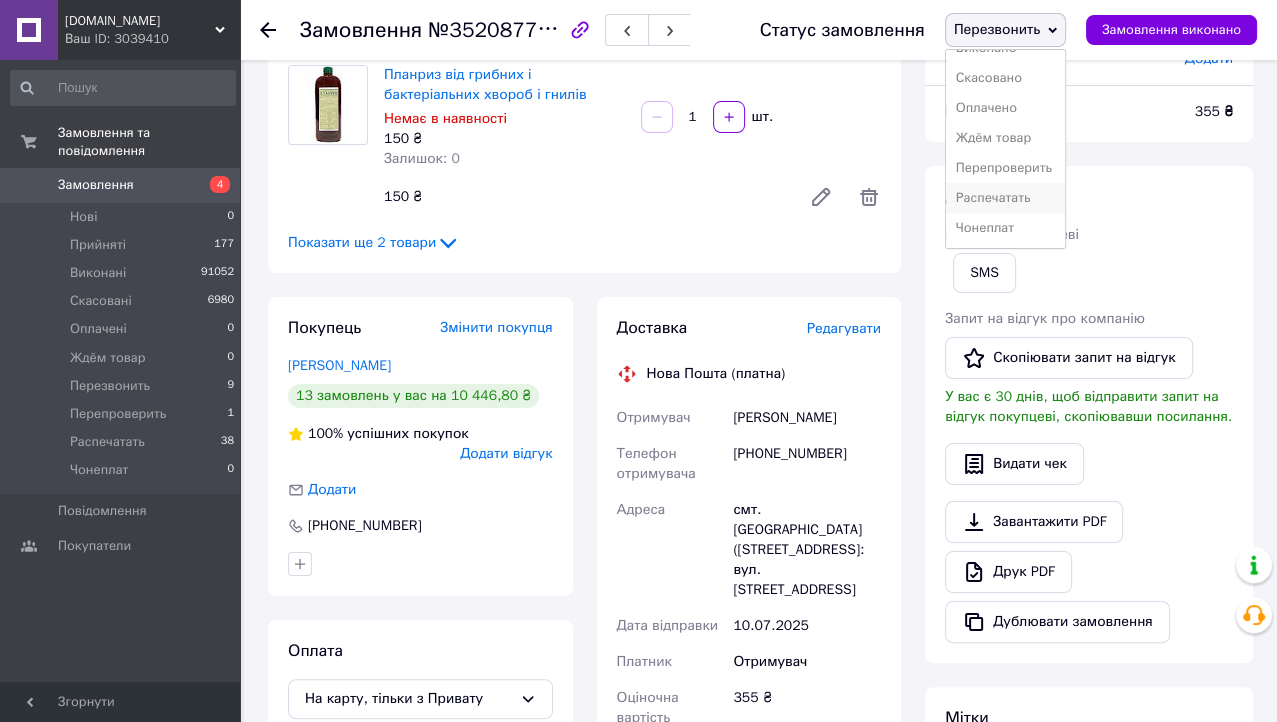 click on "Распечатать" at bounding box center [1005, 198] 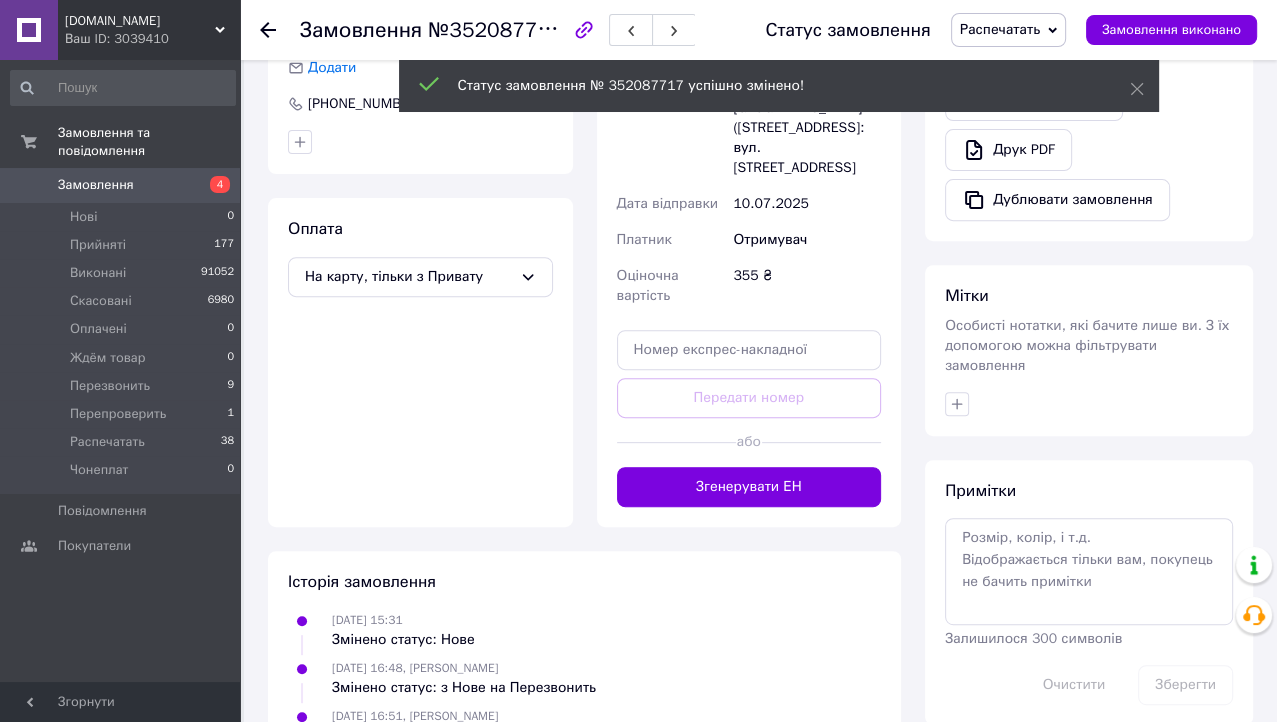 scroll, scrollTop: 592, scrollLeft: 0, axis: vertical 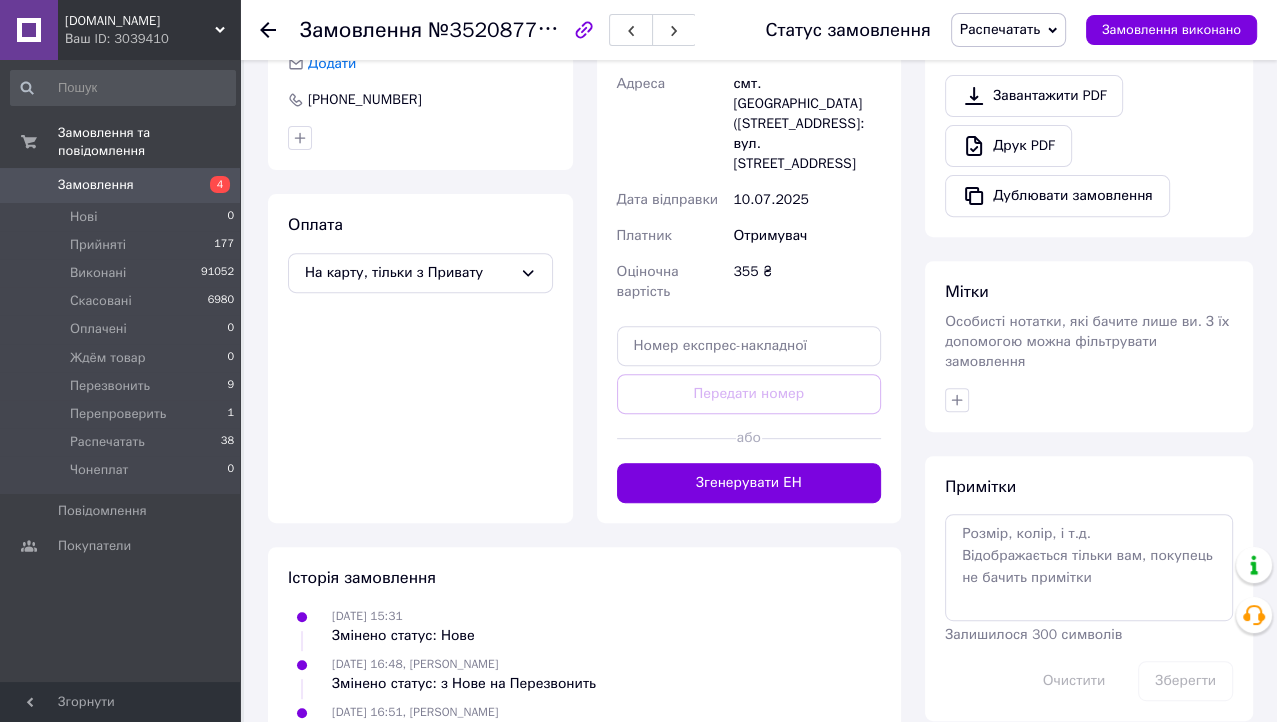 click 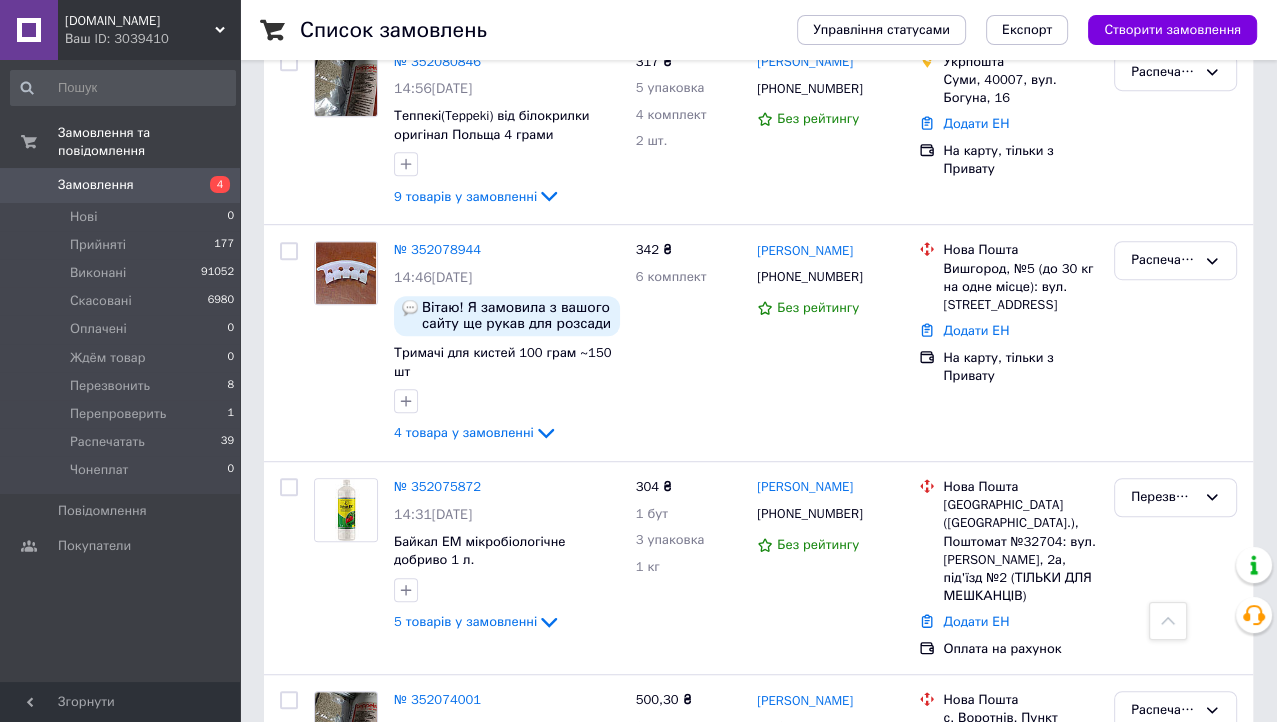 scroll, scrollTop: 1000, scrollLeft: 0, axis: vertical 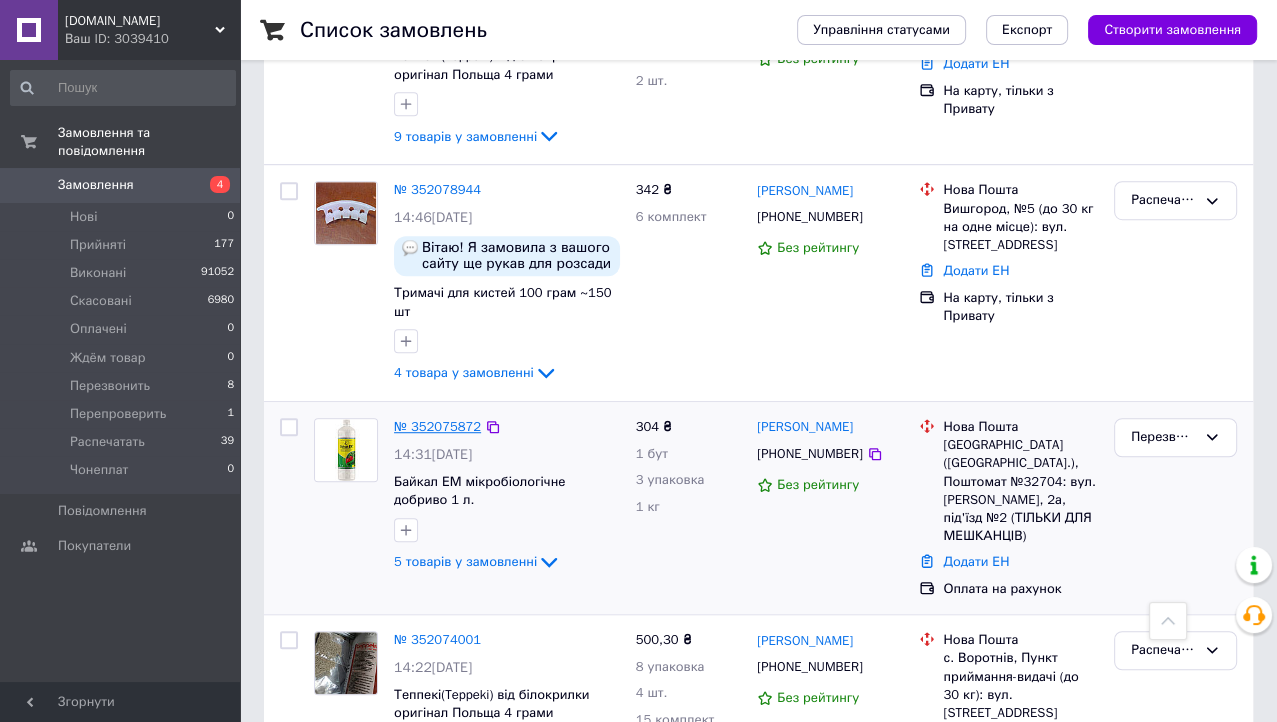 click on "№ 352075872" at bounding box center (437, 426) 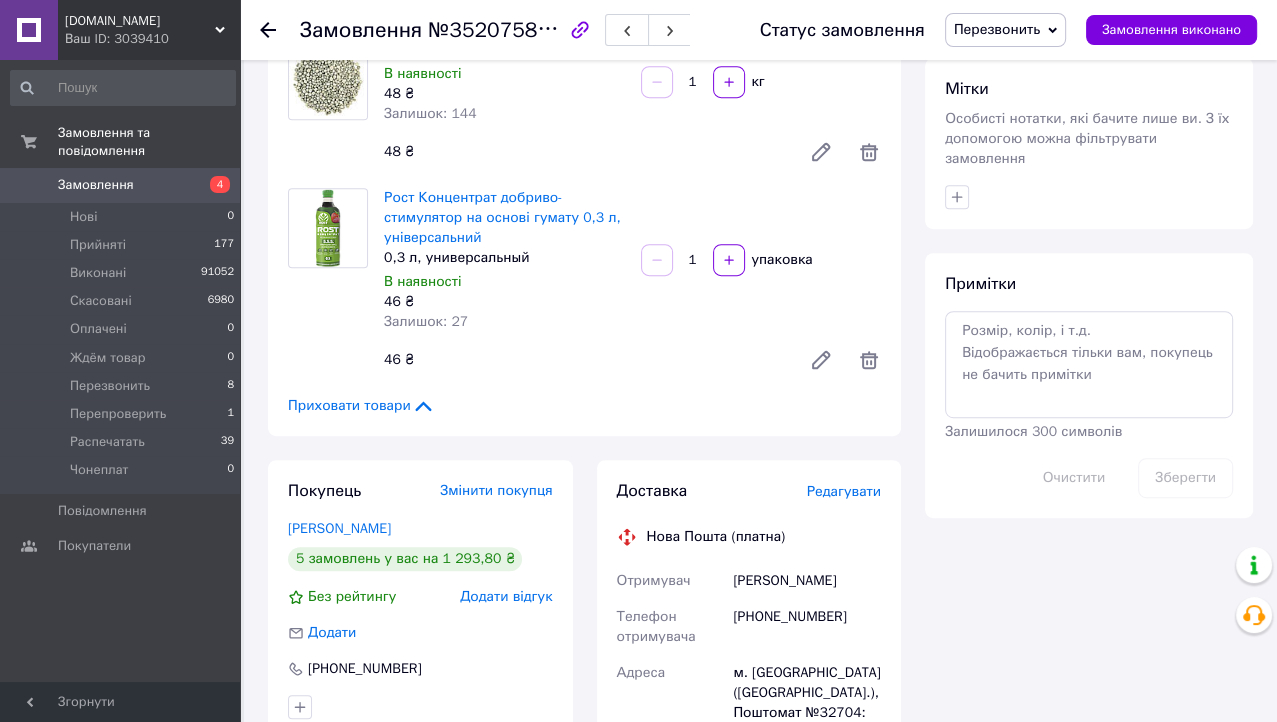 scroll, scrollTop: 833, scrollLeft: 0, axis: vertical 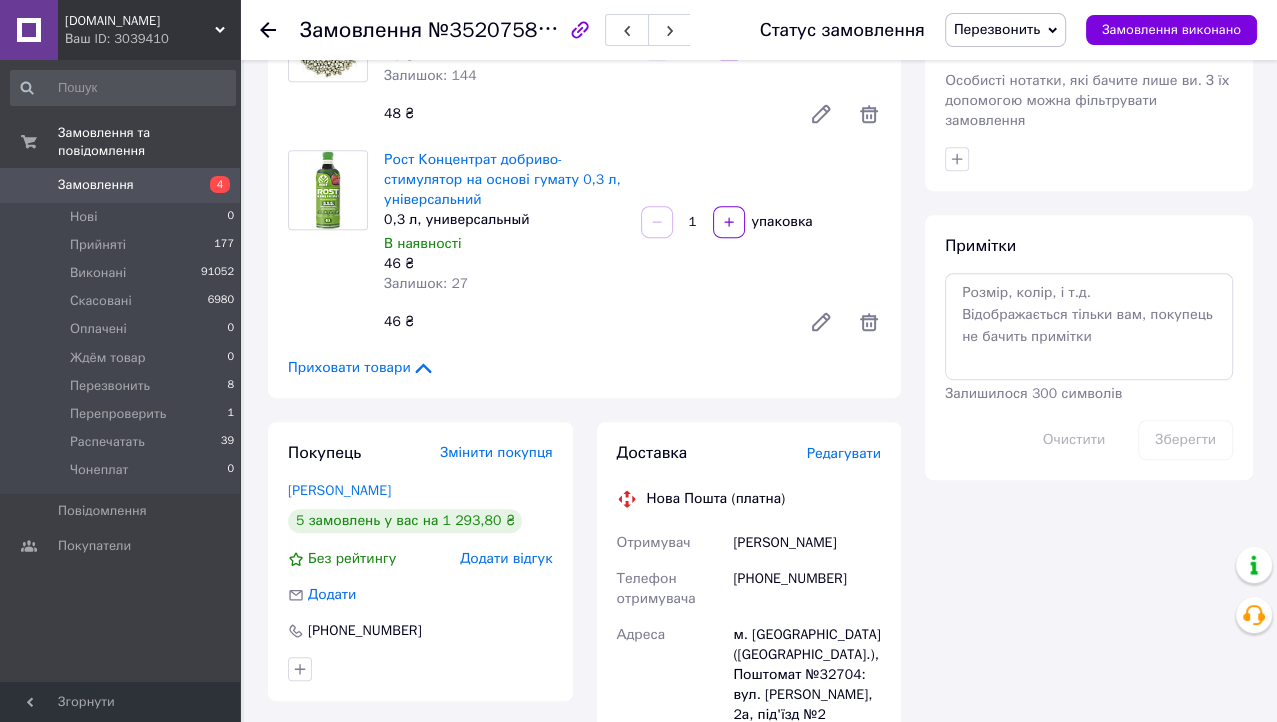 click on "Приховати товари" at bounding box center [361, 368] 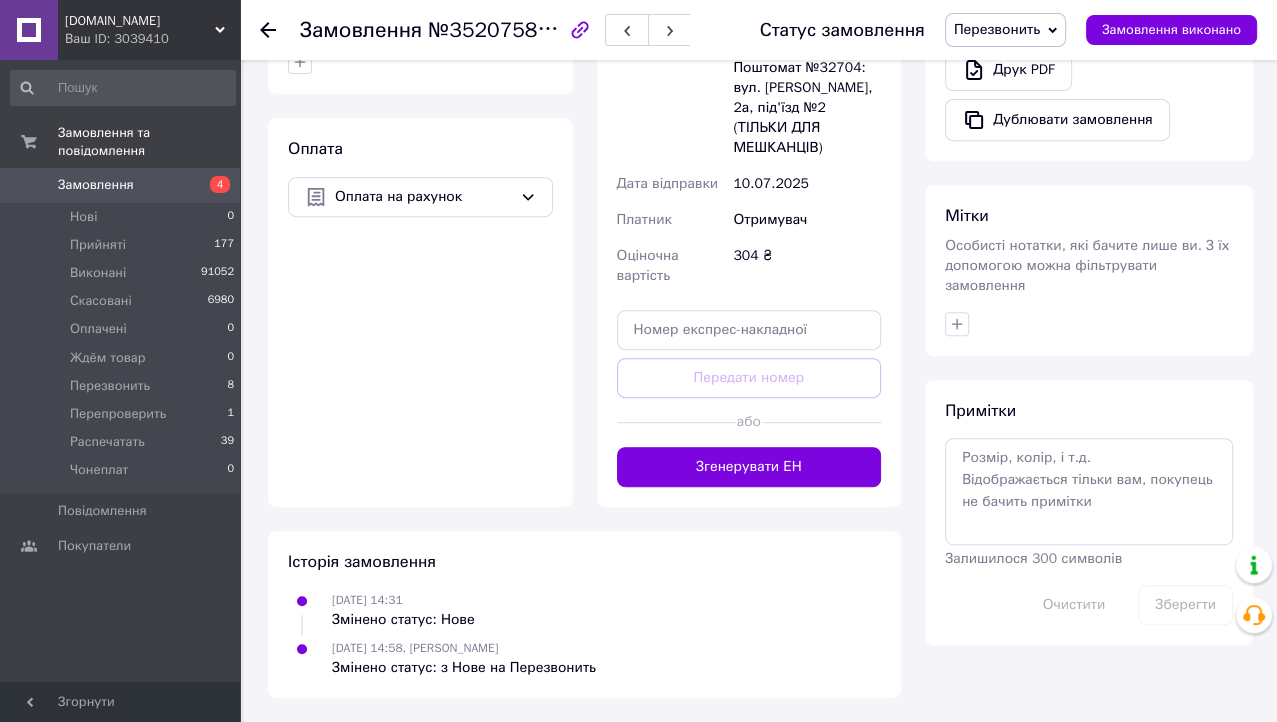 scroll, scrollTop: 193, scrollLeft: 0, axis: vertical 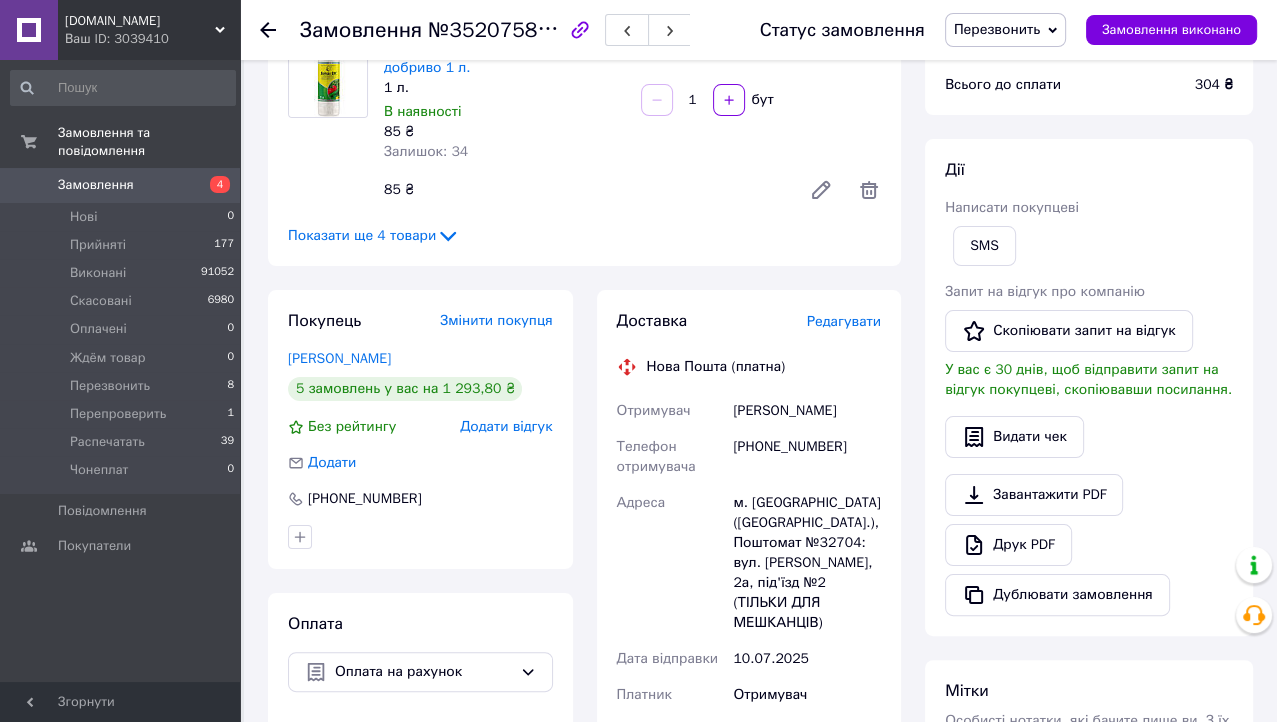 click on "[PHONE_NUMBER]" at bounding box center (807, 457) 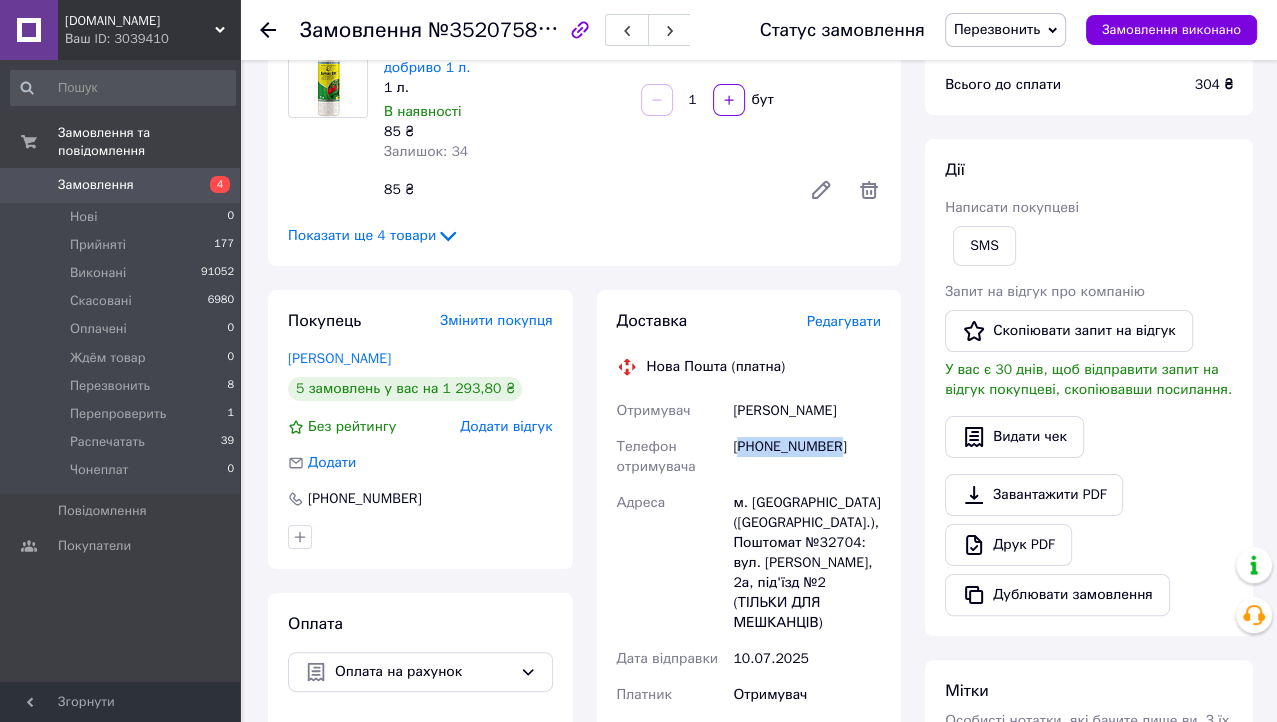 click on "[PHONE_NUMBER]" at bounding box center [807, 457] 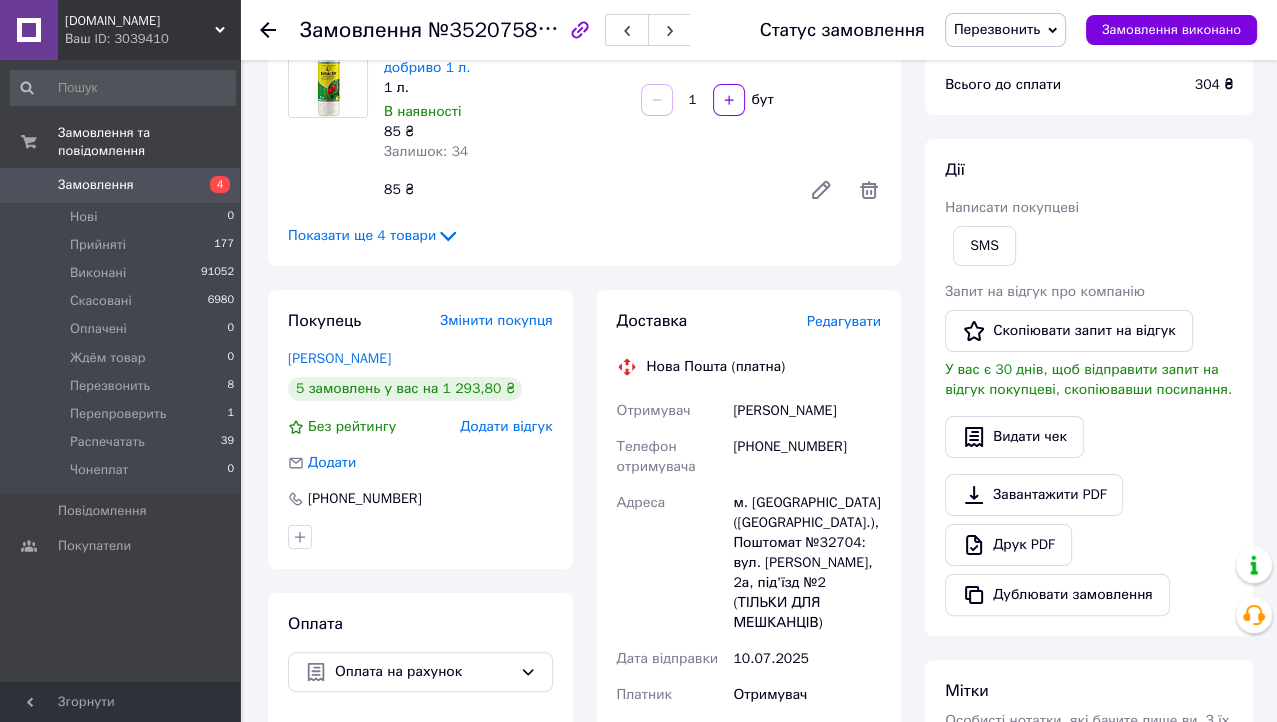 click on "304 ₴" at bounding box center (1214, 84) 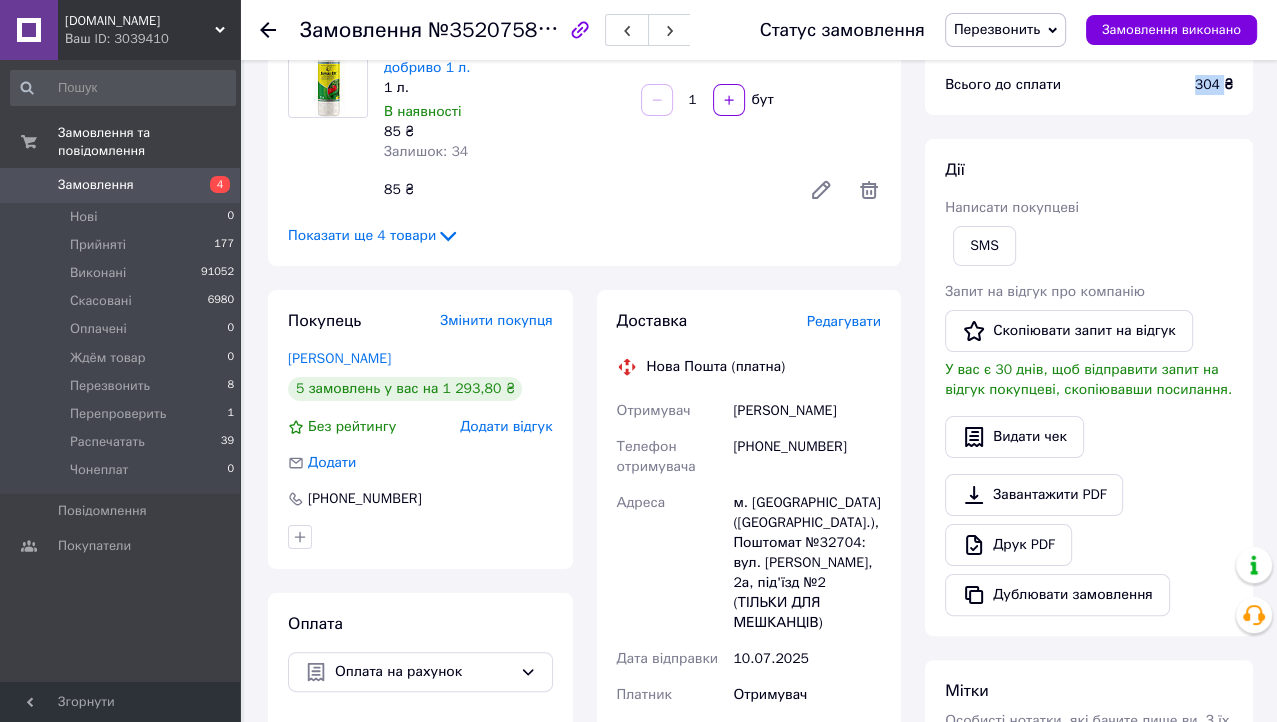 click on "304 ₴" at bounding box center [1214, 84] 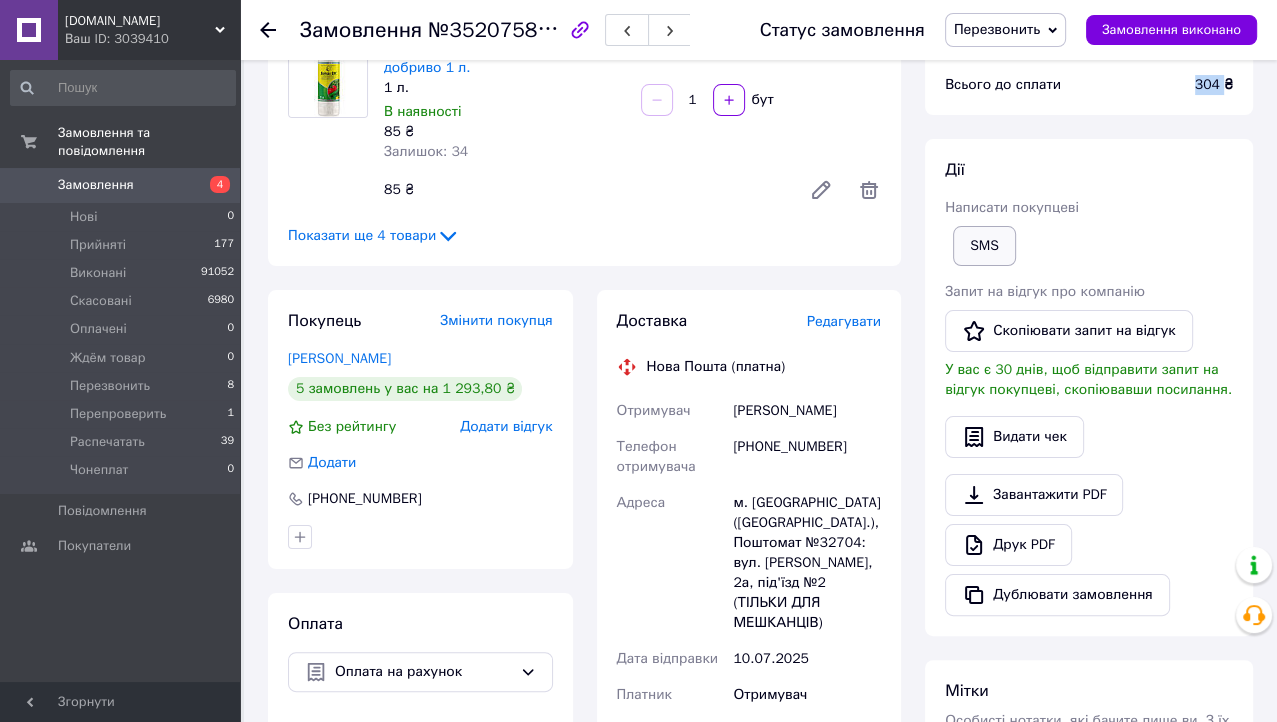 click on "SMS" at bounding box center [984, 246] 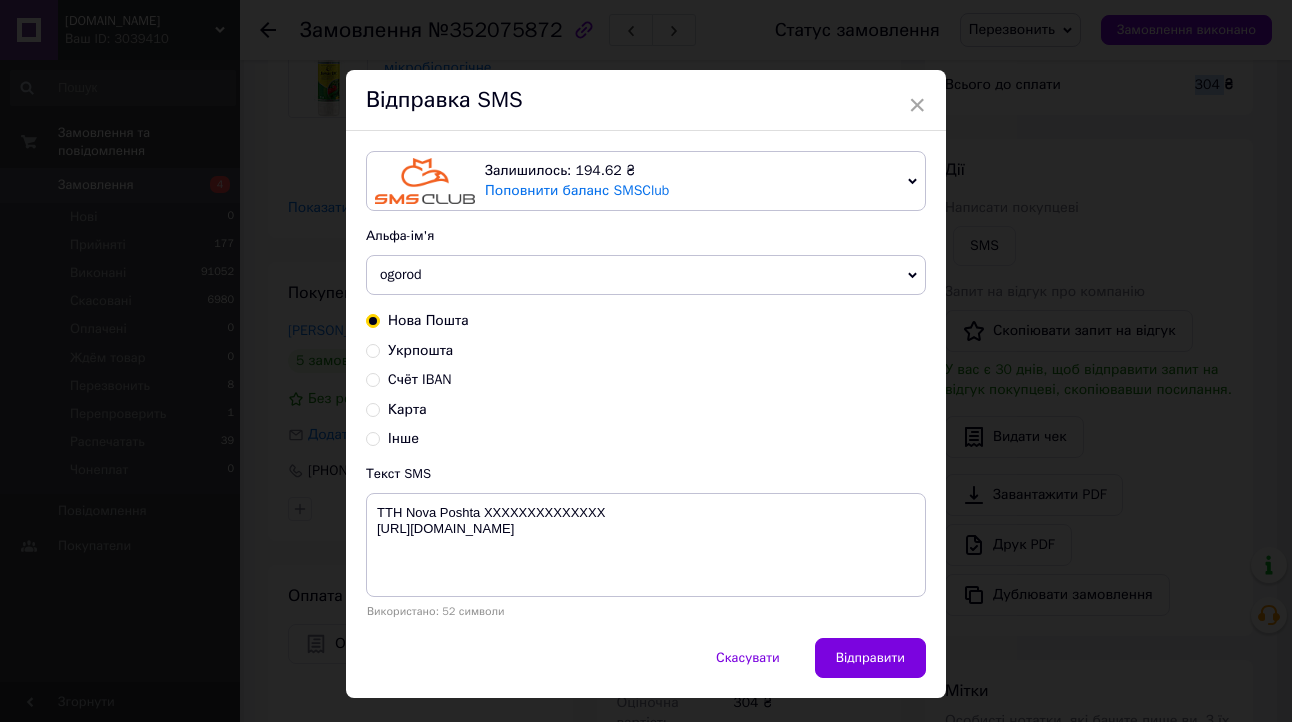 click on "Карта" at bounding box center (373, 408) 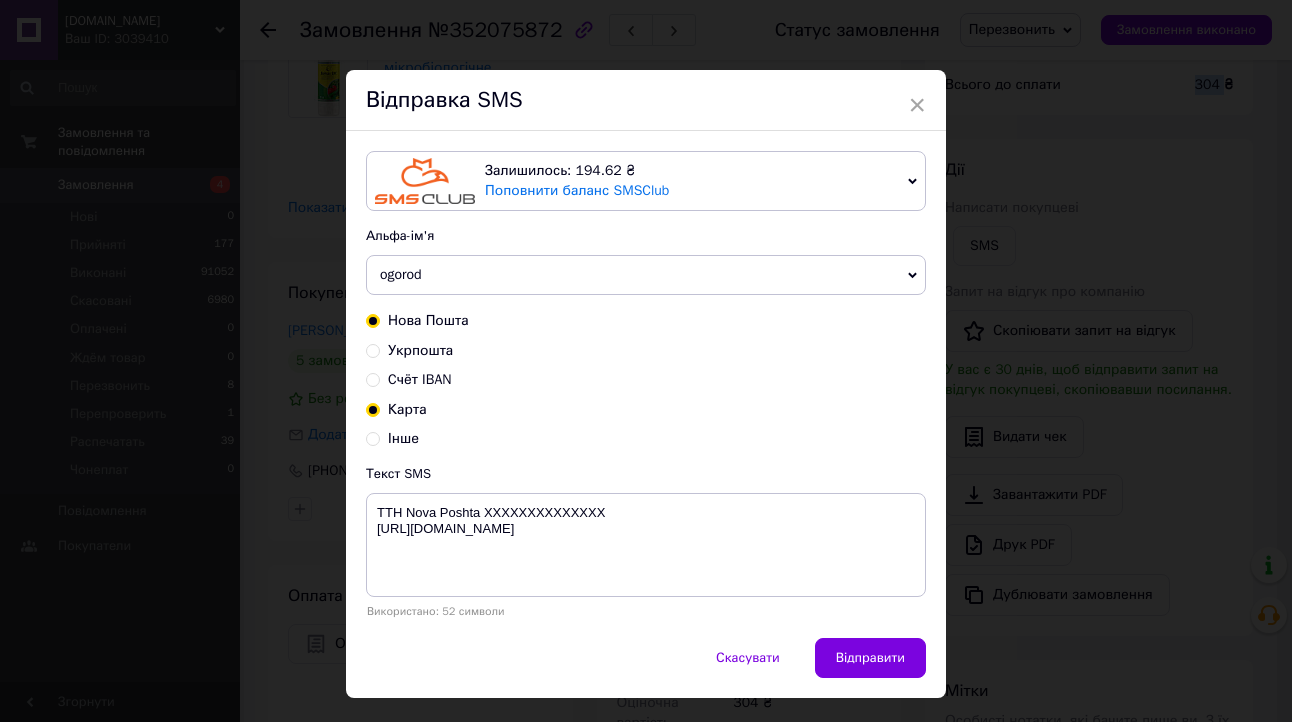 radio on "true" 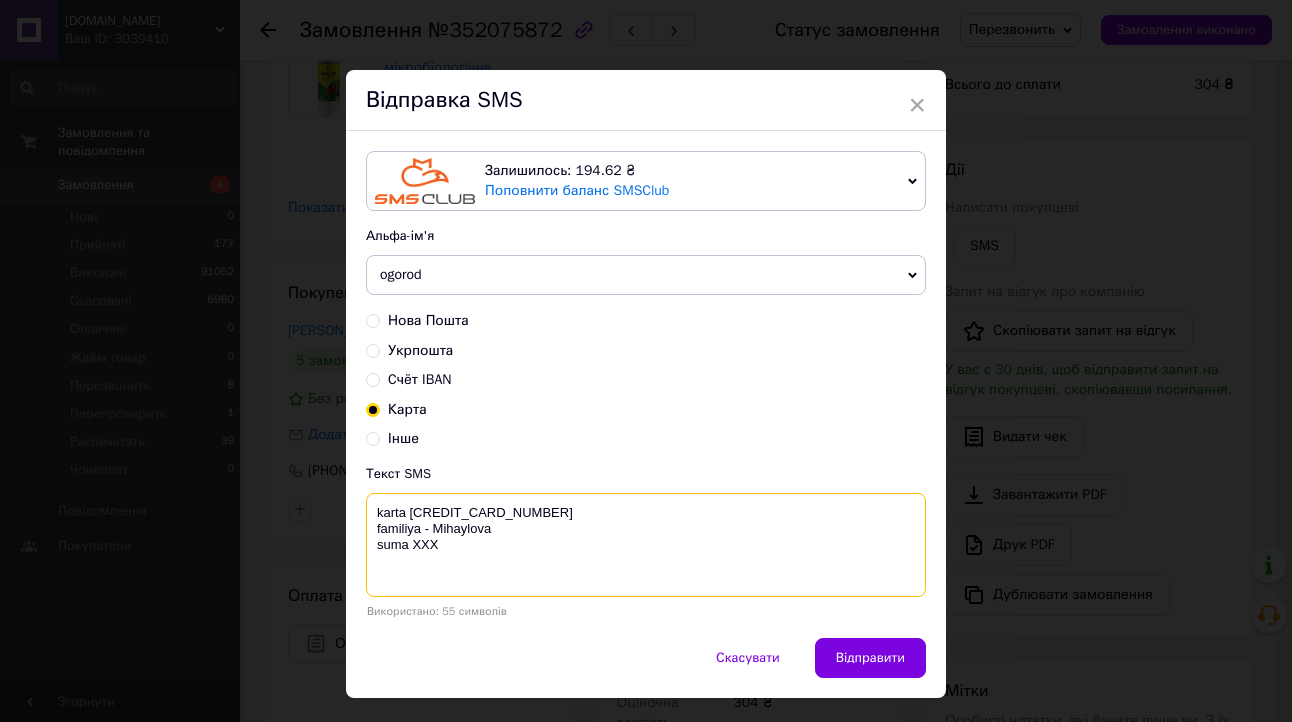 click on "karta 5169 3351 0165 8363
familiya - Mihaylova
suma XXX" at bounding box center [646, 545] 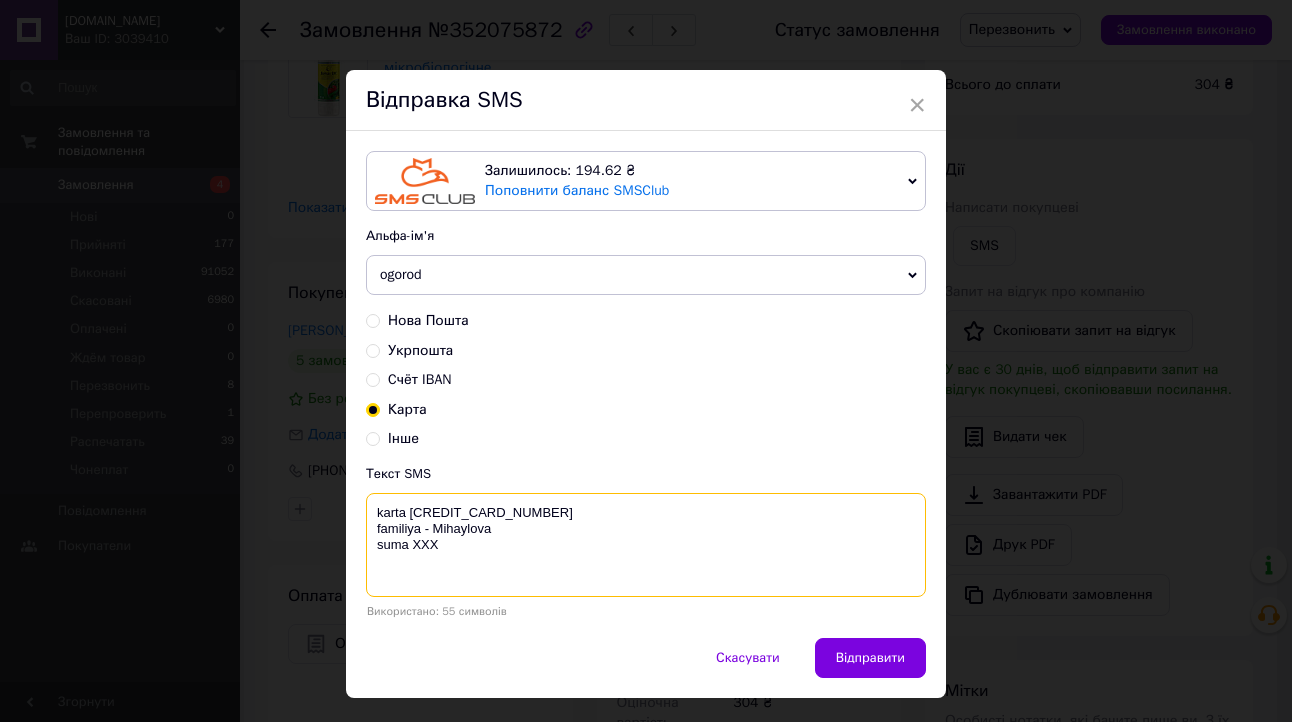 paste on "304" 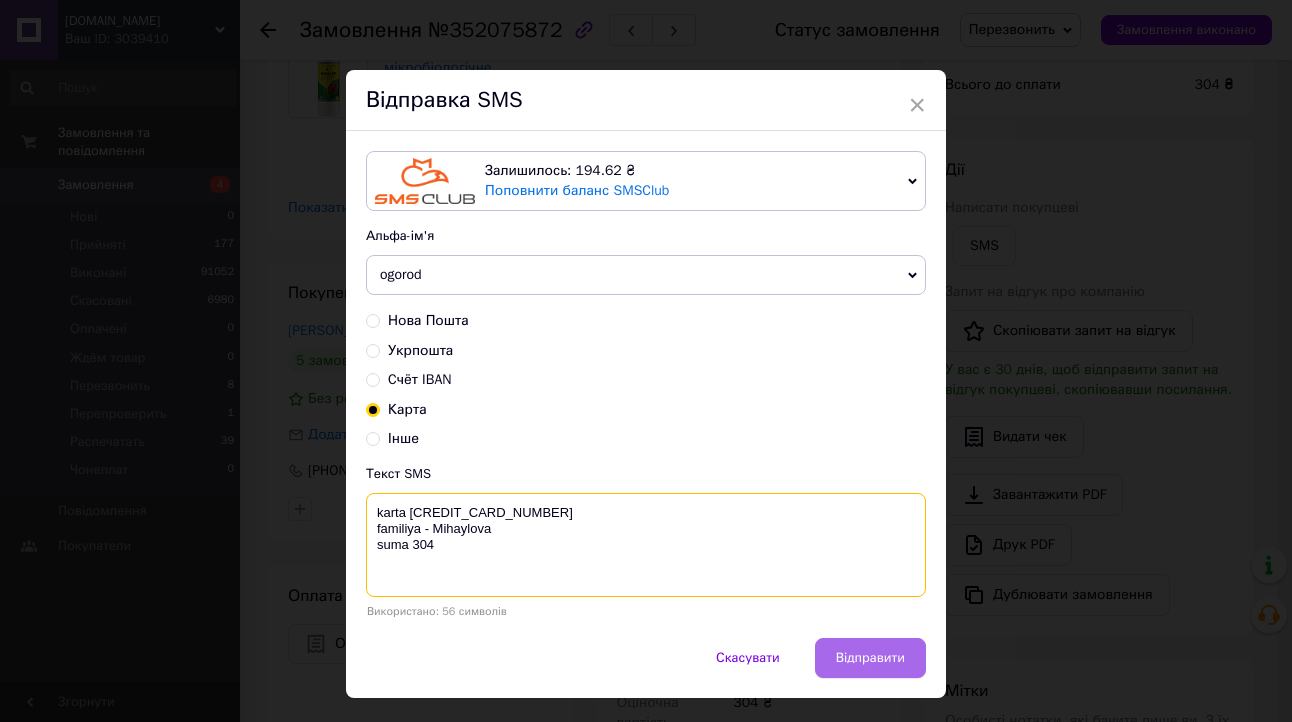 type on "karta 5169 3351 0165 8363
familiya - Mihaylova
suma 304" 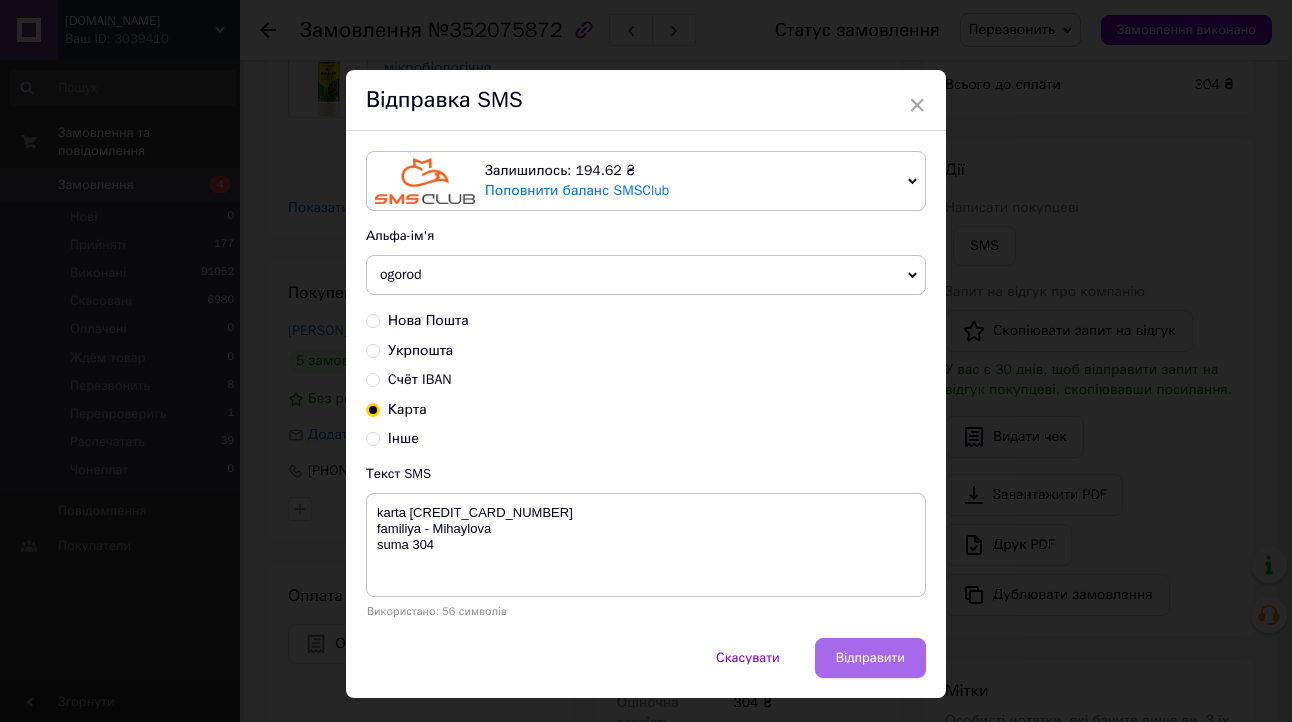 click on "Відправити" at bounding box center (870, 658) 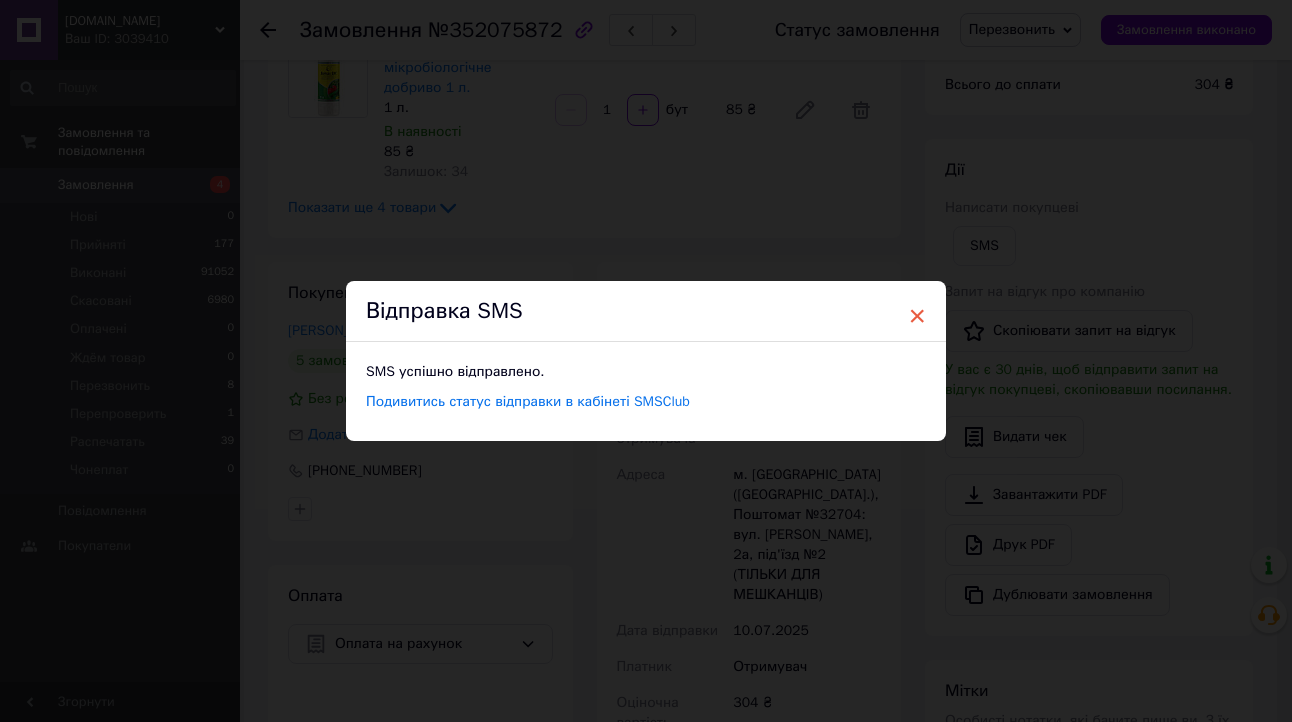 click on "×" at bounding box center [917, 316] 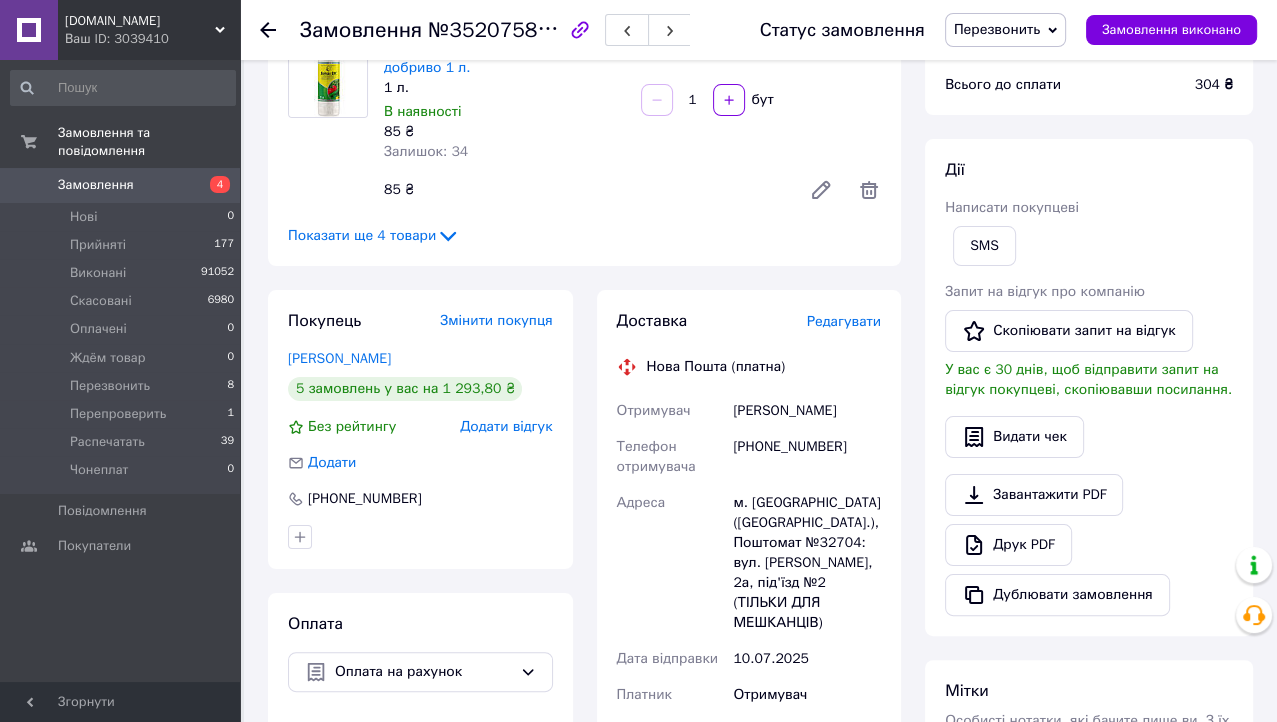 click on "Перезвонить" at bounding box center [997, 29] 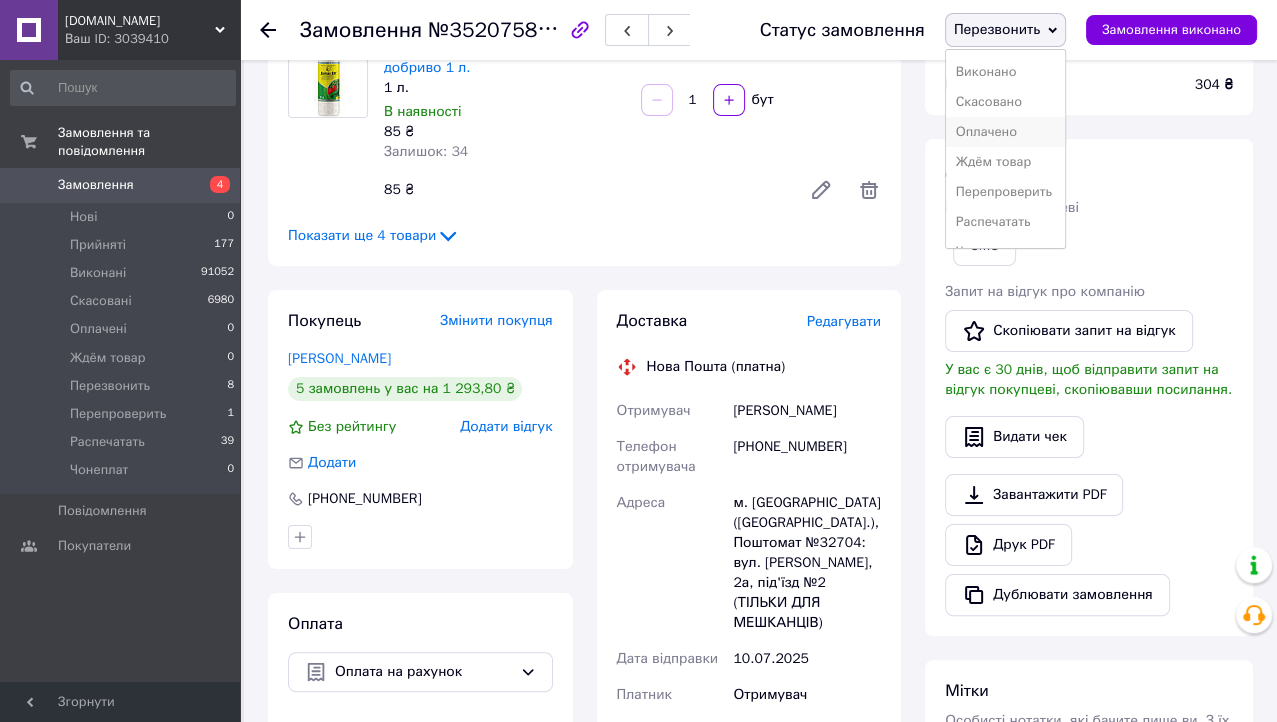 scroll, scrollTop: 52, scrollLeft: 0, axis: vertical 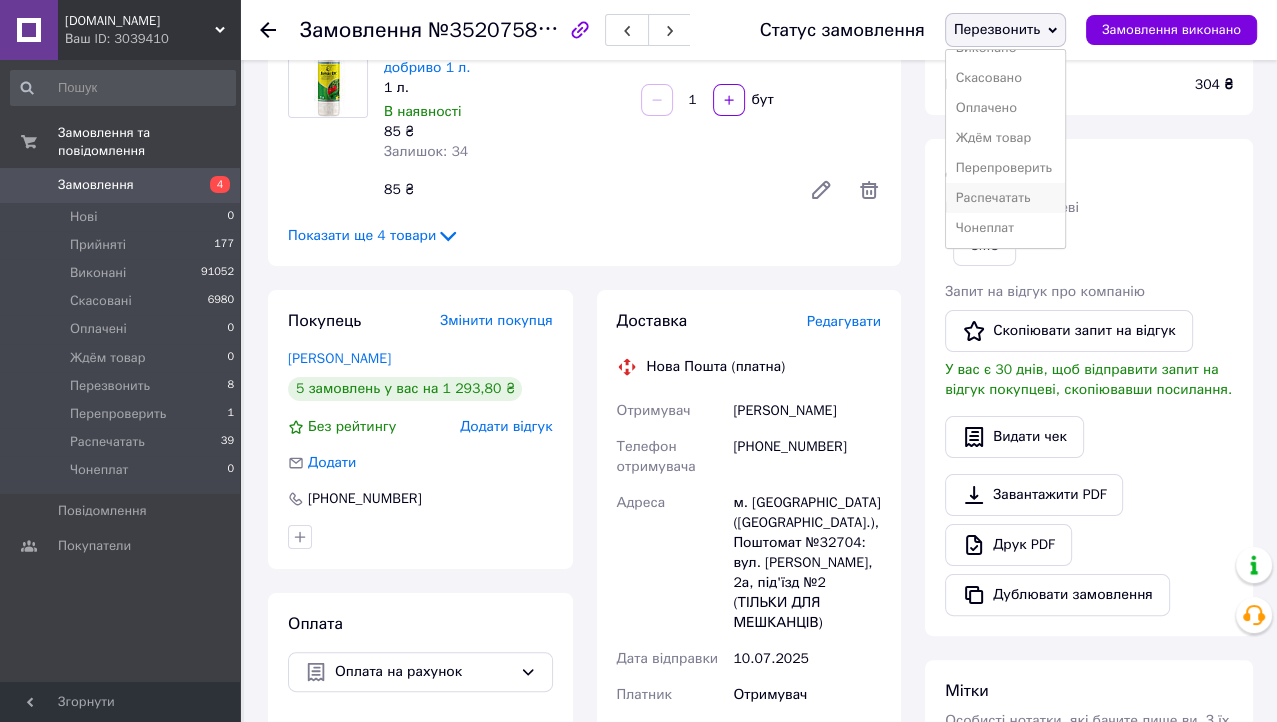 click on "Распечатать" at bounding box center (1005, 198) 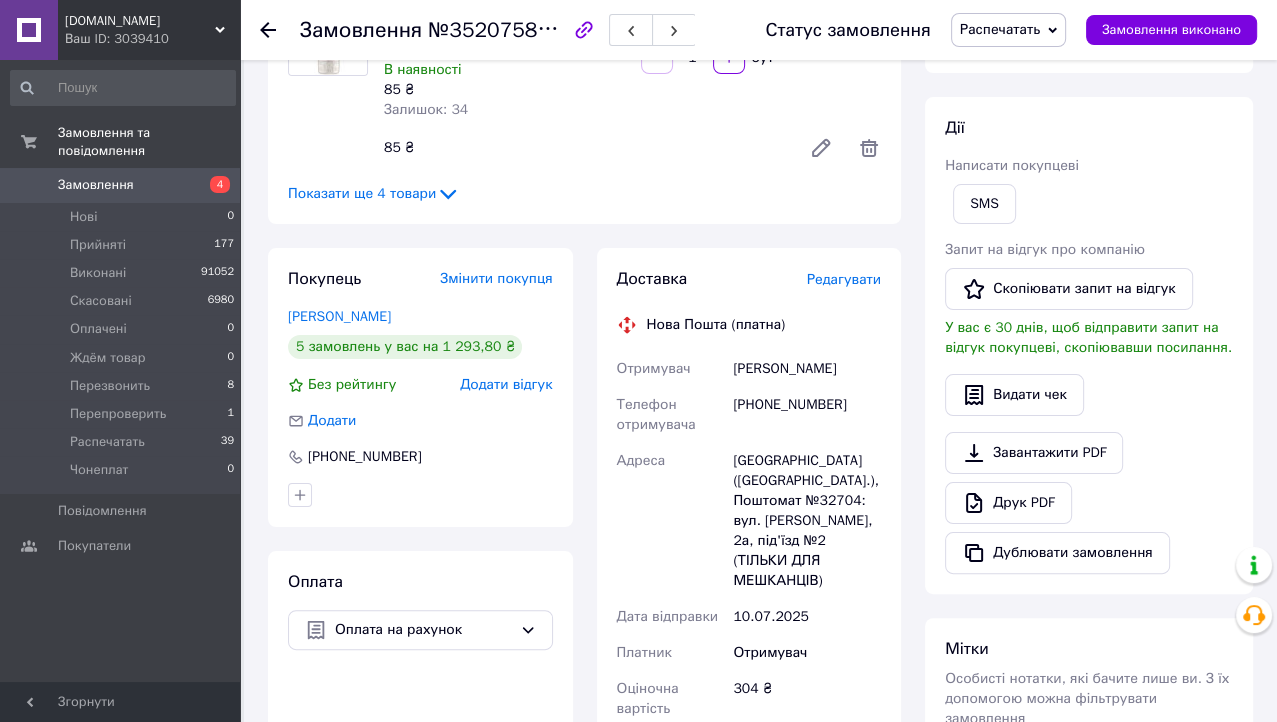 scroll, scrollTop: 196, scrollLeft: 0, axis: vertical 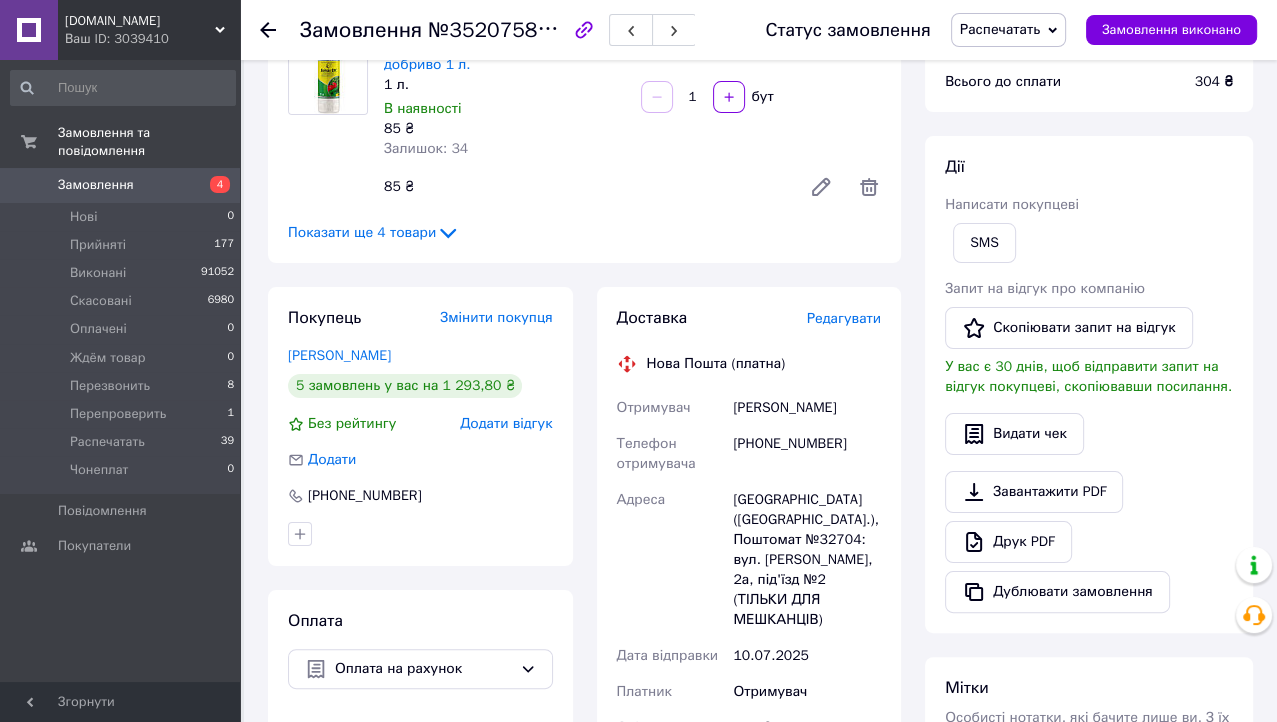 click 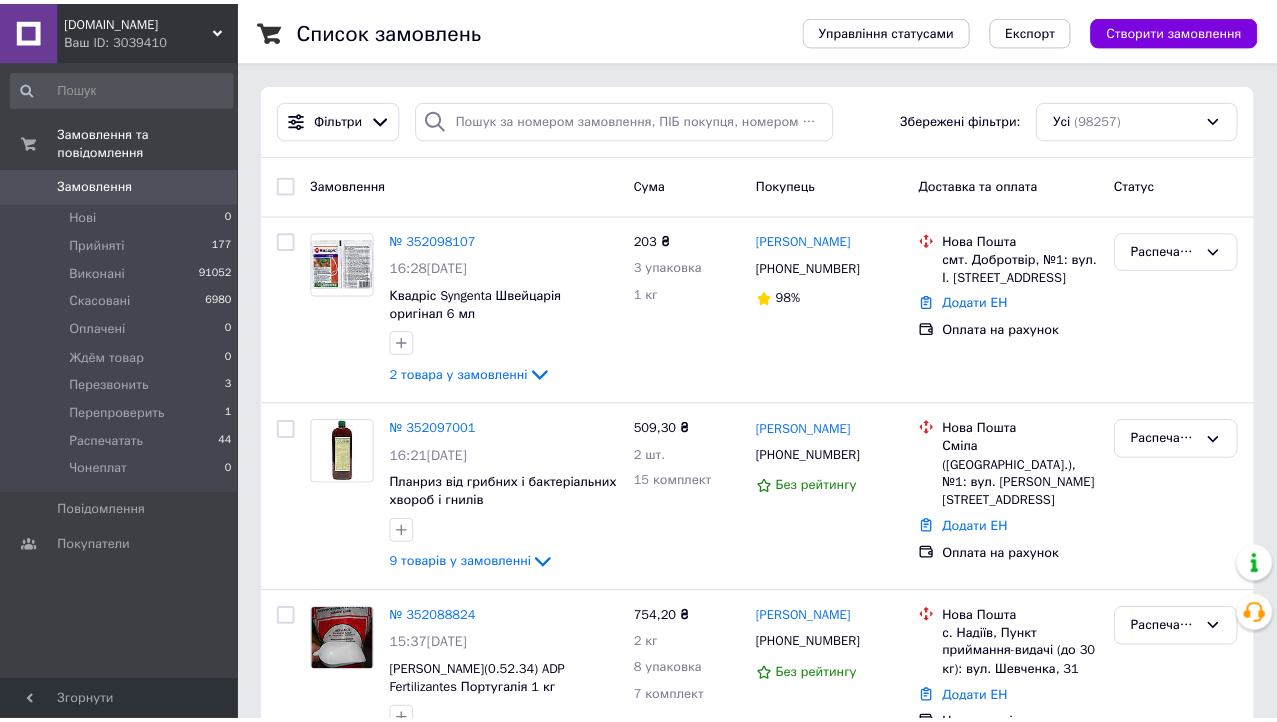 scroll, scrollTop: 0, scrollLeft: 0, axis: both 